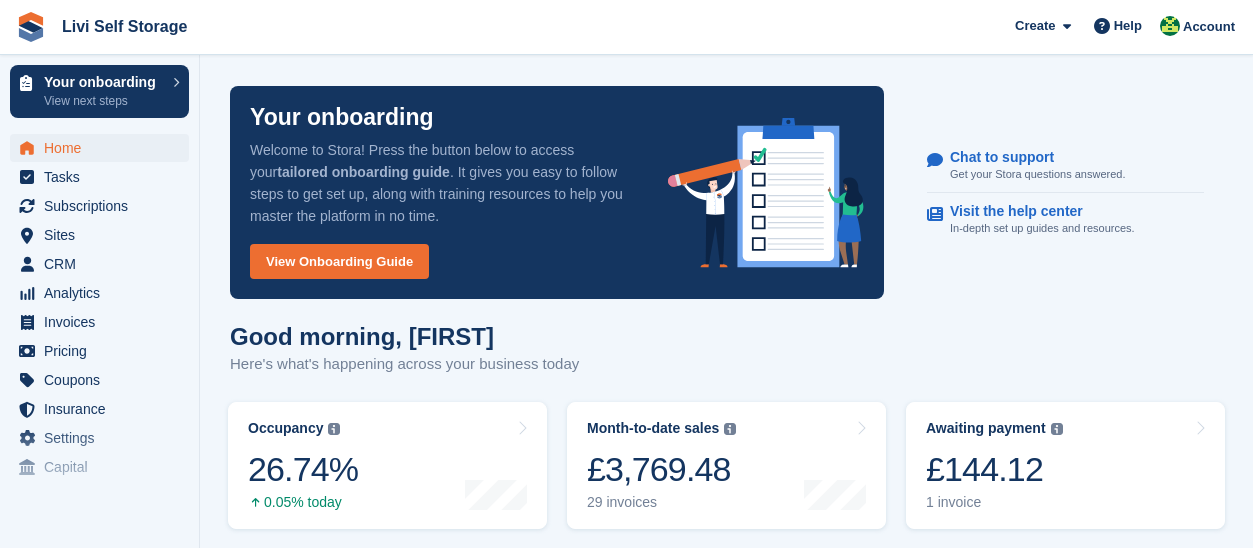 scroll, scrollTop: 400, scrollLeft: 0, axis: vertical 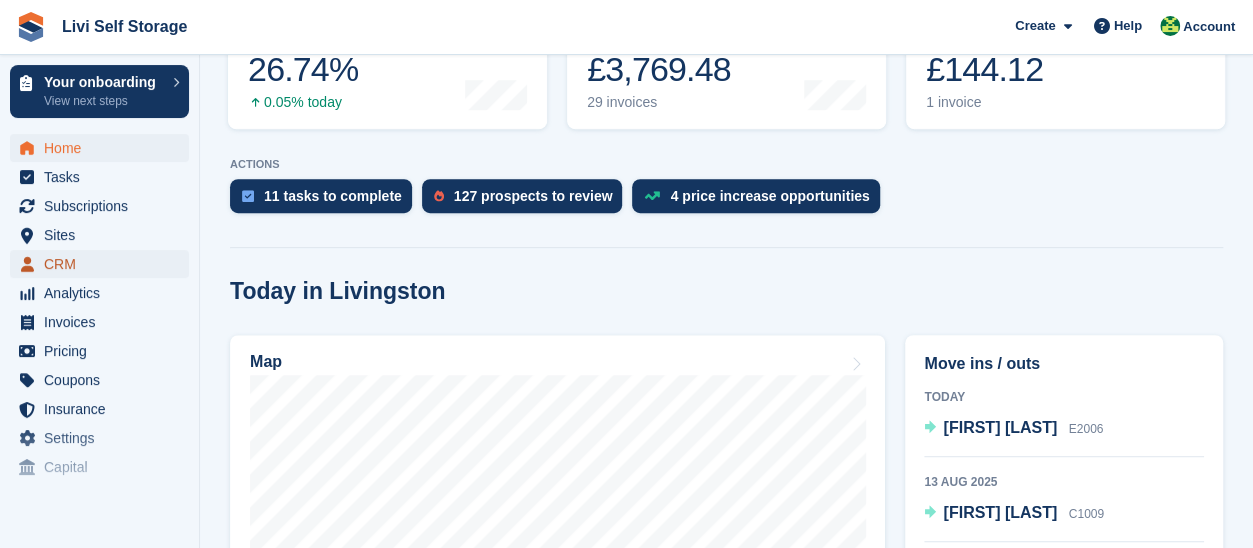 click on "CRM" at bounding box center (104, 264) 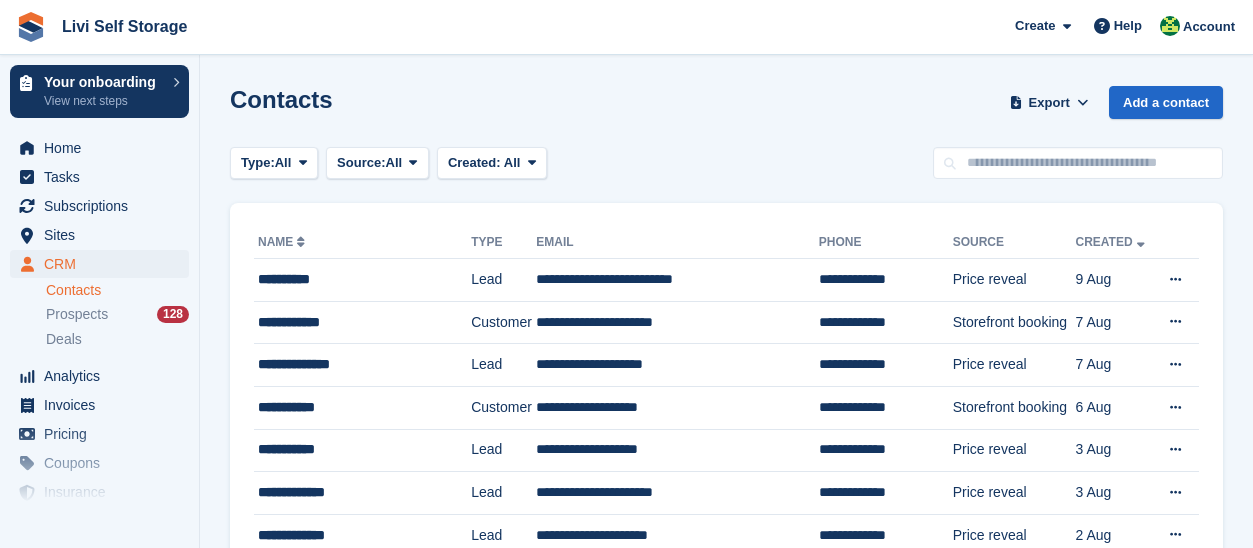 scroll, scrollTop: 0, scrollLeft: 0, axis: both 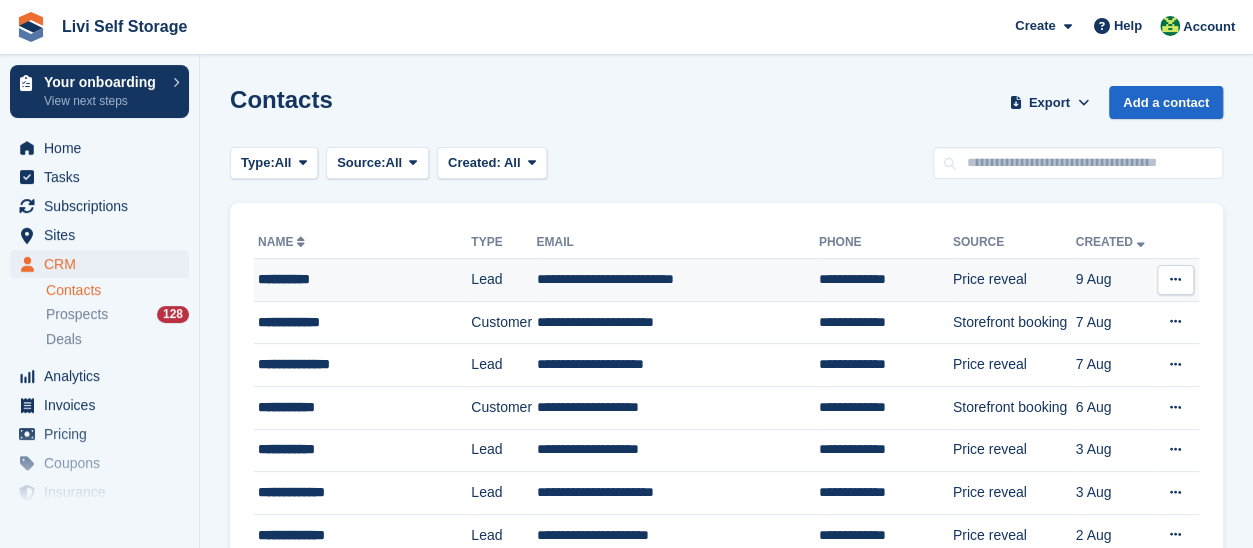 click on "**********" at bounding box center (357, 279) 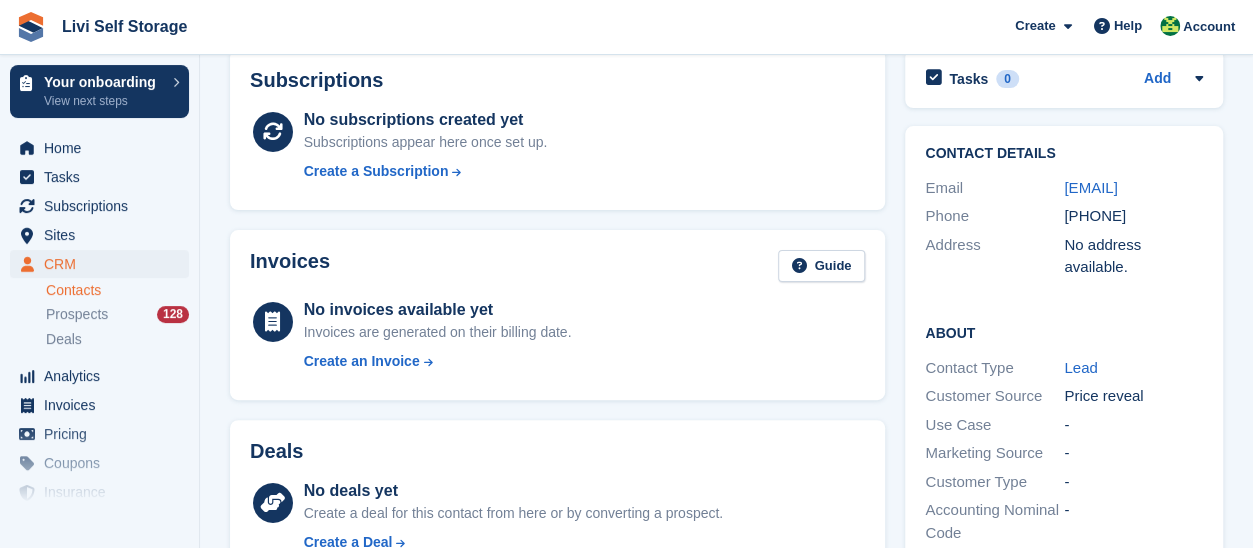scroll, scrollTop: 71, scrollLeft: 0, axis: vertical 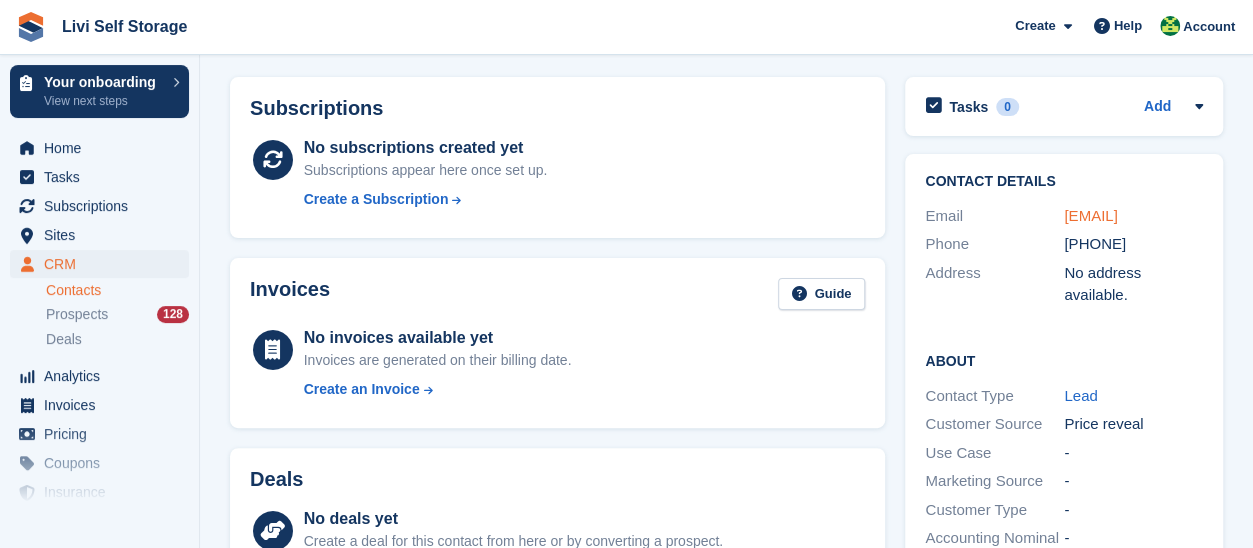 drag, startPoint x: 1066, startPoint y: 192, endPoint x: 1151, endPoint y: 208, distance: 86.492775 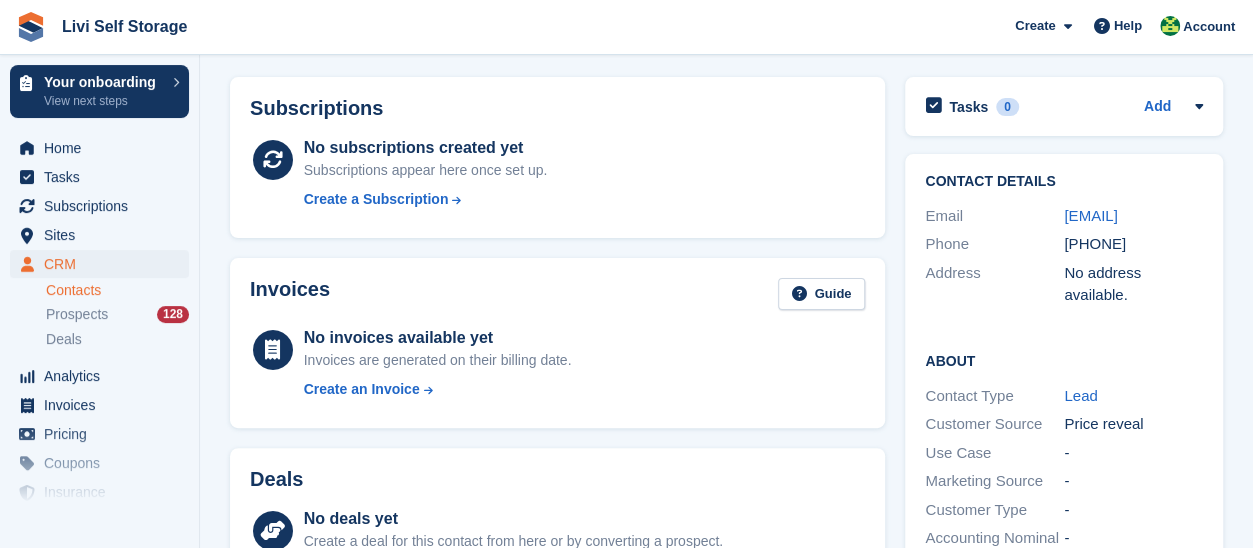drag, startPoint x: 1071, startPoint y: 182, endPoint x: 1138, endPoint y: 238, distance: 87.32124 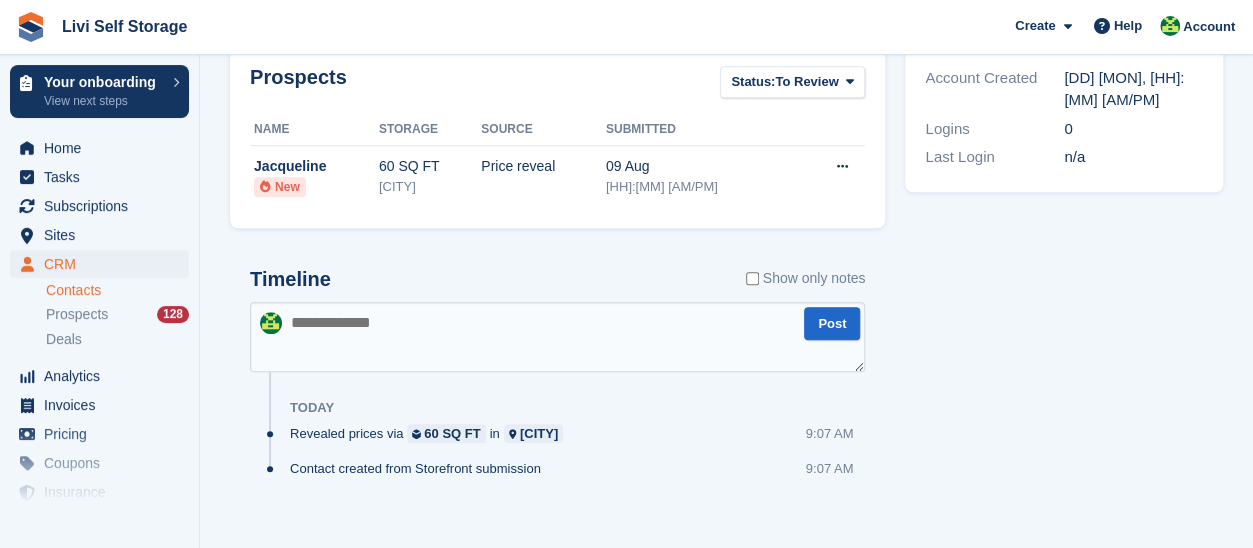 scroll, scrollTop: 671, scrollLeft: 0, axis: vertical 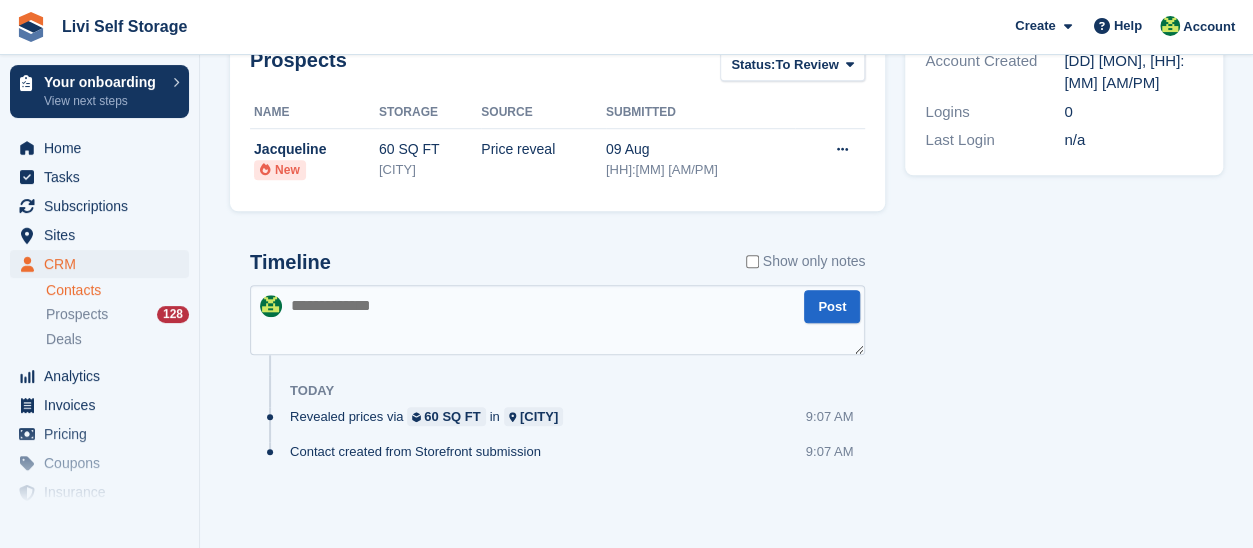 paste on "**********" 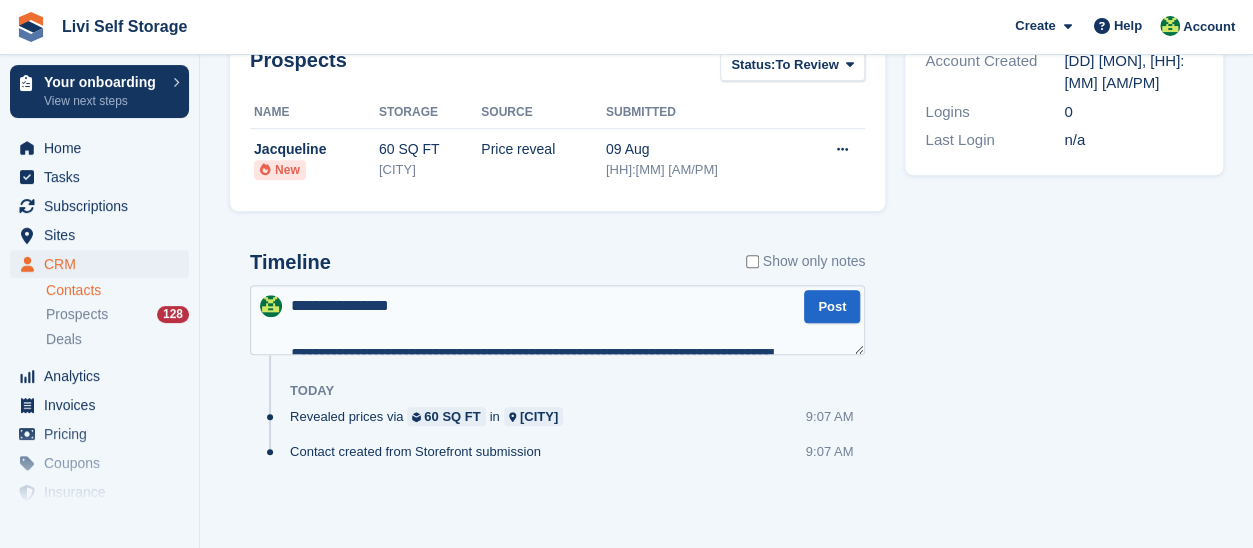 scroll, scrollTop: 610, scrollLeft: 0, axis: vertical 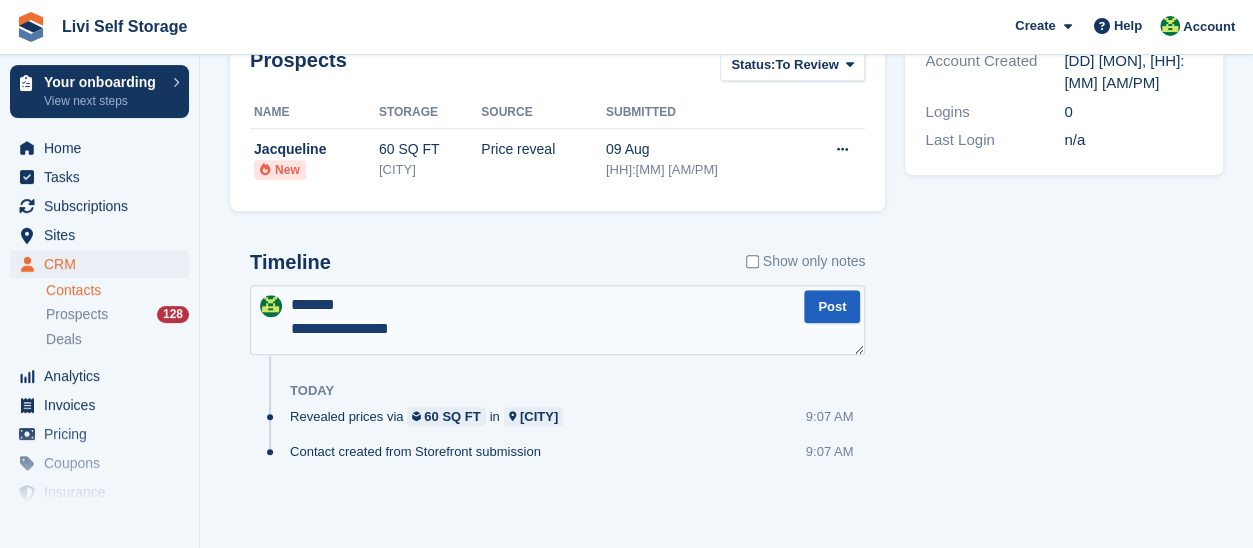 type on "**********" 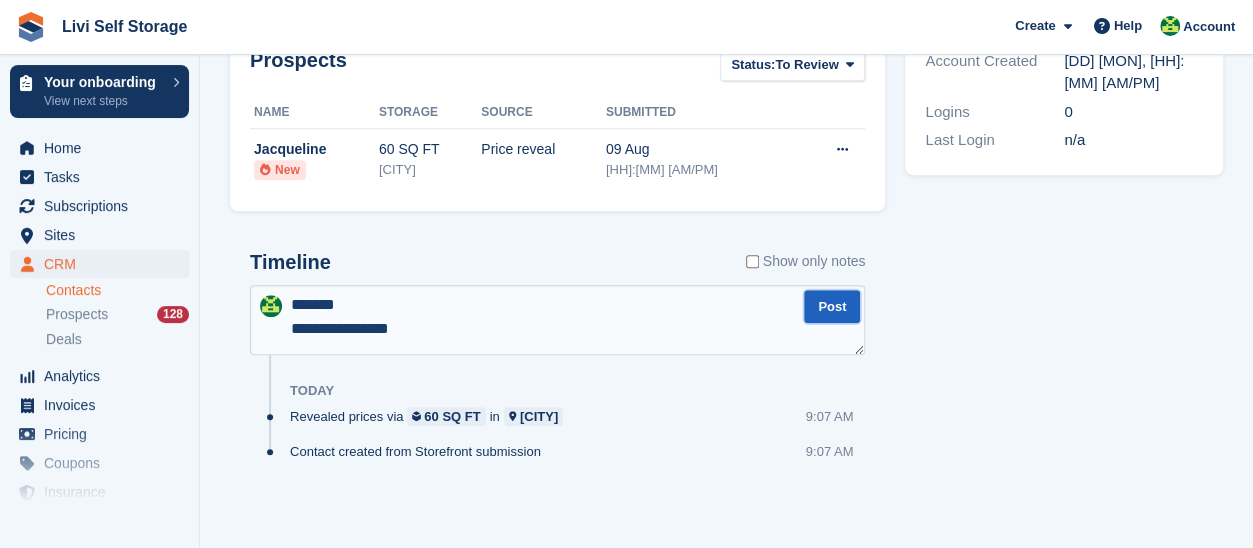 click on "Post" at bounding box center (832, 306) 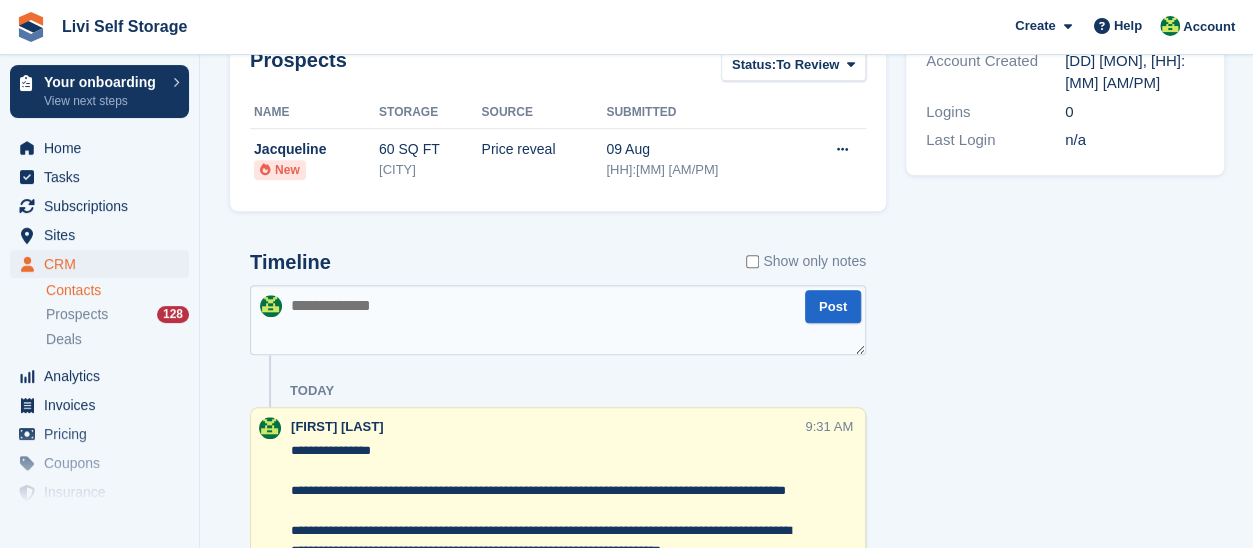 click at bounding box center [558, 320] 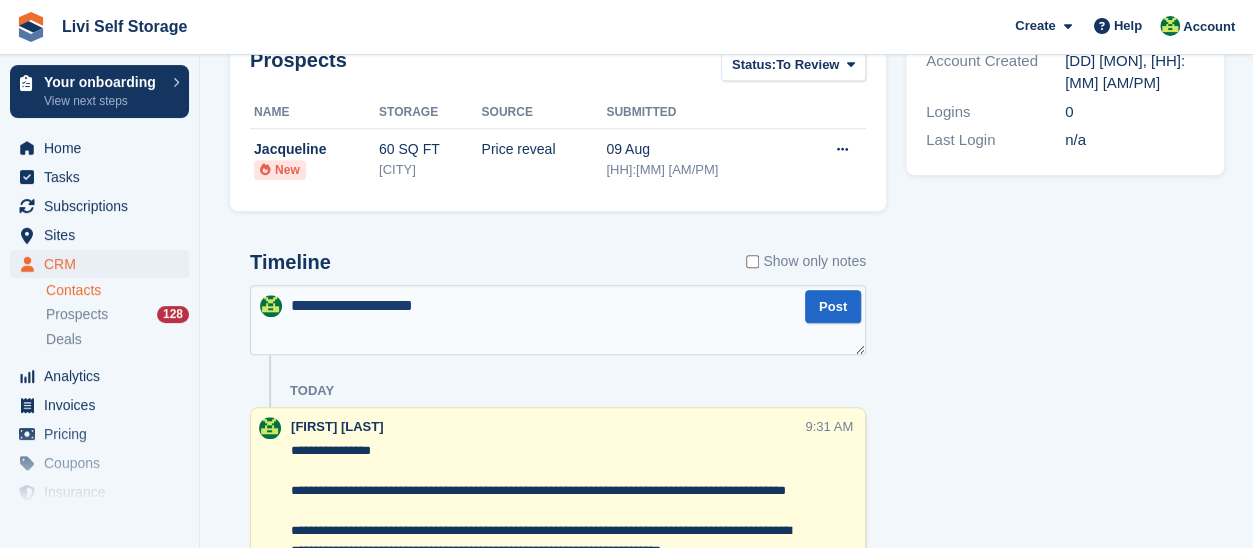 click on "**********" at bounding box center [558, 320] 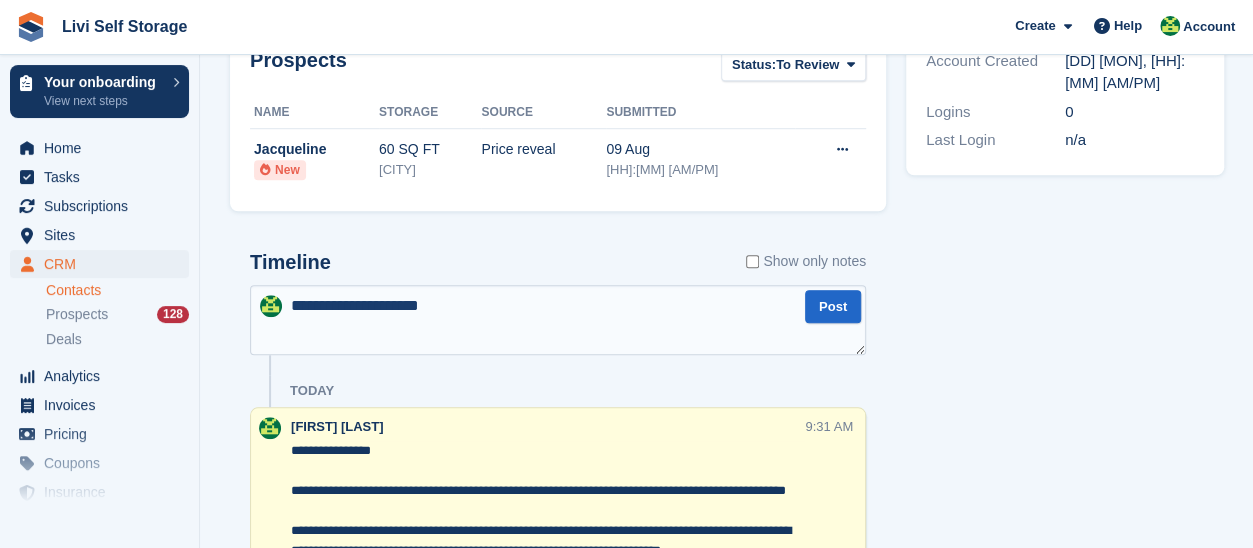 click on "**********" at bounding box center [558, 320] 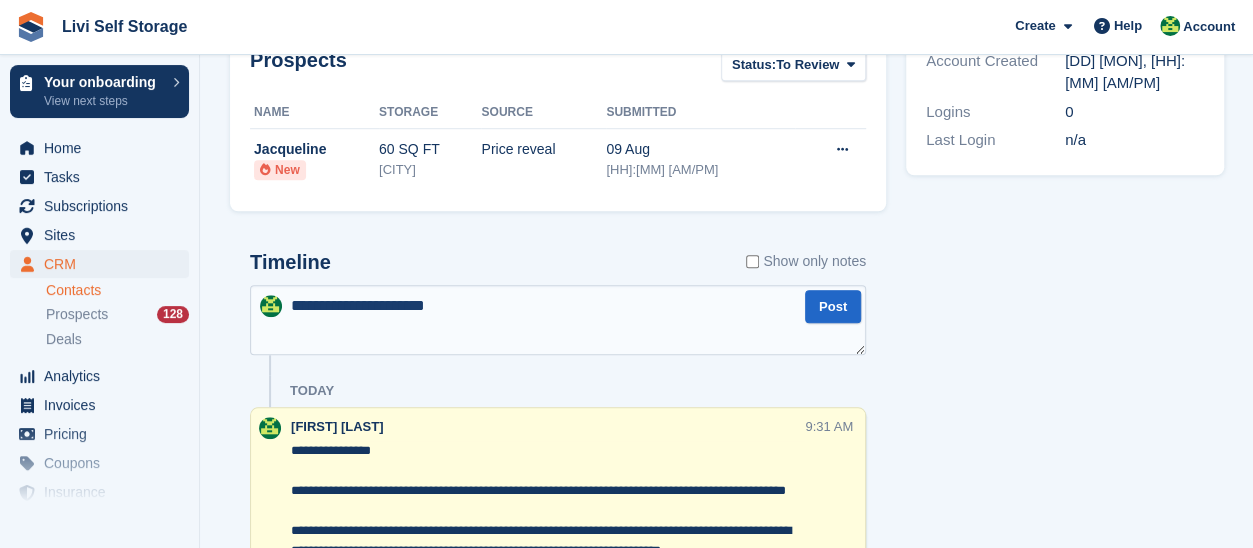 click on "**********" at bounding box center [558, 320] 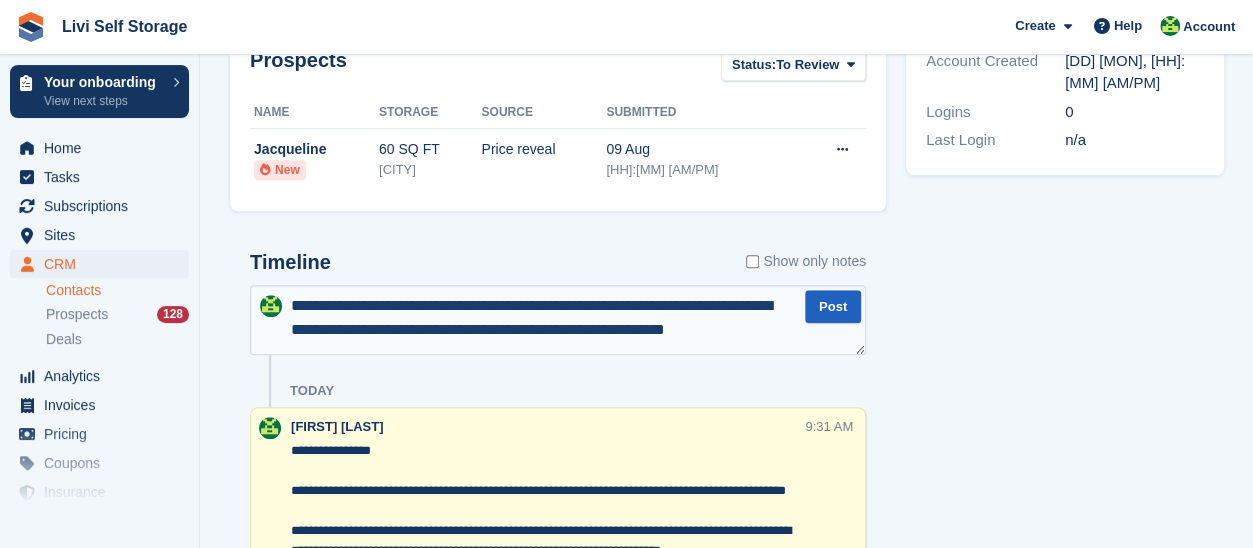 type on "**********" 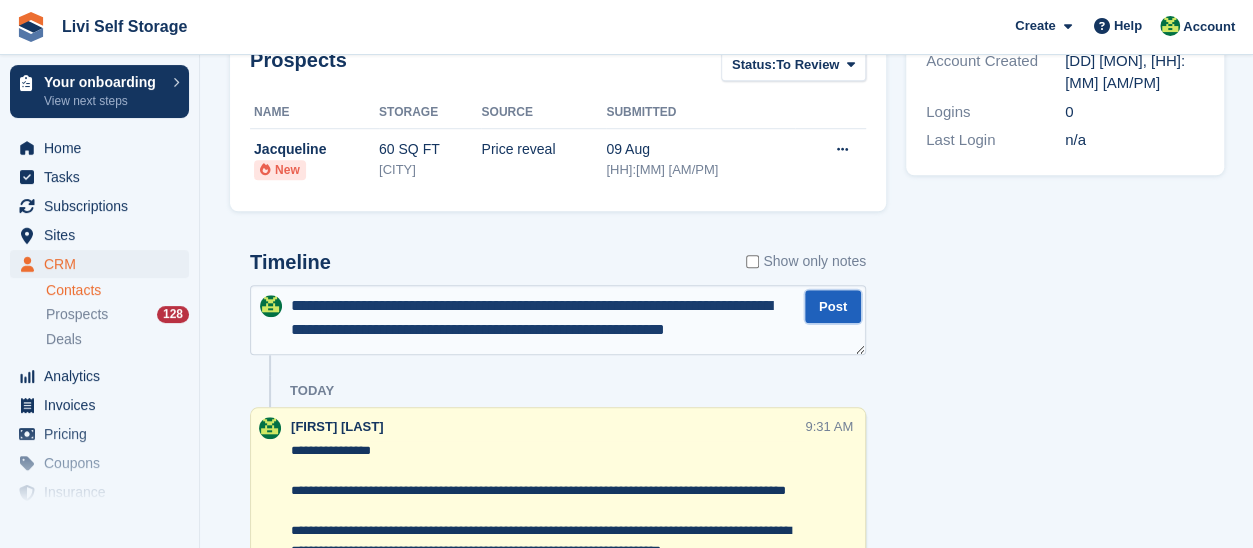 click on "Post" at bounding box center [833, 306] 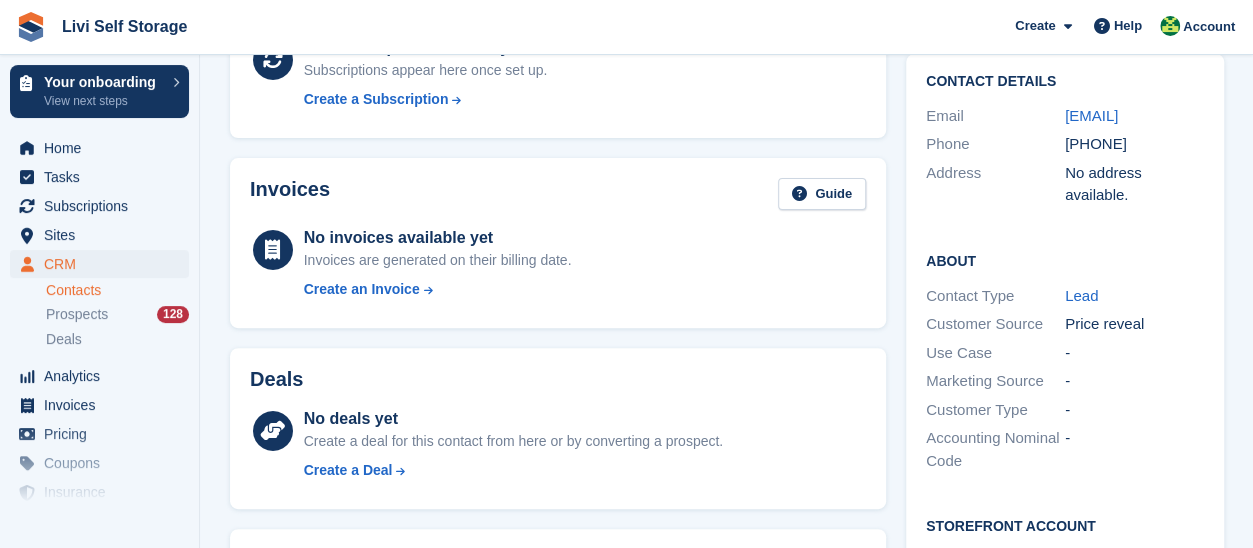 scroll, scrollTop: 71, scrollLeft: 0, axis: vertical 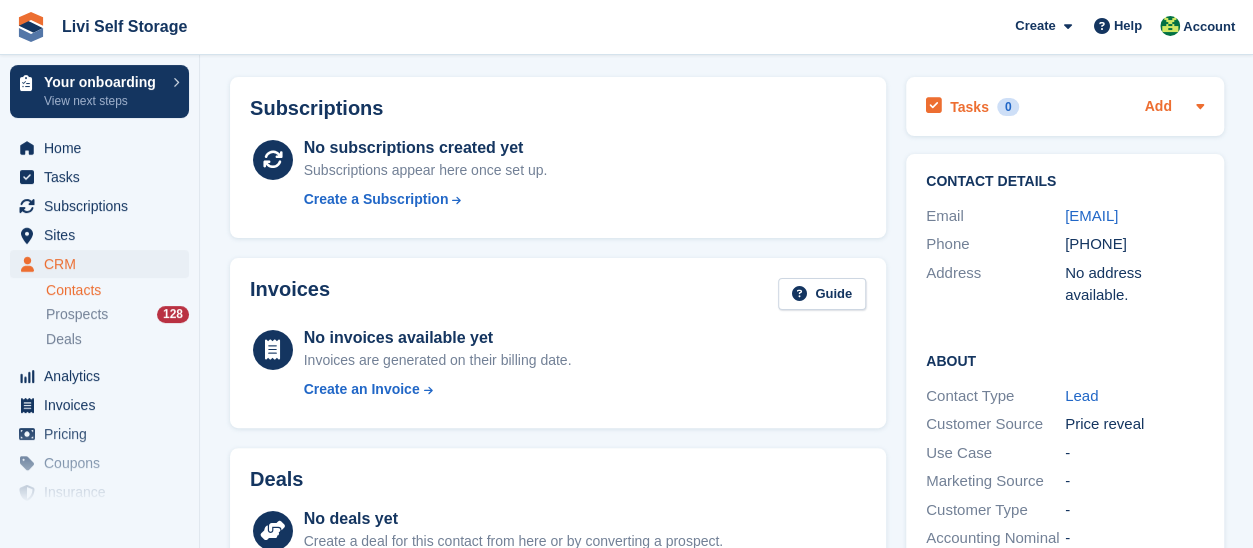 click on "Add" at bounding box center (1157, 107) 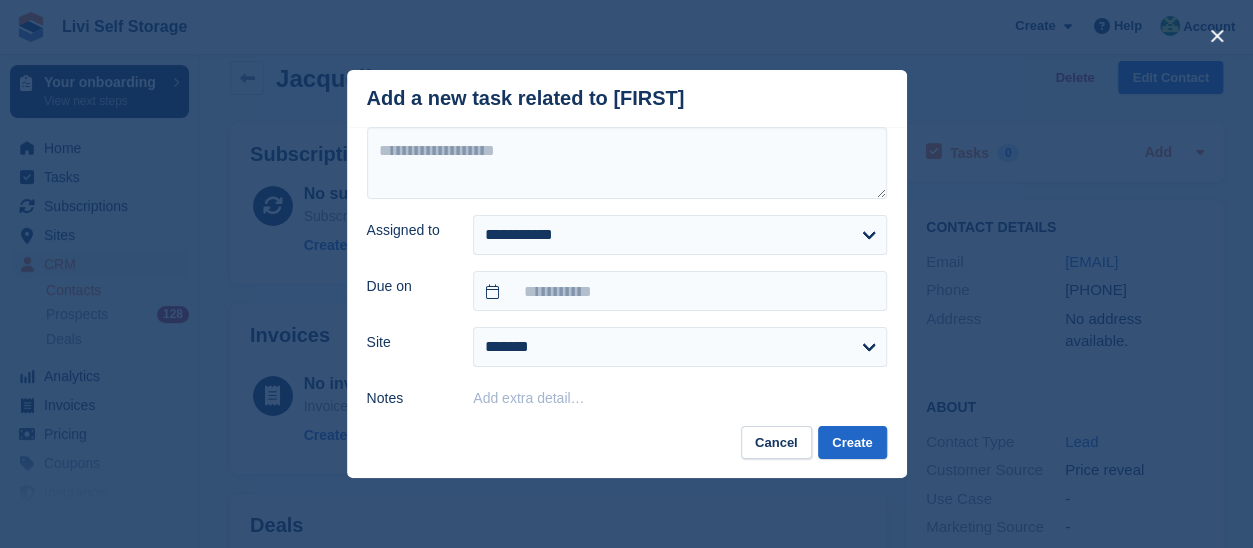 scroll, scrollTop: 0, scrollLeft: 0, axis: both 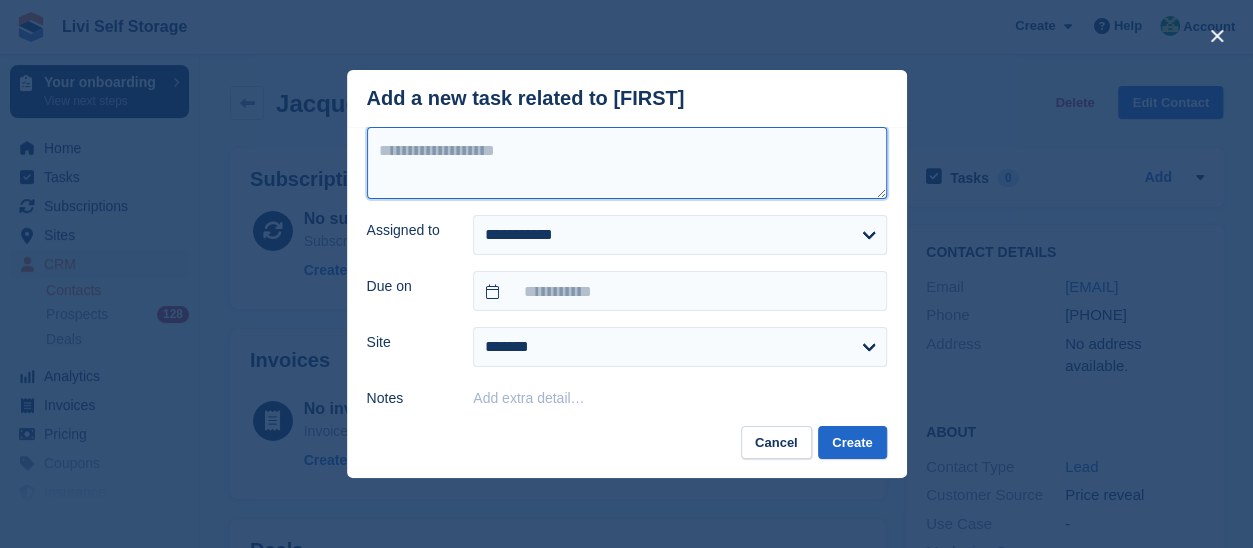 click at bounding box center (627, 163) 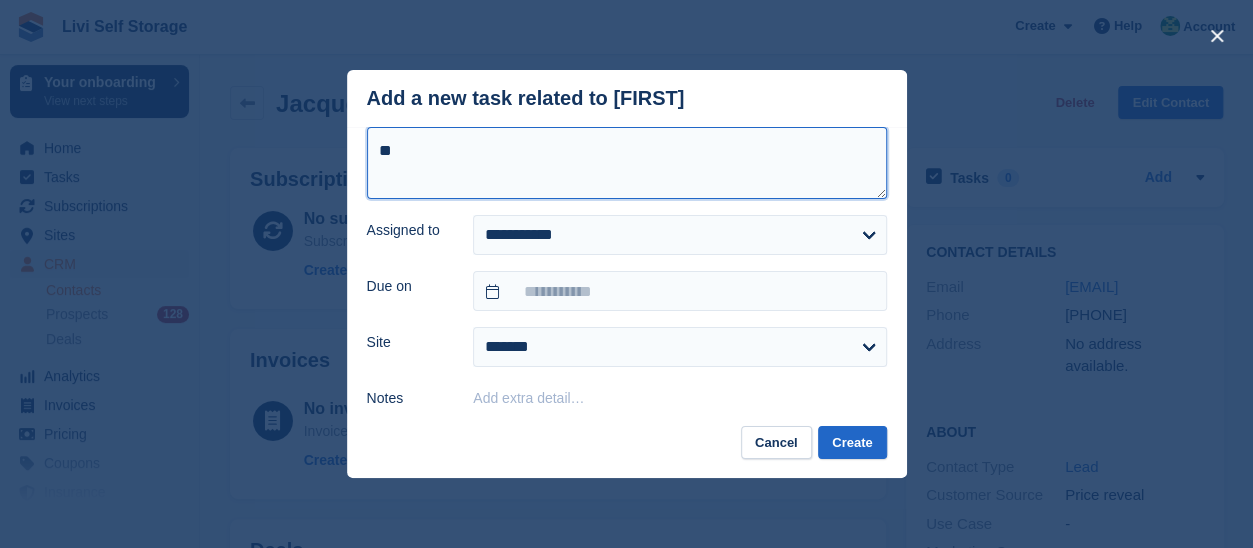 type on "*" 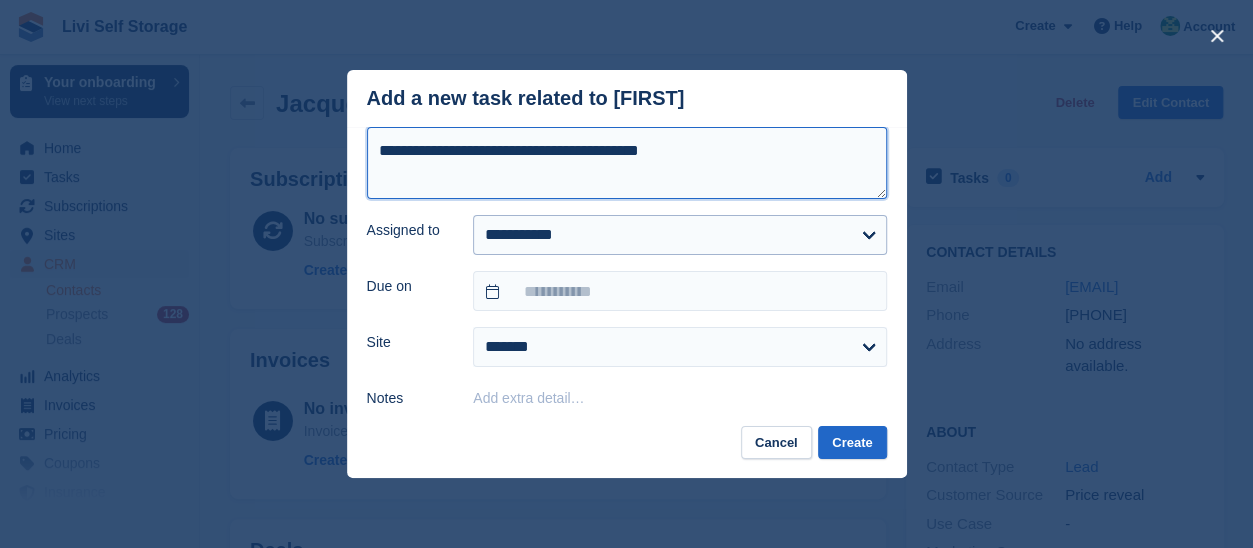 type on "**********" 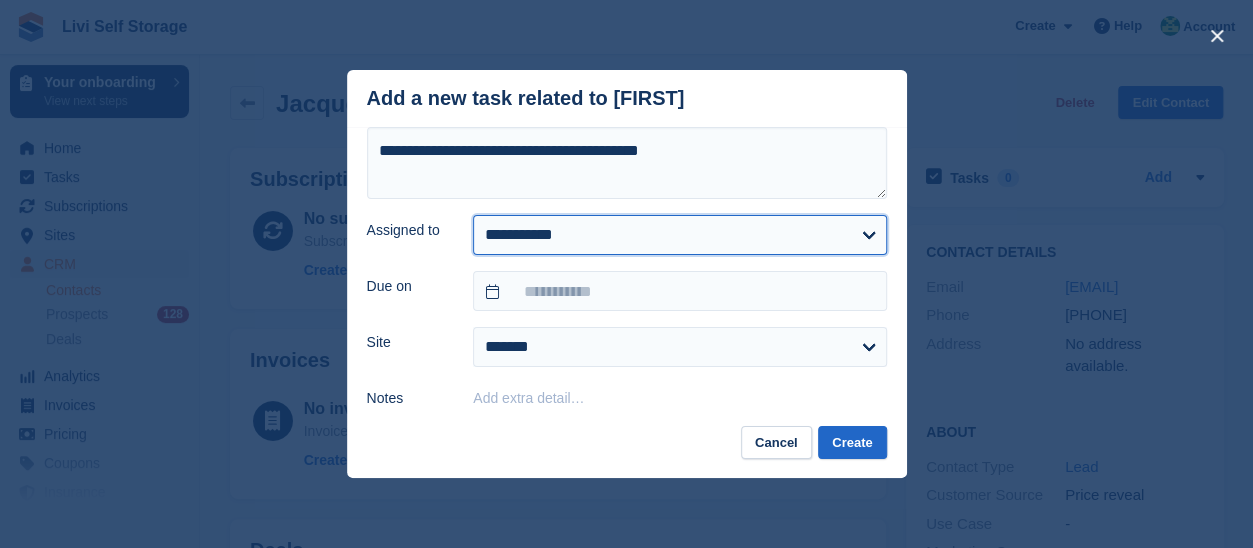 click on "**********" at bounding box center (679, 235) 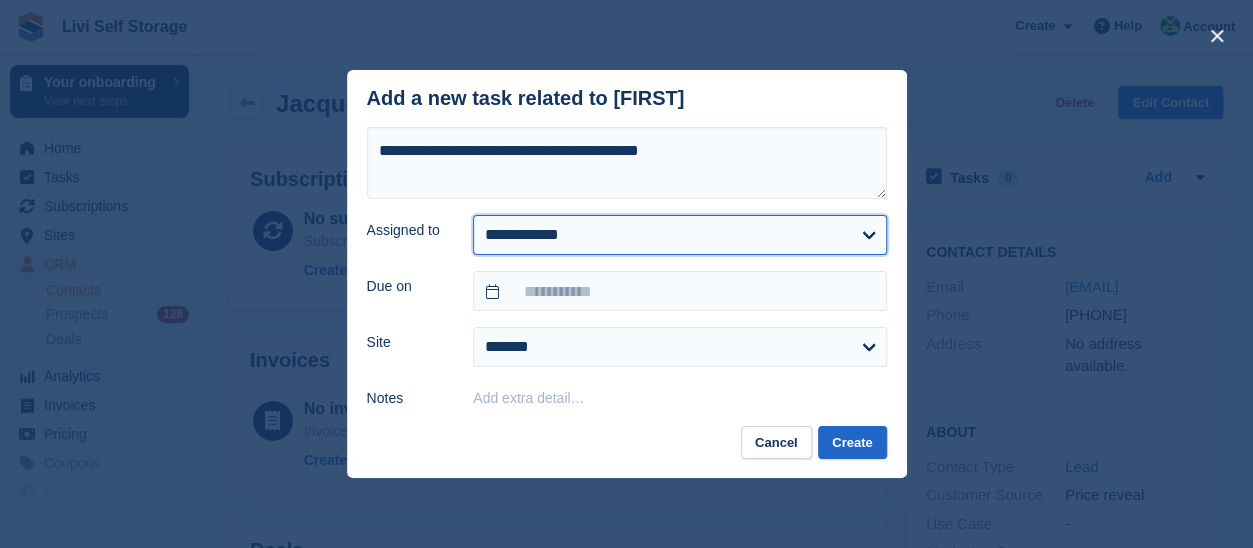 click on "**********" at bounding box center [679, 235] 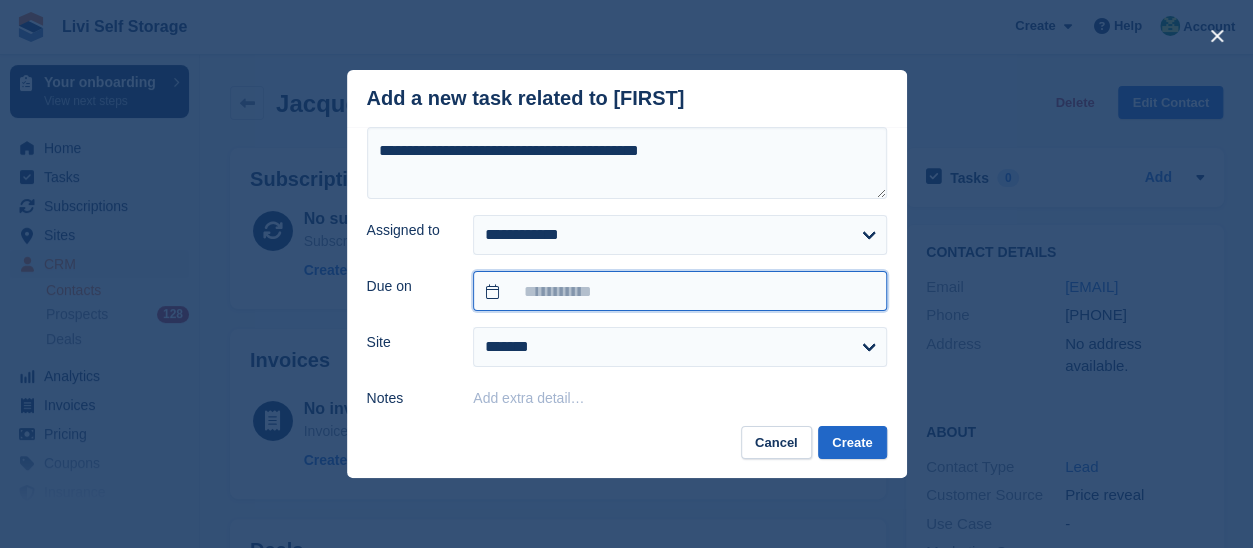 click at bounding box center (679, 291) 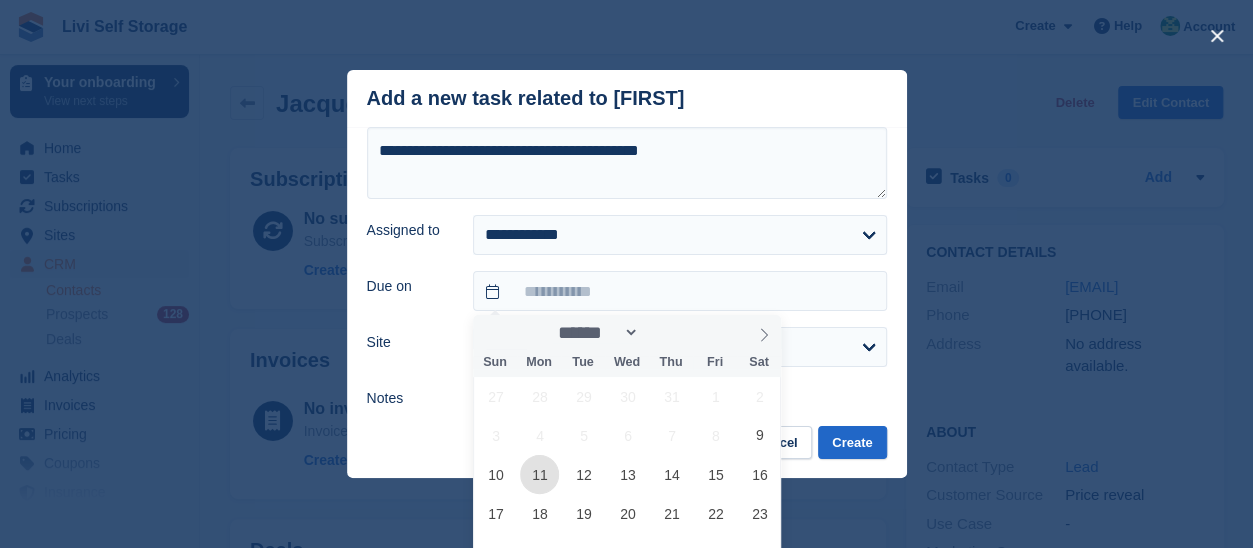 click on "11" at bounding box center [539, 474] 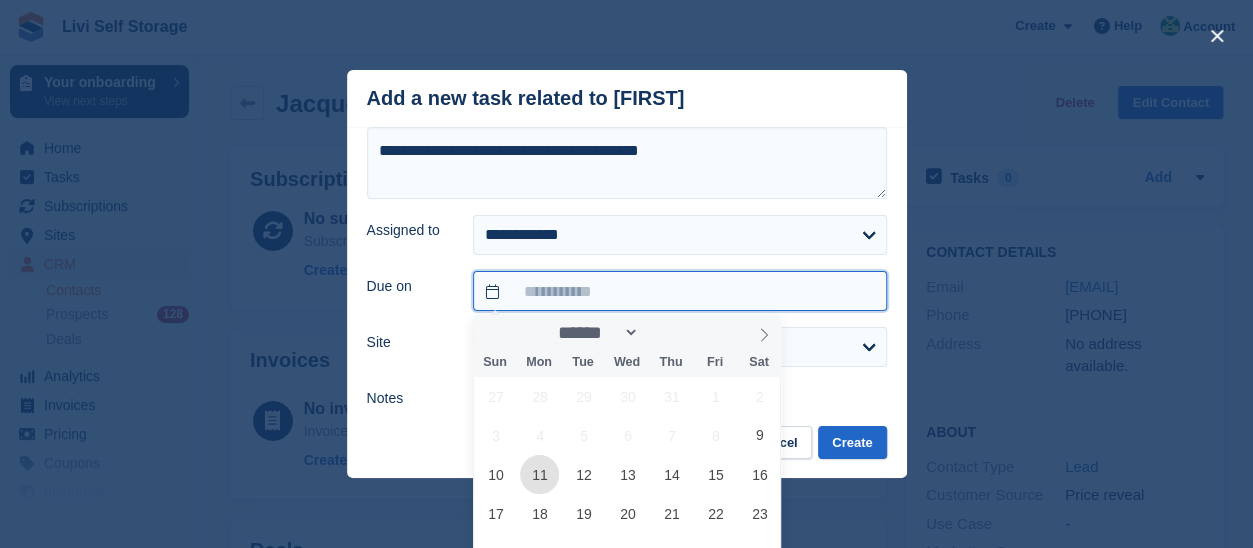 type on "**********" 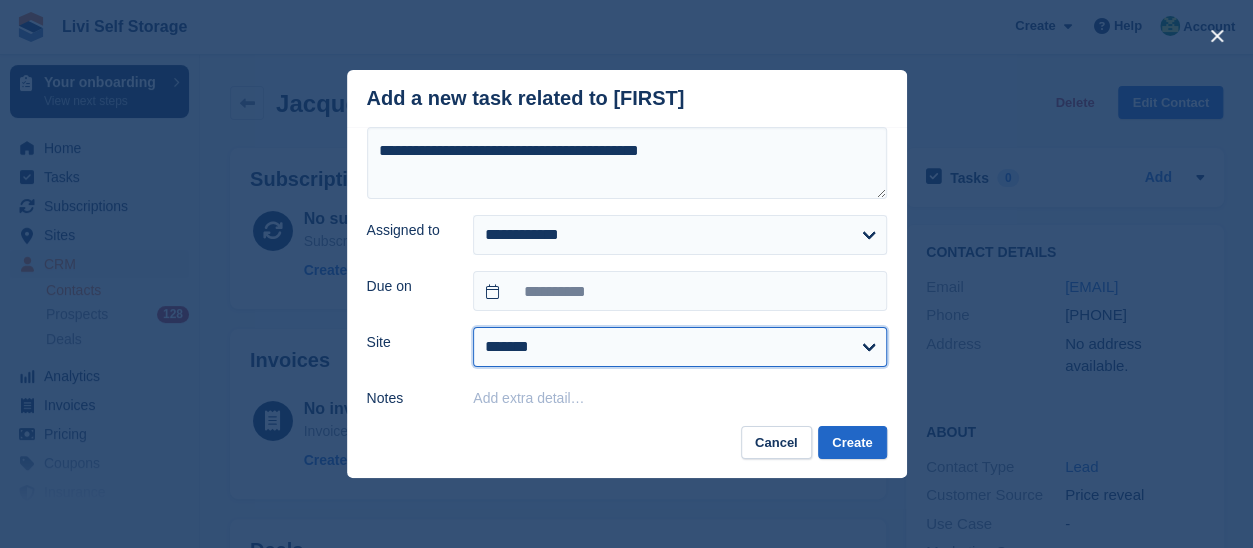 click on "**********" at bounding box center [679, 347] 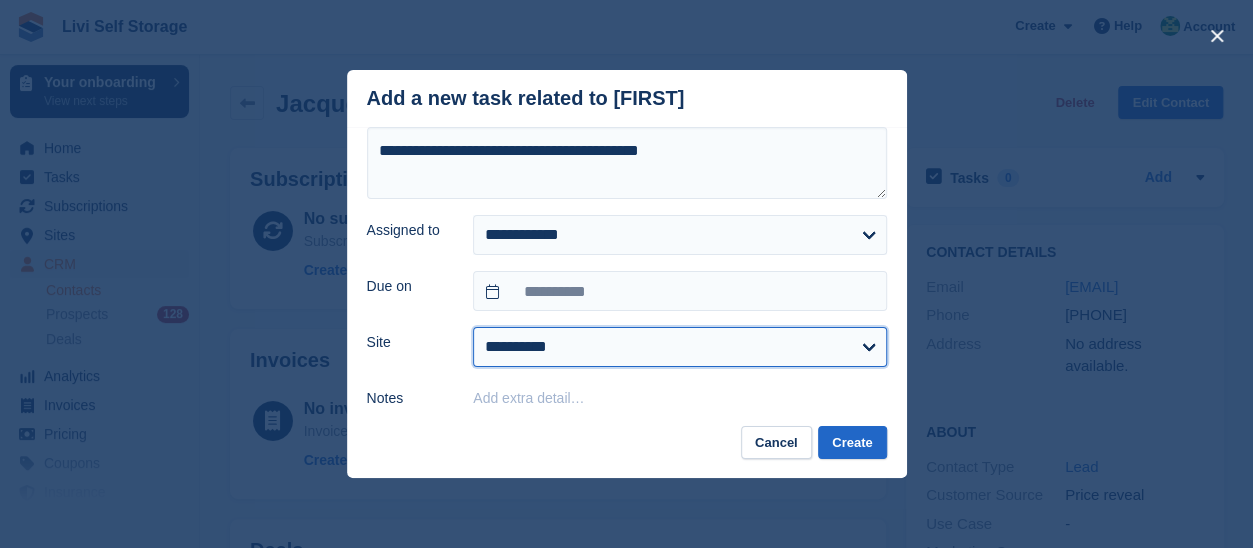 click on "**********" at bounding box center (679, 347) 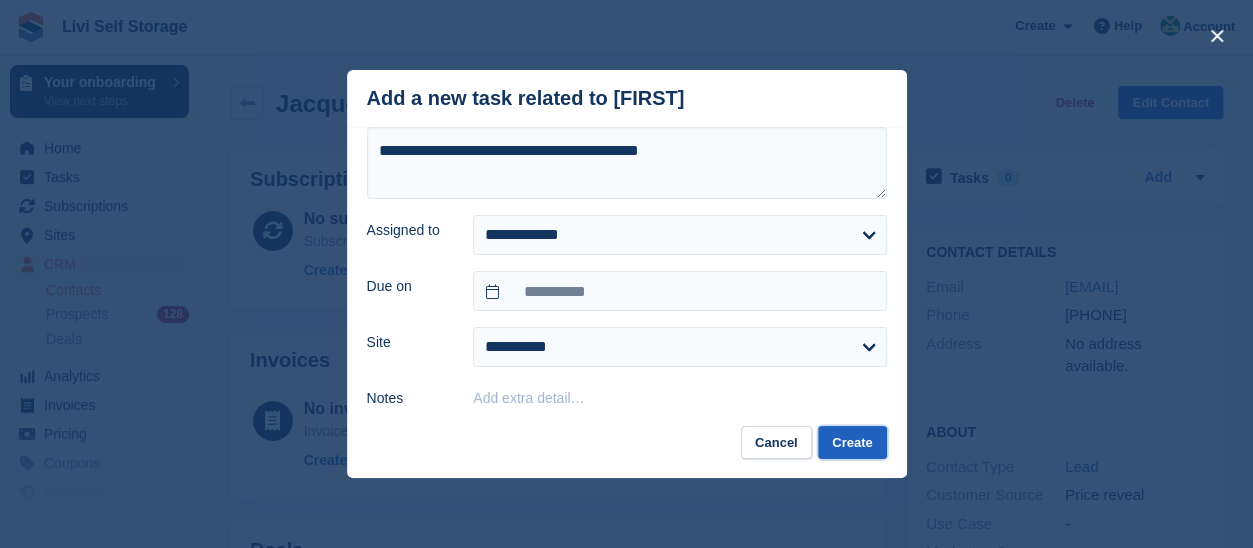 click on "Create" at bounding box center [852, 442] 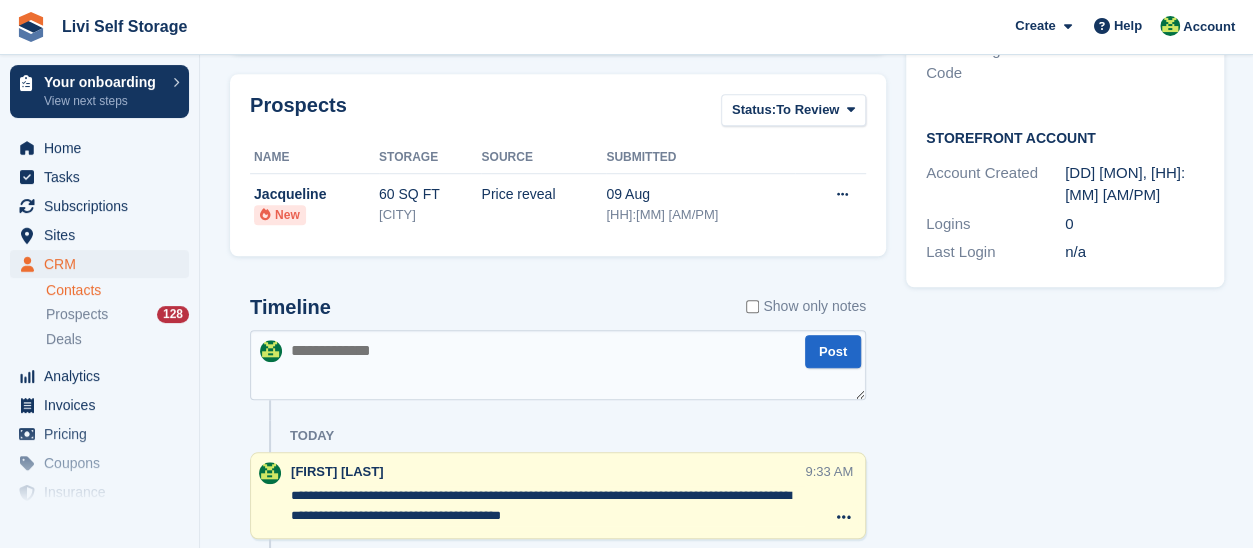 scroll, scrollTop: 600, scrollLeft: 0, axis: vertical 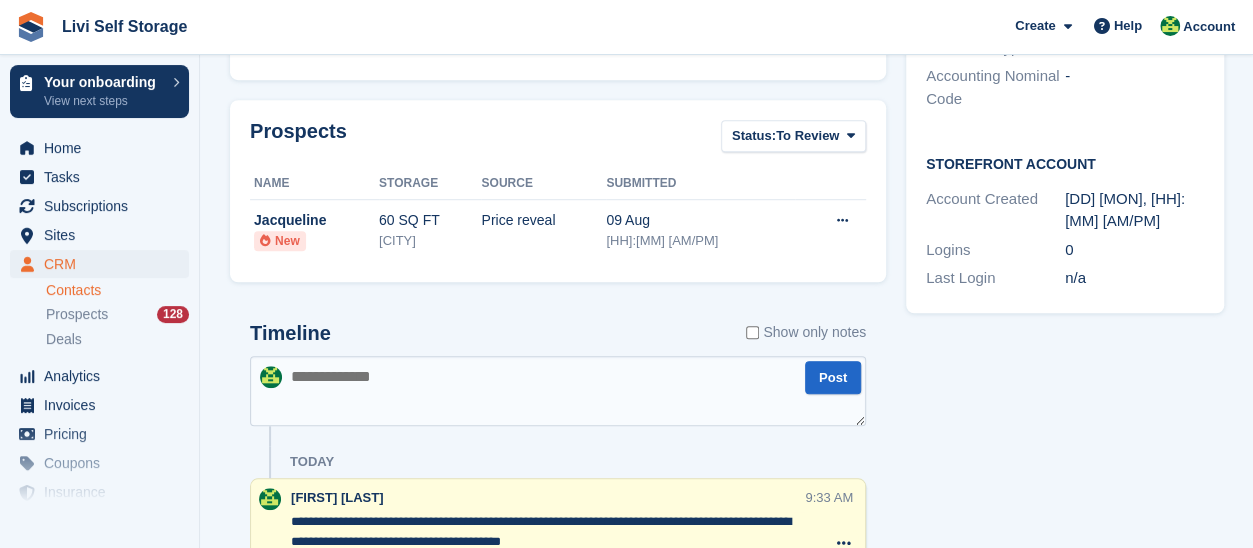 paste on "**********" 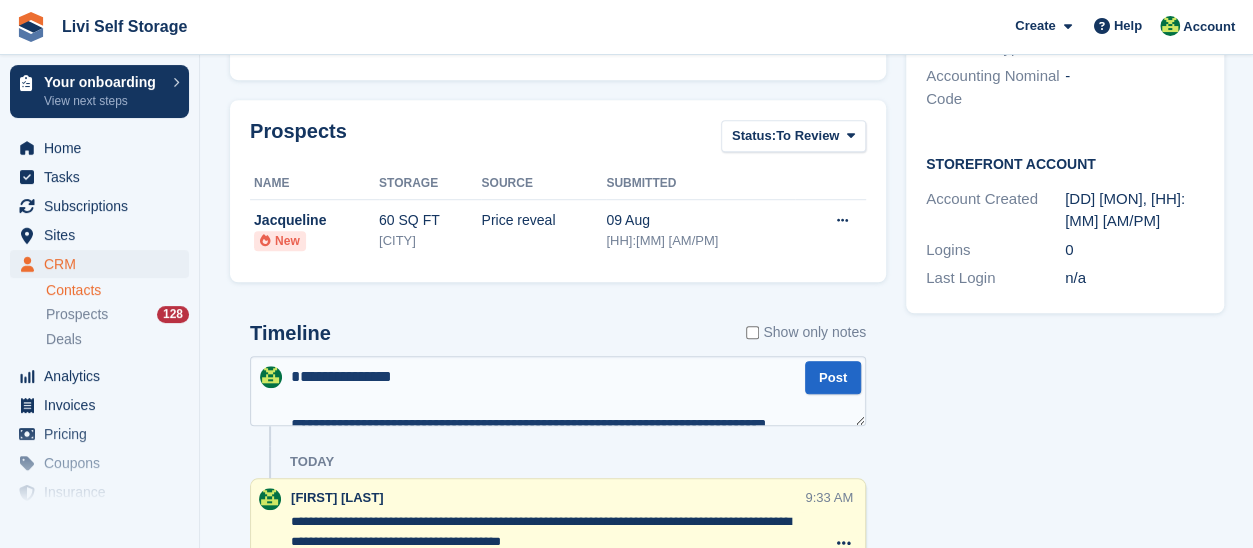 scroll, scrollTop: 802, scrollLeft: 0, axis: vertical 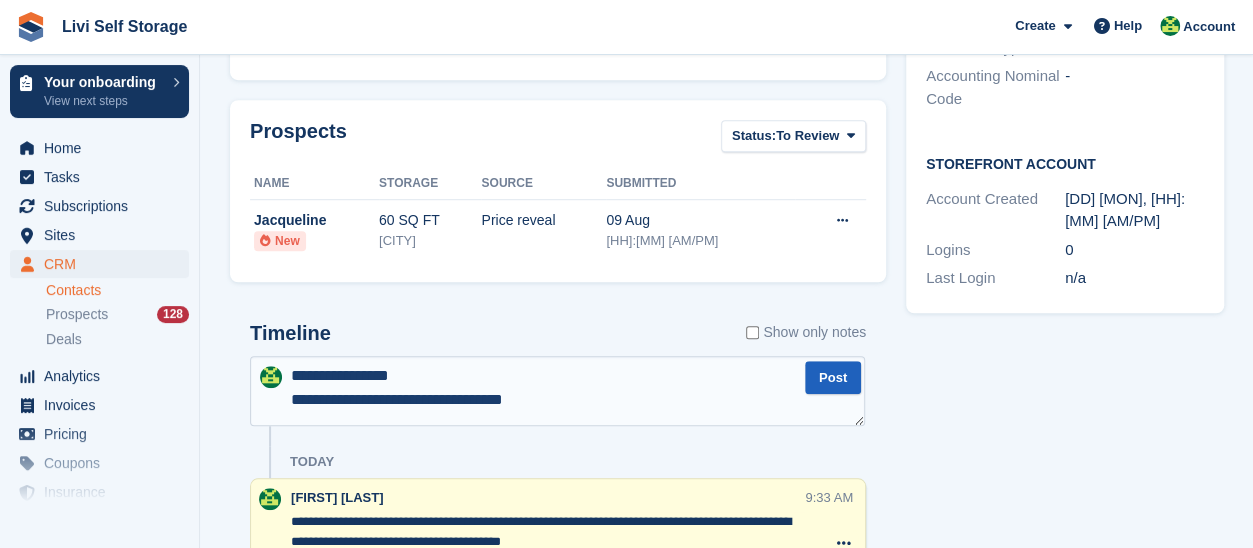 type on "**********" 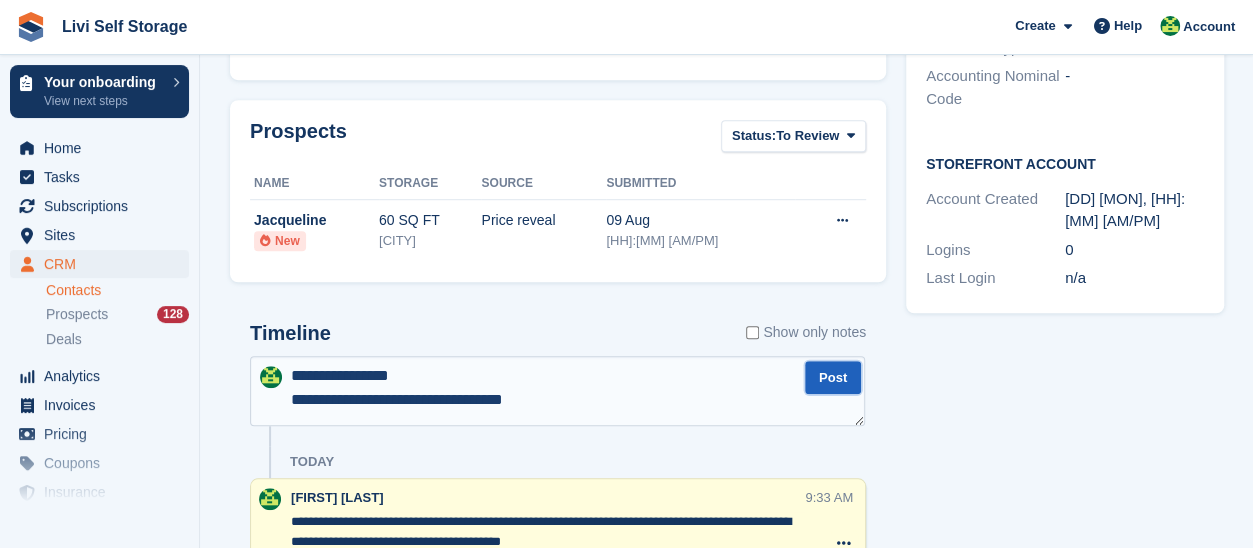 click on "Post" at bounding box center [833, 377] 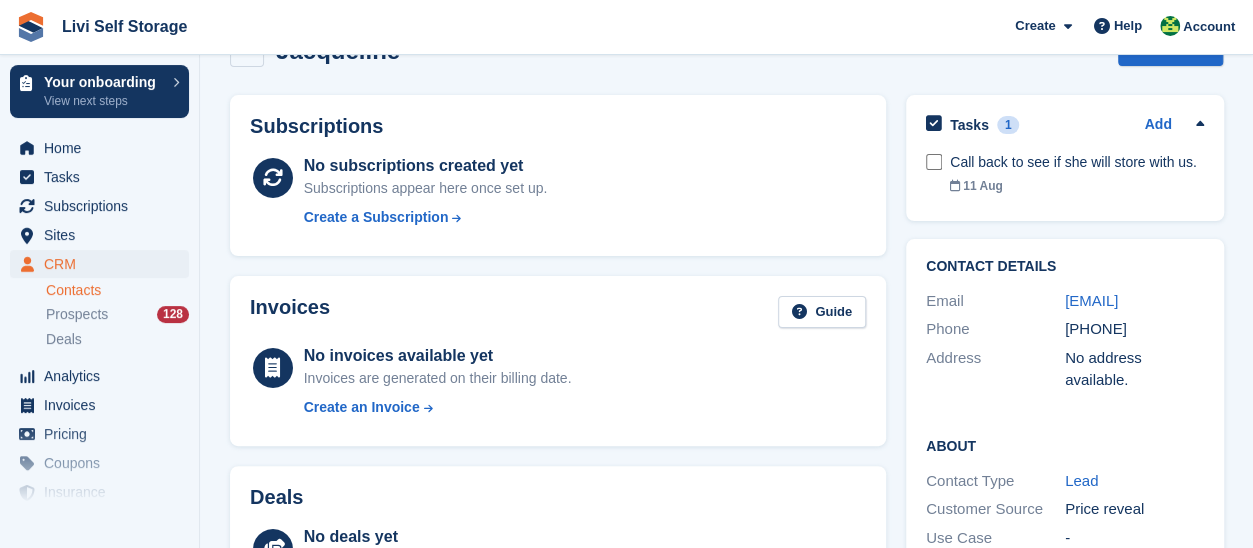 scroll, scrollTop: 0, scrollLeft: 0, axis: both 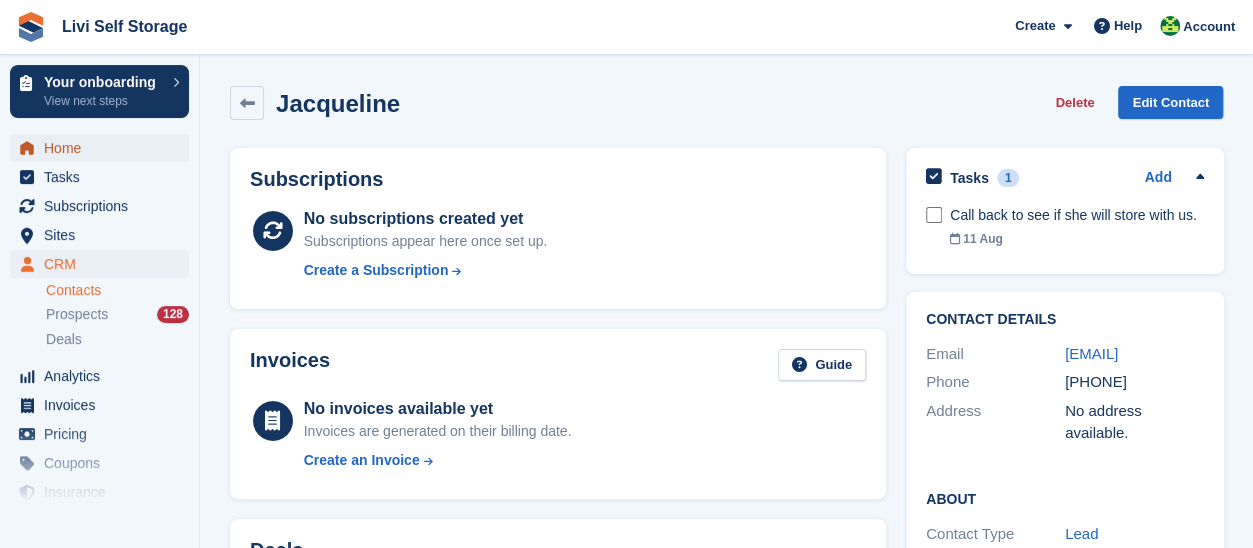click on "Home" at bounding box center [104, 148] 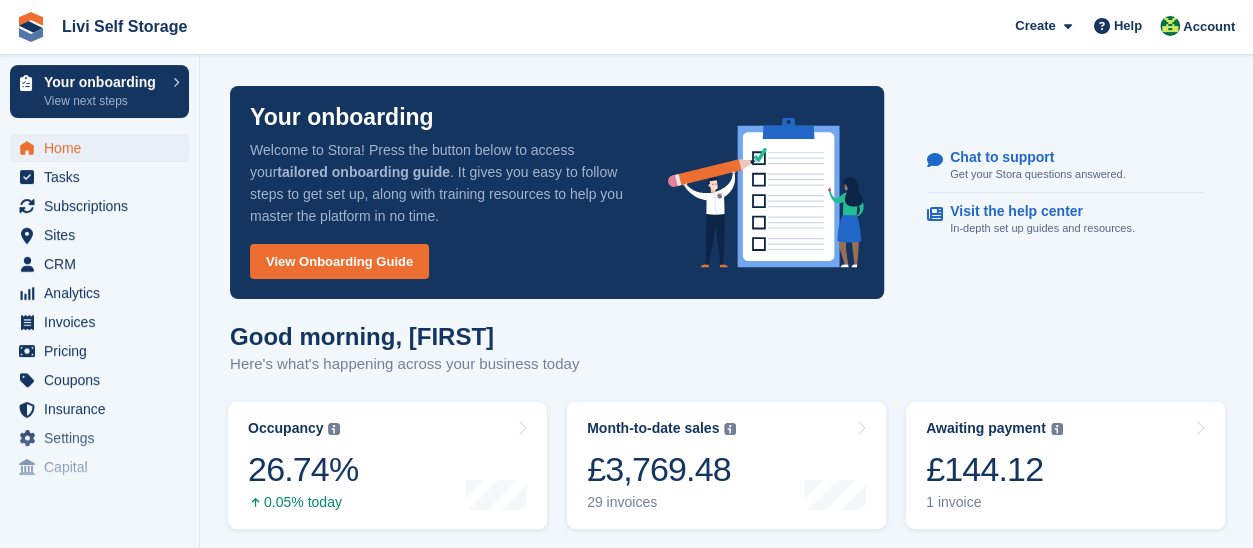 scroll, scrollTop: 100, scrollLeft: 0, axis: vertical 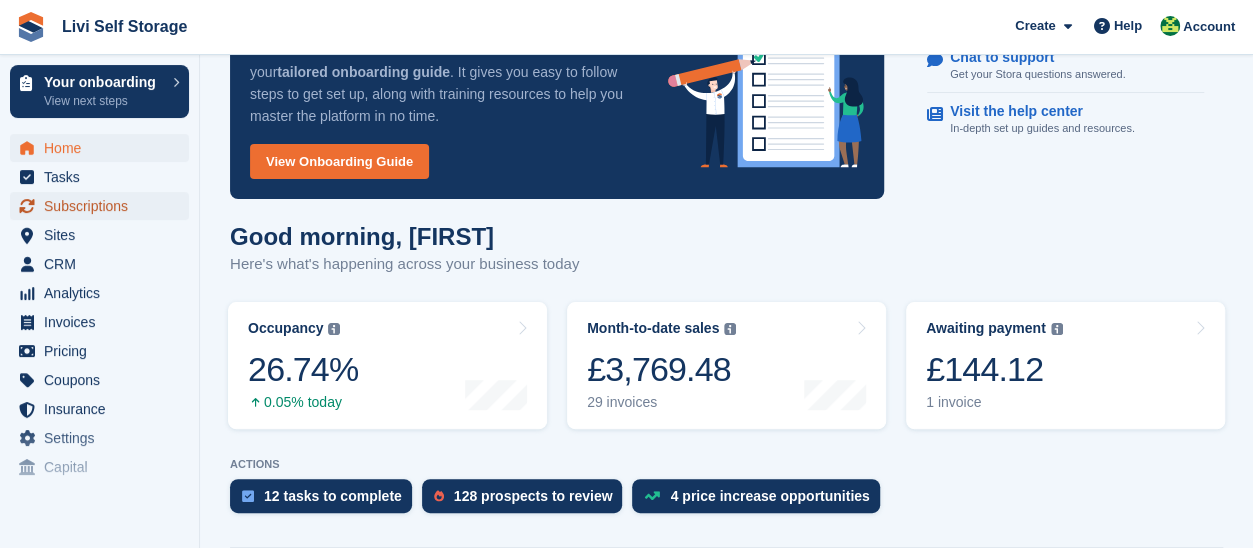 click on "Subscriptions" at bounding box center (104, 206) 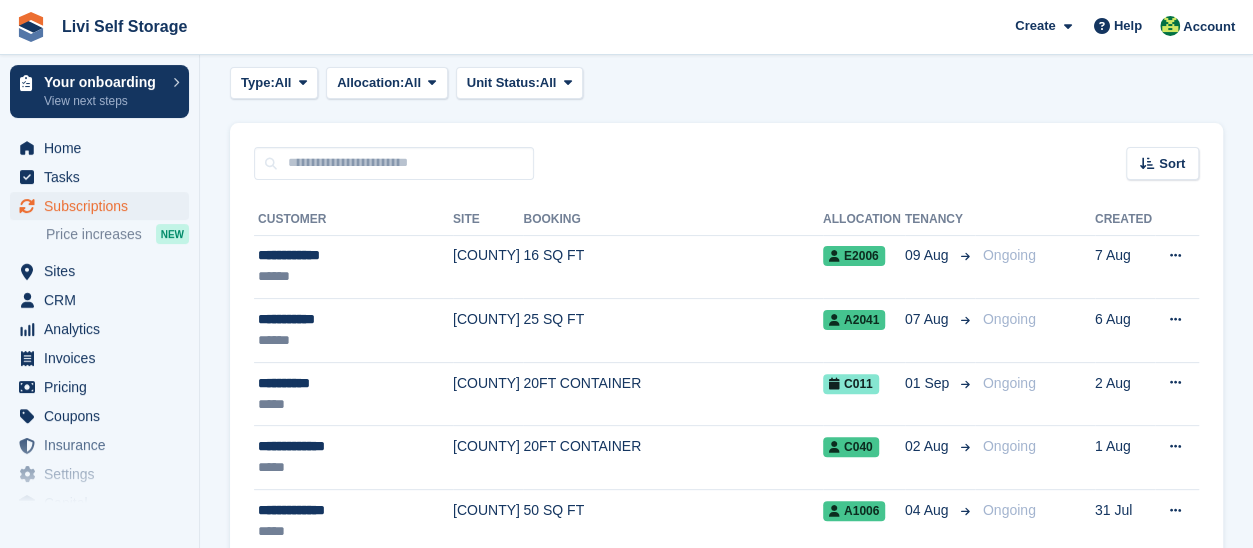 scroll, scrollTop: 0, scrollLeft: 0, axis: both 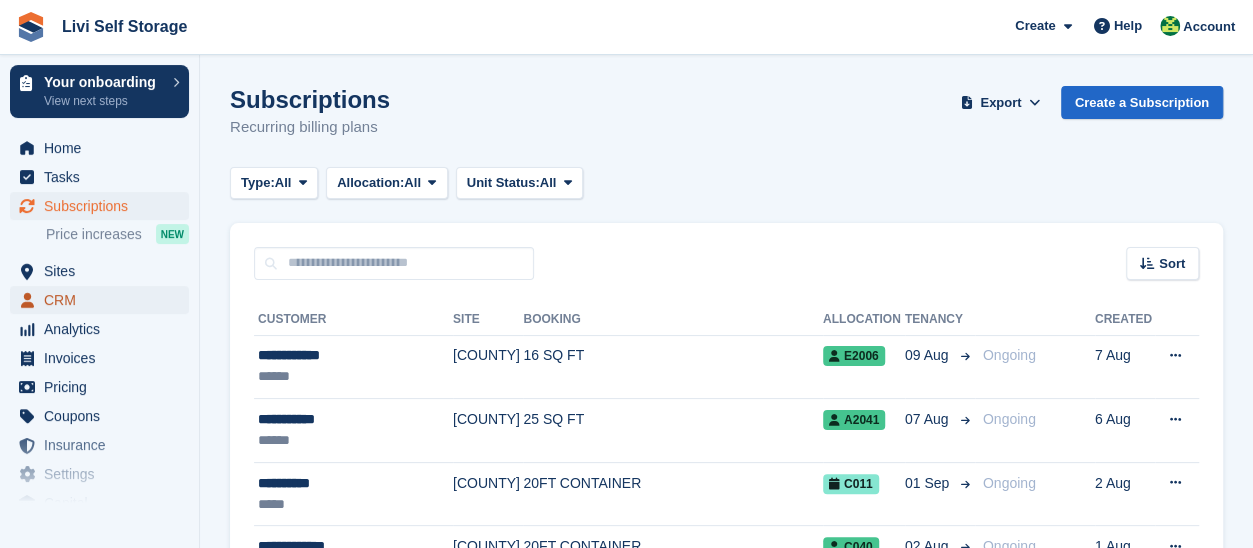 click on "CRM" at bounding box center (104, 300) 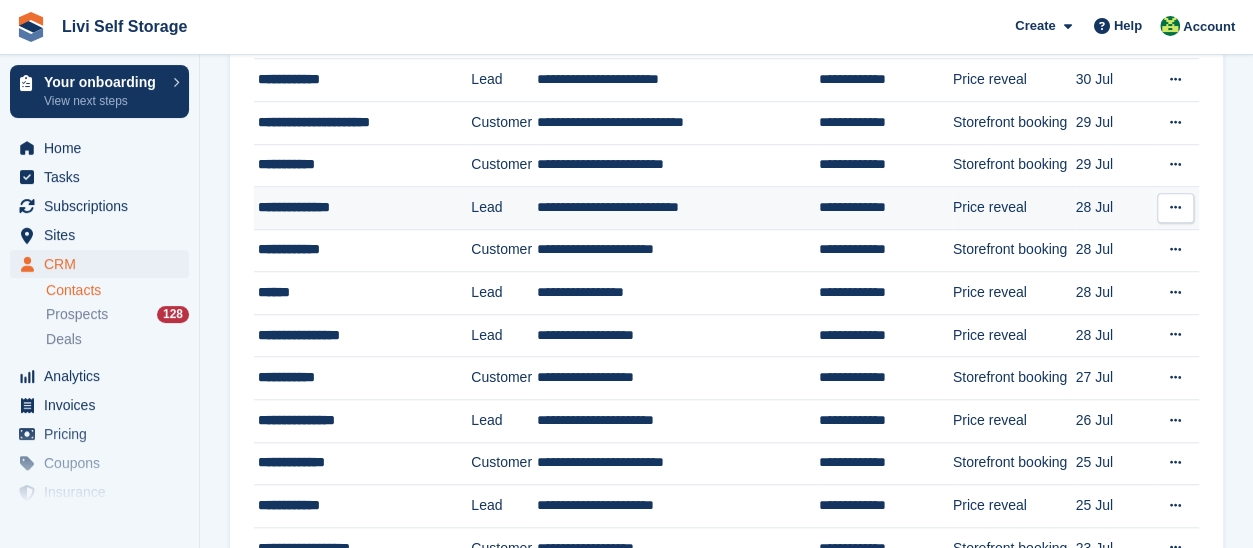 scroll, scrollTop: 800, scrollLeft: 0, axis: vertical 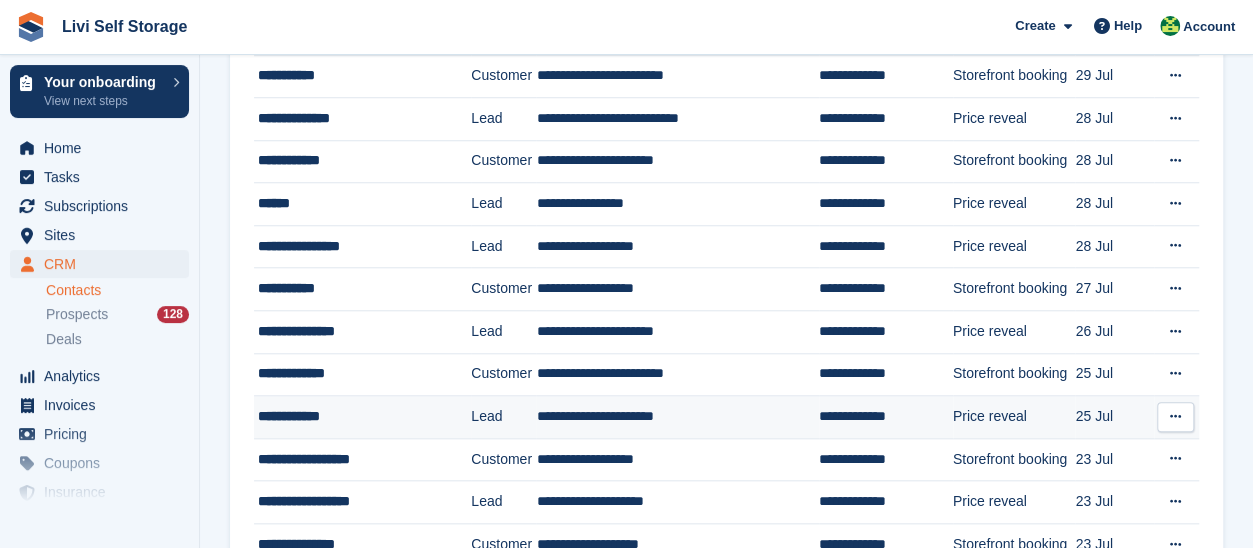 click on "**********" at bounding box center [357, 416] 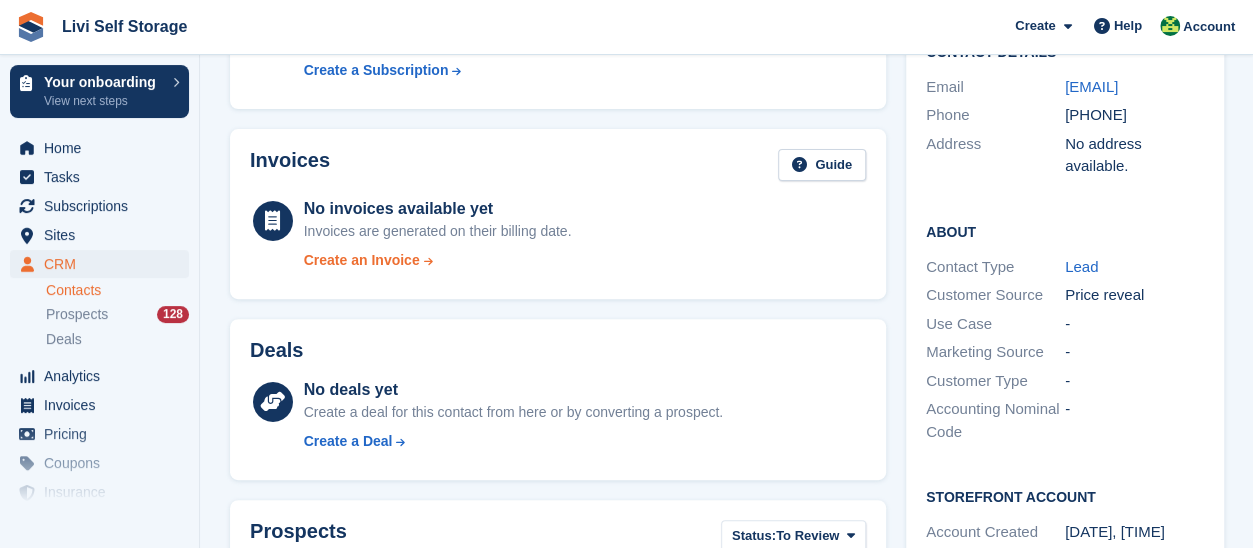 scroll, scrollTop: 0, scrollLeft: 0, axis: both 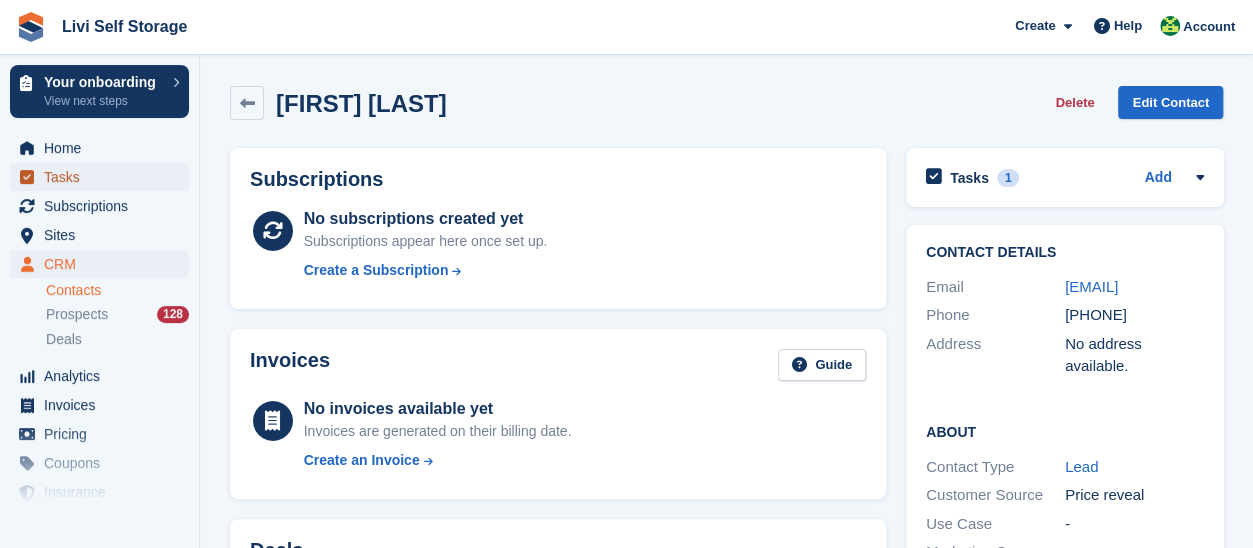 click on "Tasks" at bounding box center [104, 177] 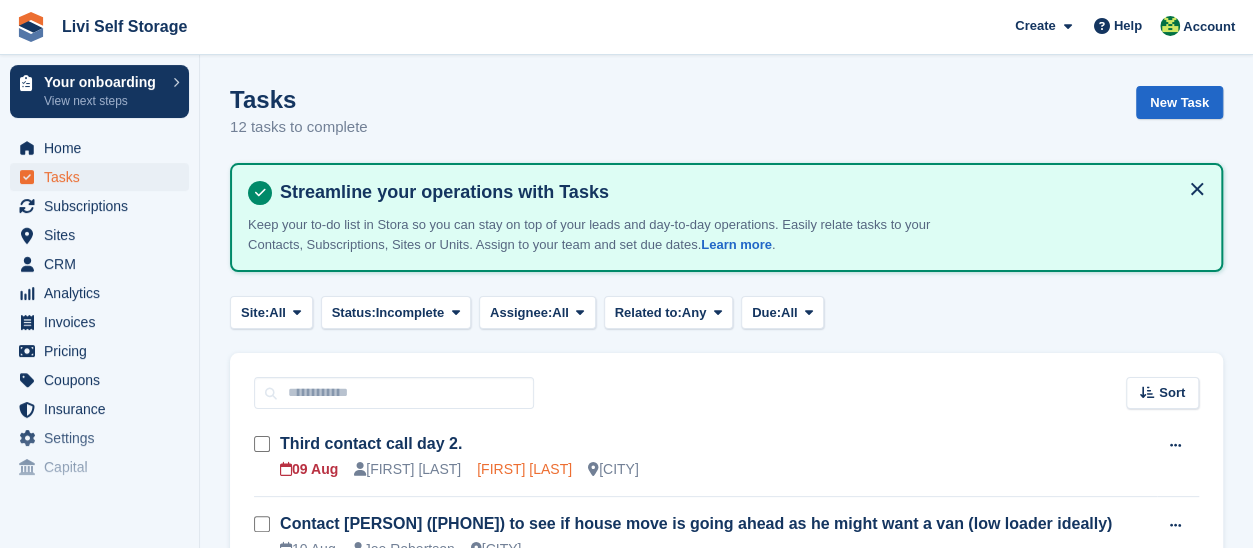click on "Jonathan Smith" at bounding box center [524, 469] 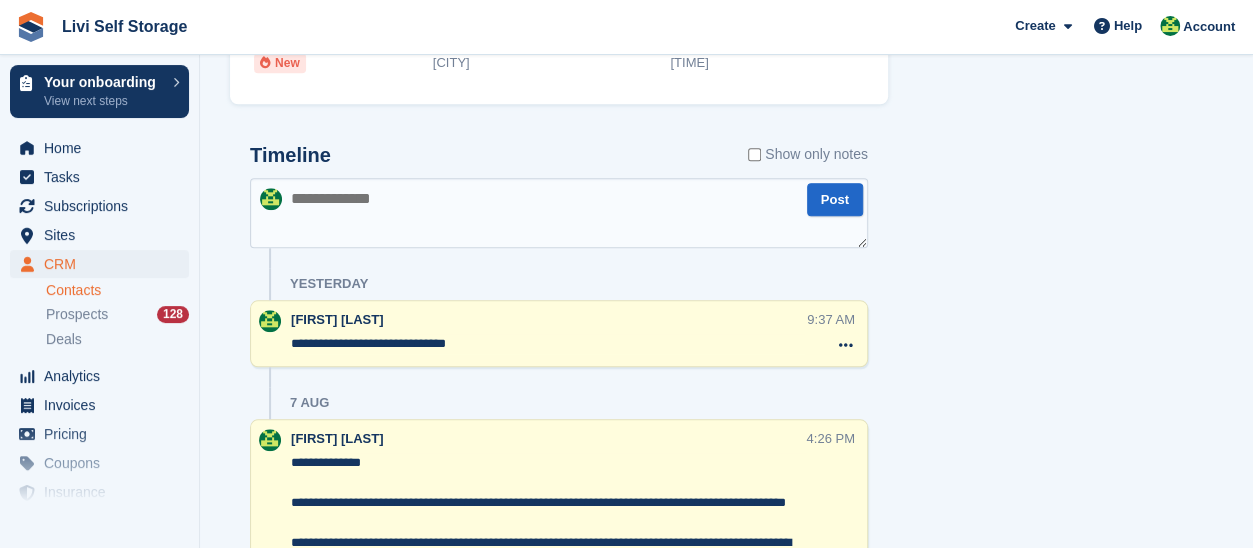 scroll, scrollTop: 808, scrollLeft: 0, axis: vertical 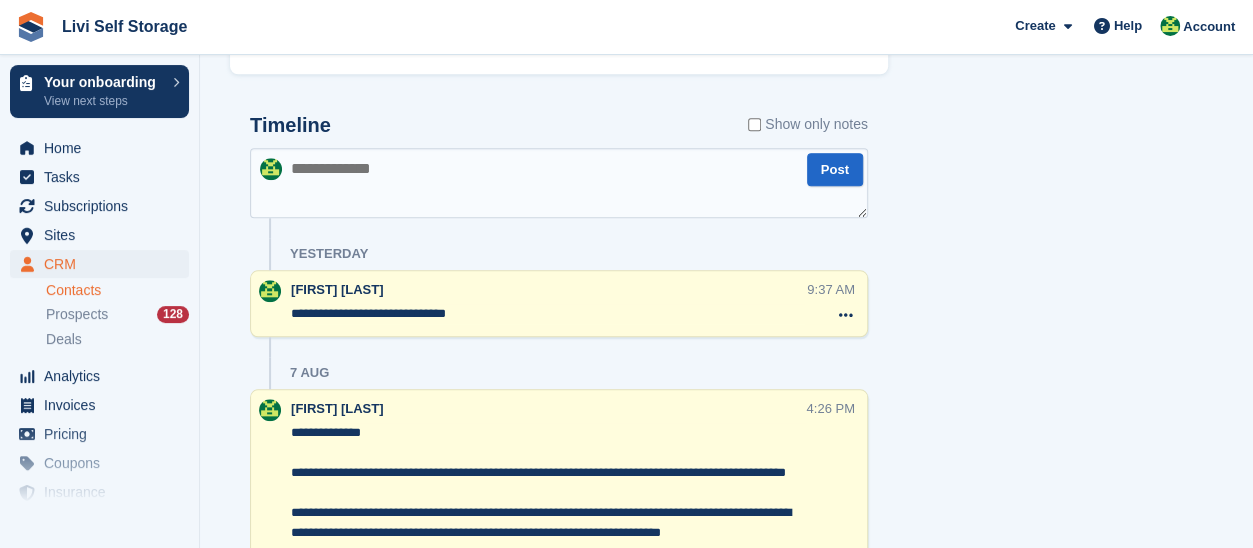 paste on "**********" 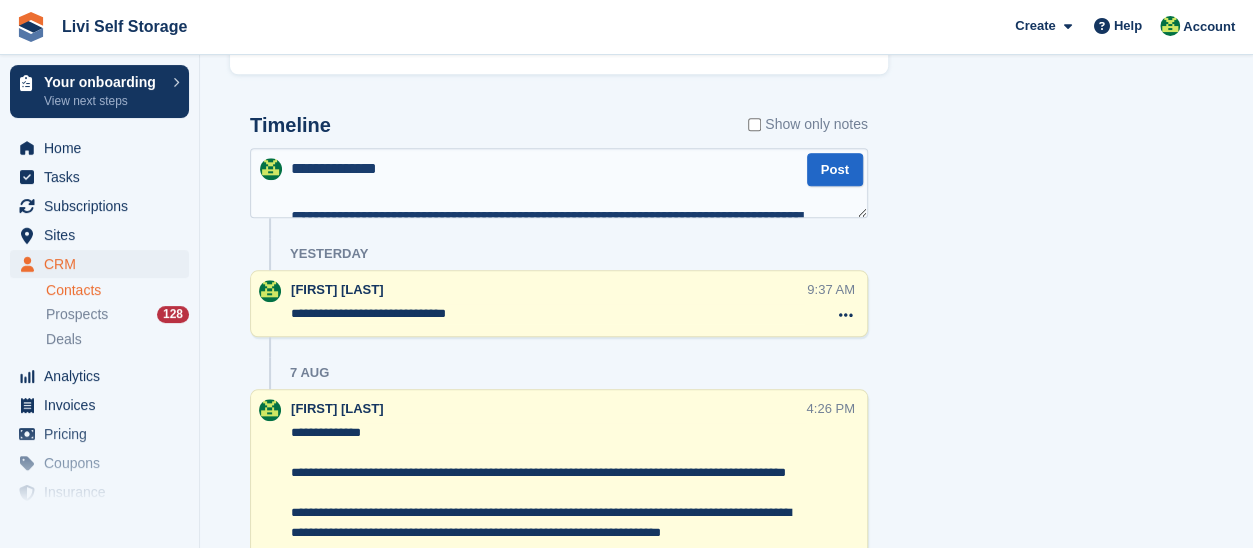 scroll, scrollTop: 610, scrollLeft: 0, axis: vertical 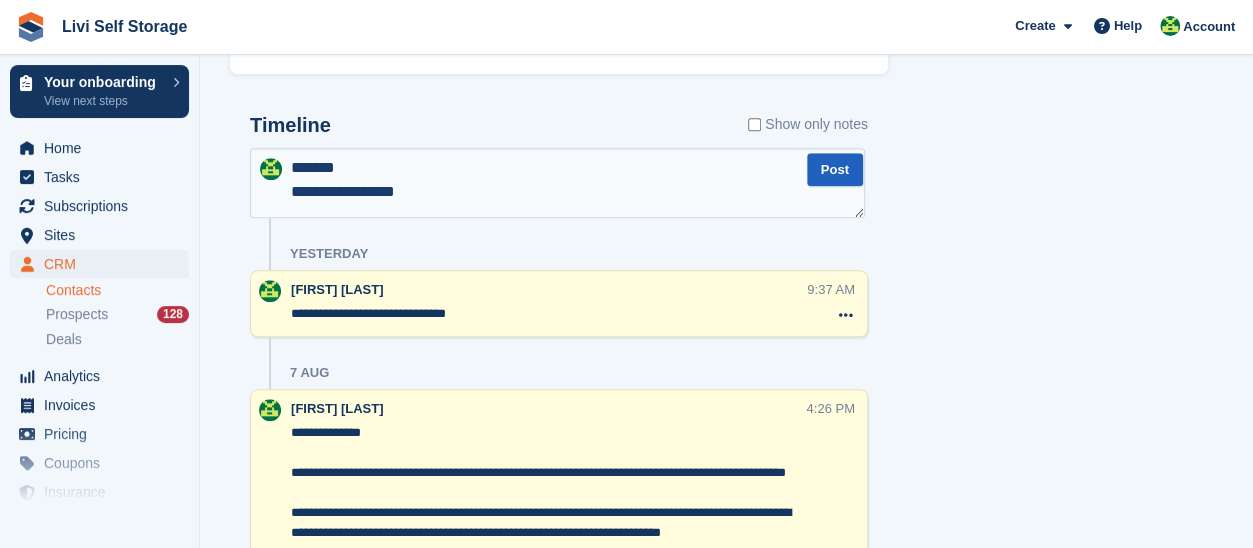 type on "**********" 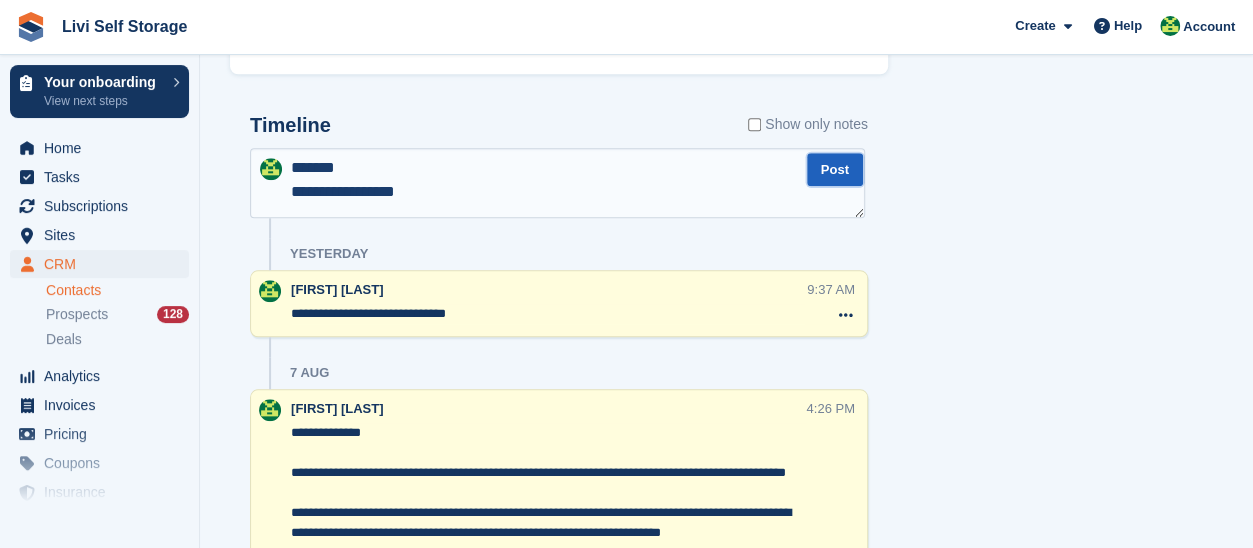 click on "Post" at bounding box center (835, 169) 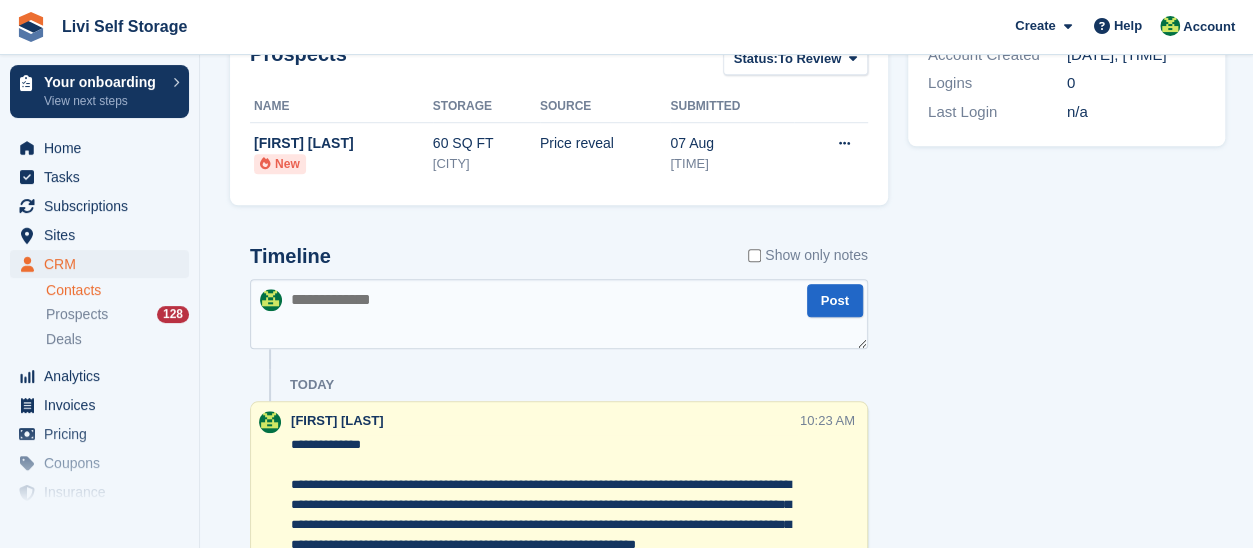 scroll, scrollTop: 708, scrollLeft: 0, axis: vertical 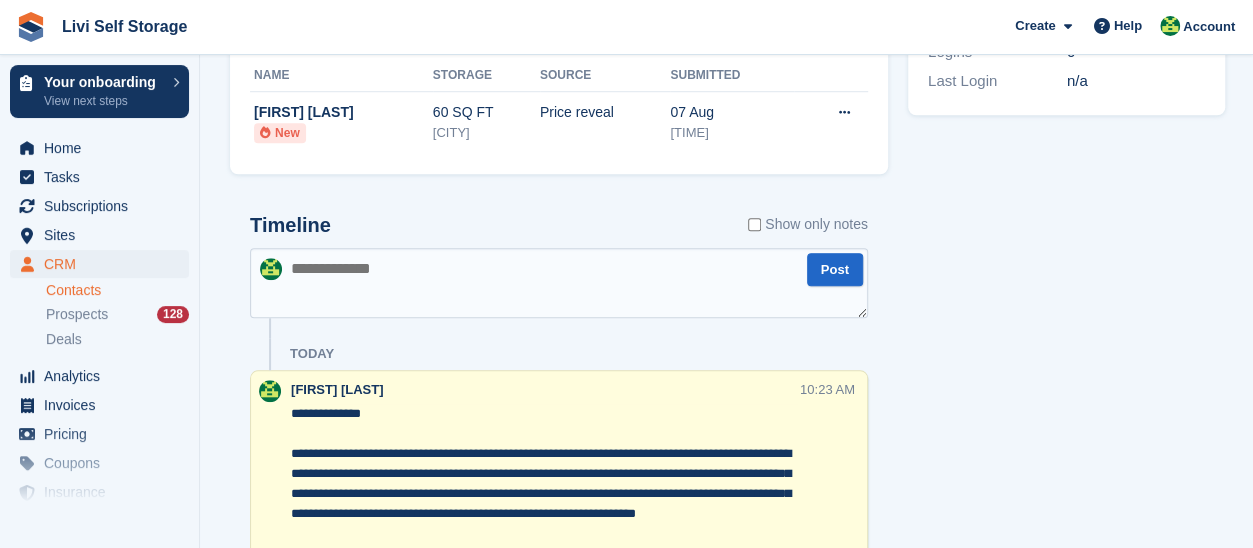 click at bounding box center (559, 283) 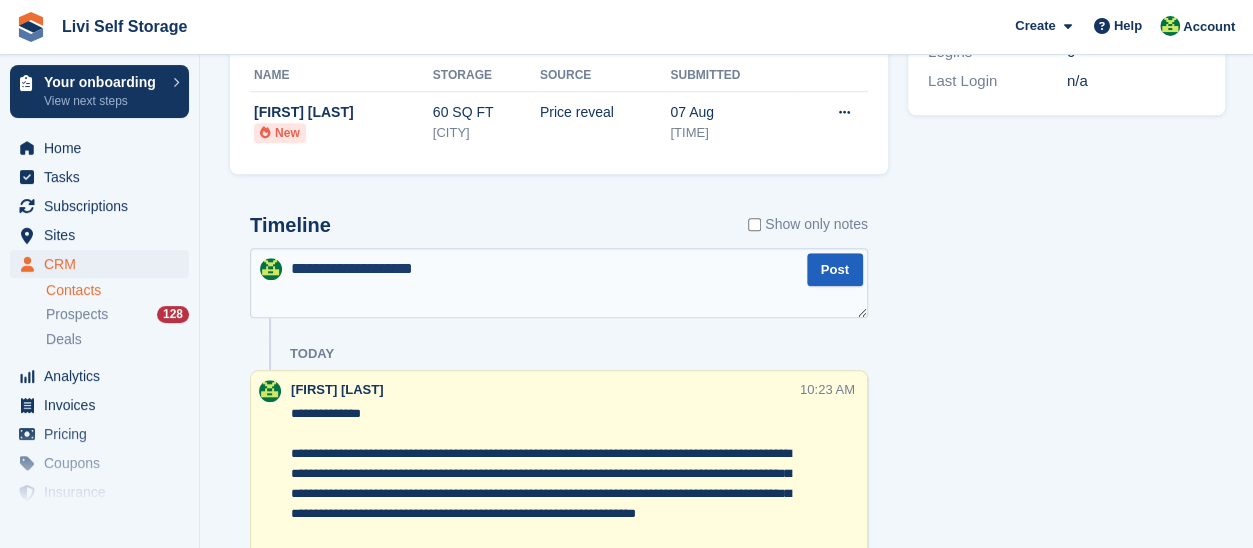 type on "**********" 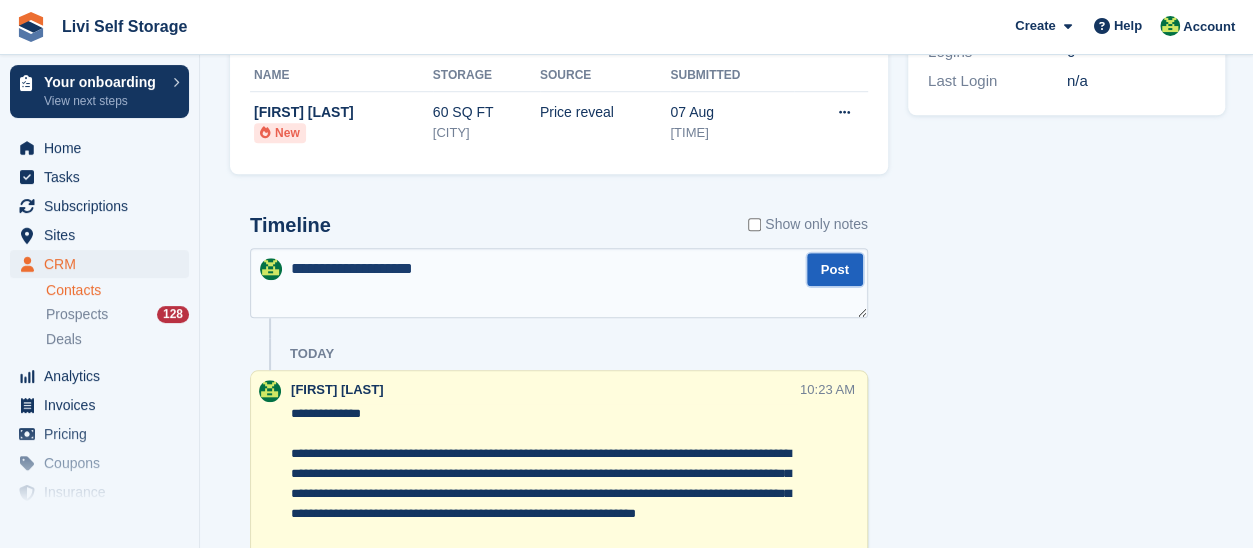 click on "Post" at bounding box center (835, 269) 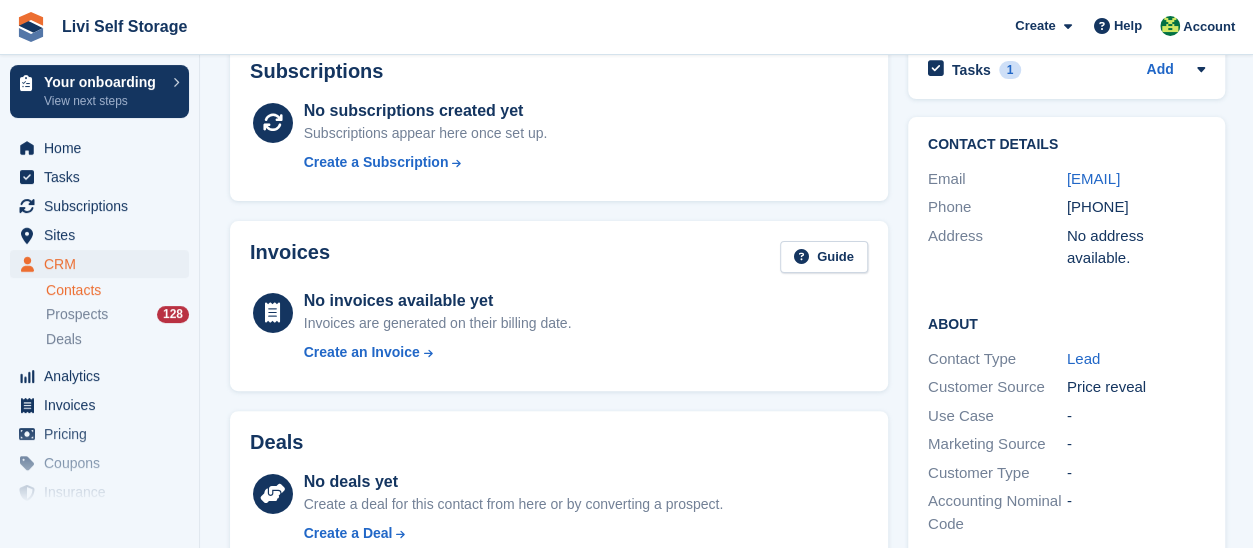 scroll, scrollTop: 8, scrollLeft: 0, axis: vertical 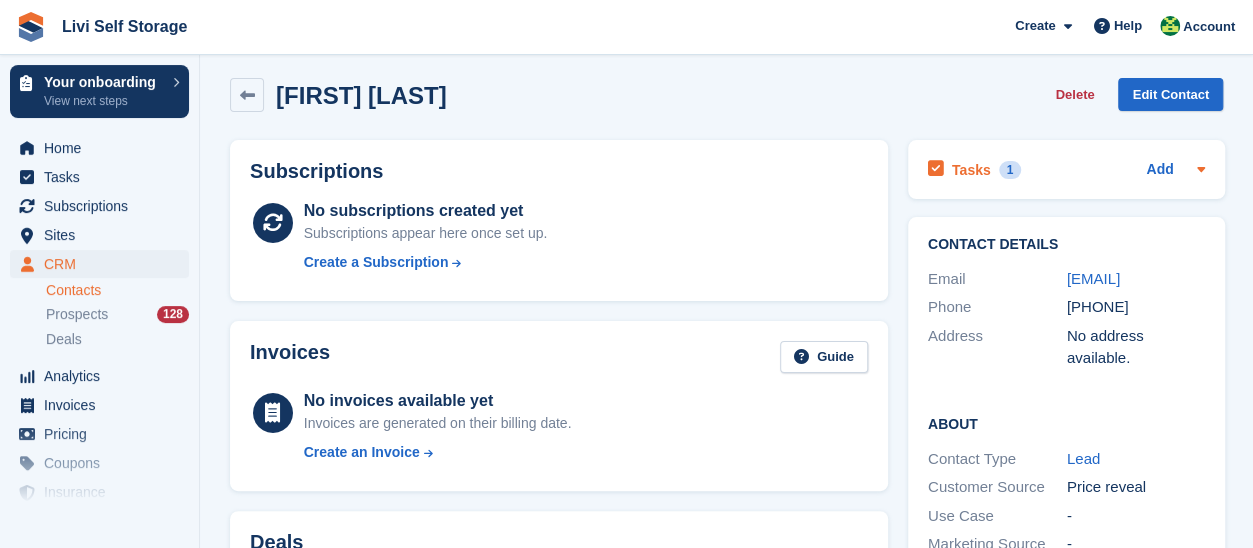 click on "1" at bounding box center [1010, 170] 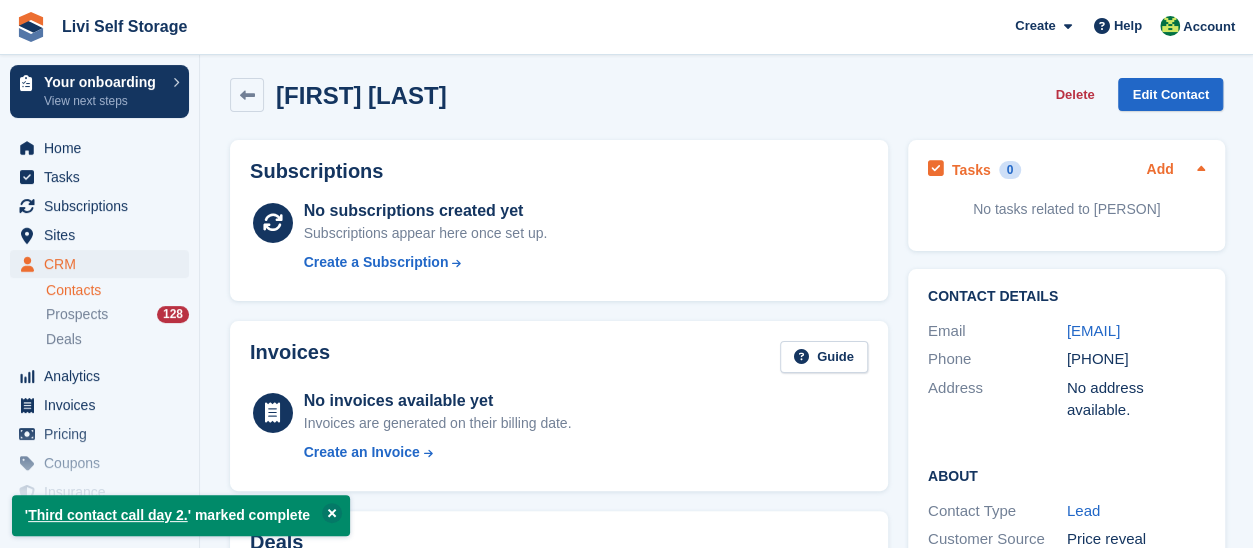 click on "Add" at bounding box center (1159, 170) 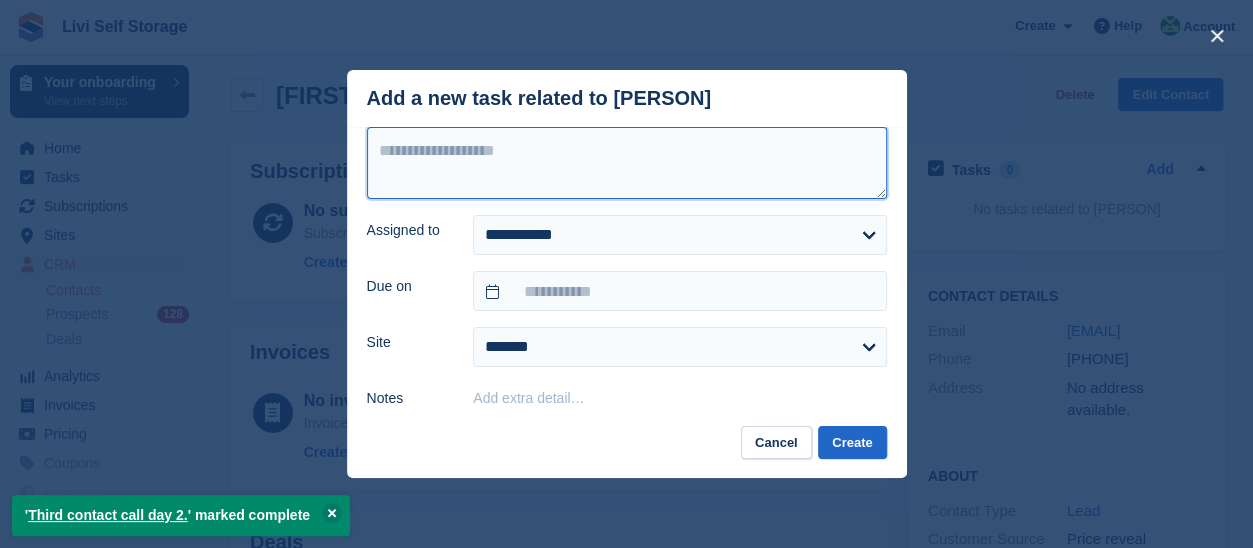click at bounding box center [627, 163] 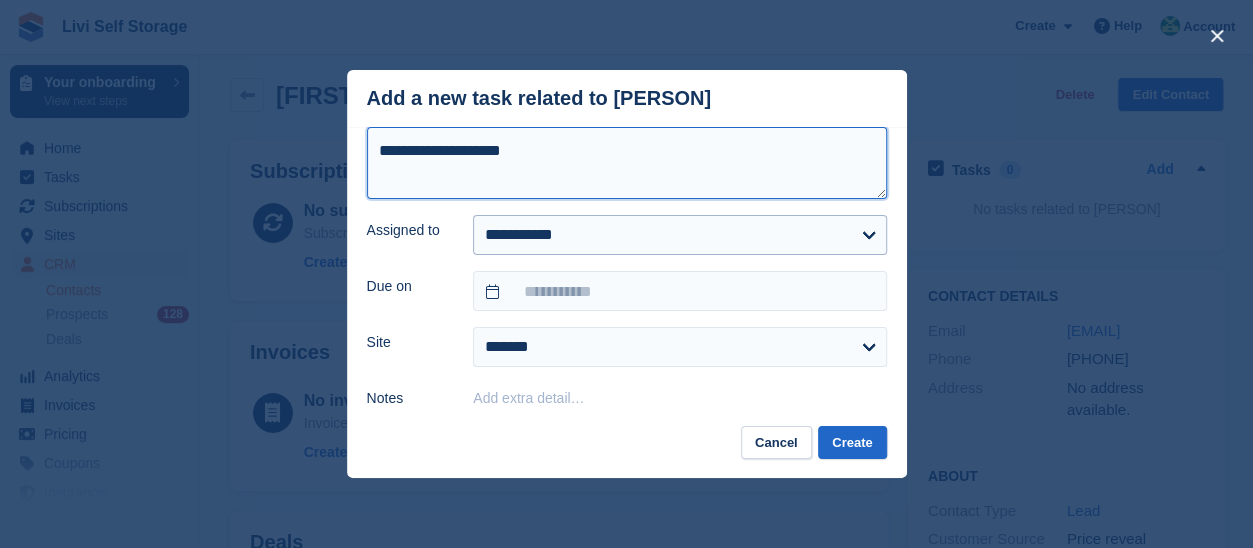 type on "**********" 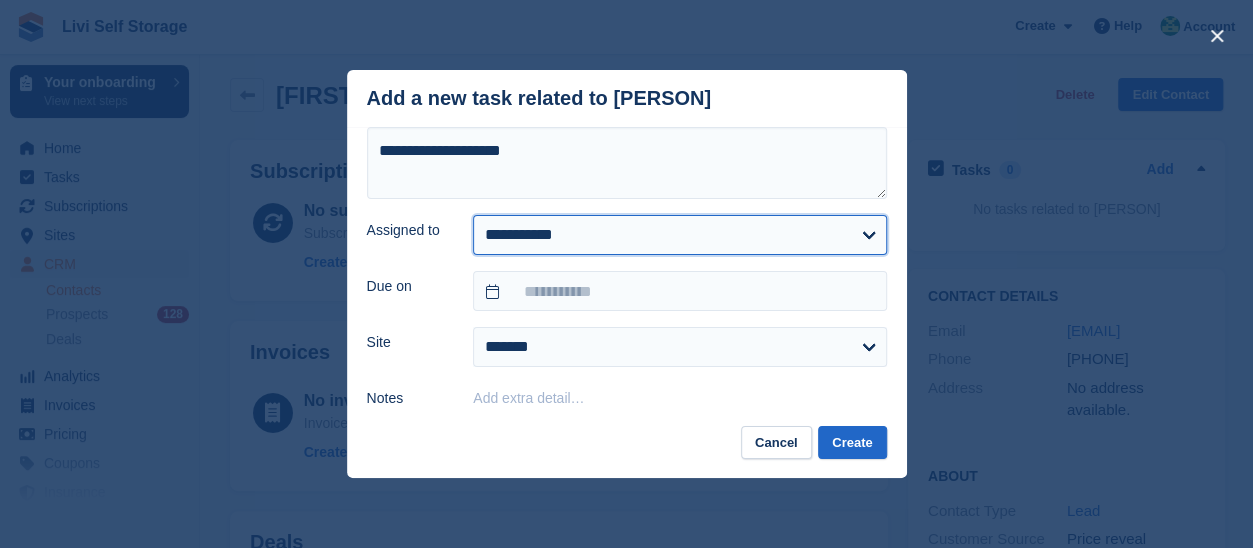 click on "**********" at bounding box center (679, 235) 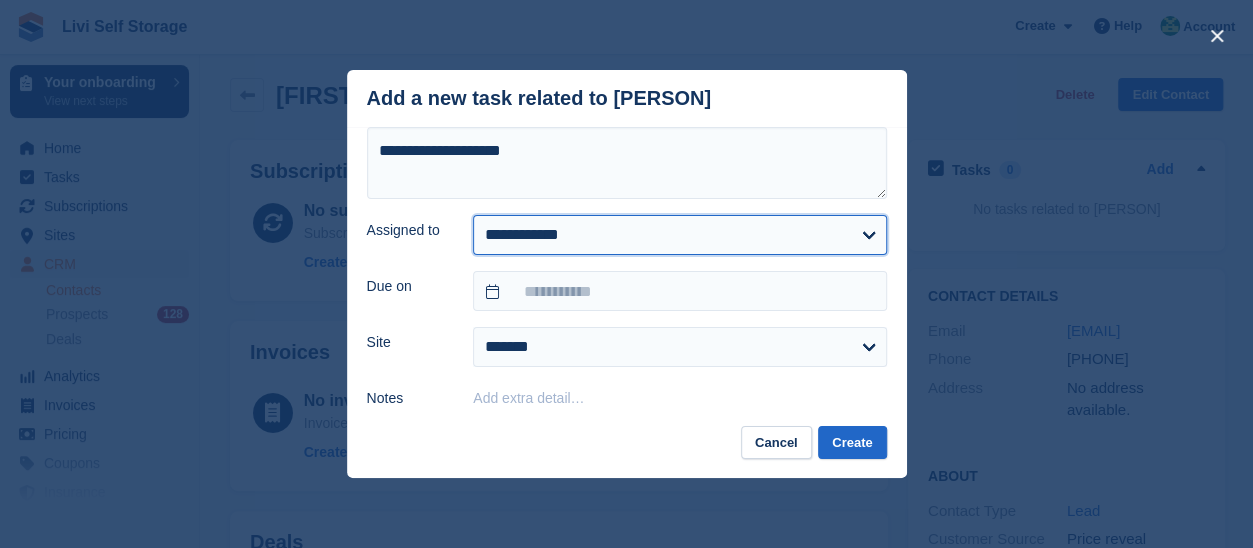 click on "**********" at bounding box center (679, 235) 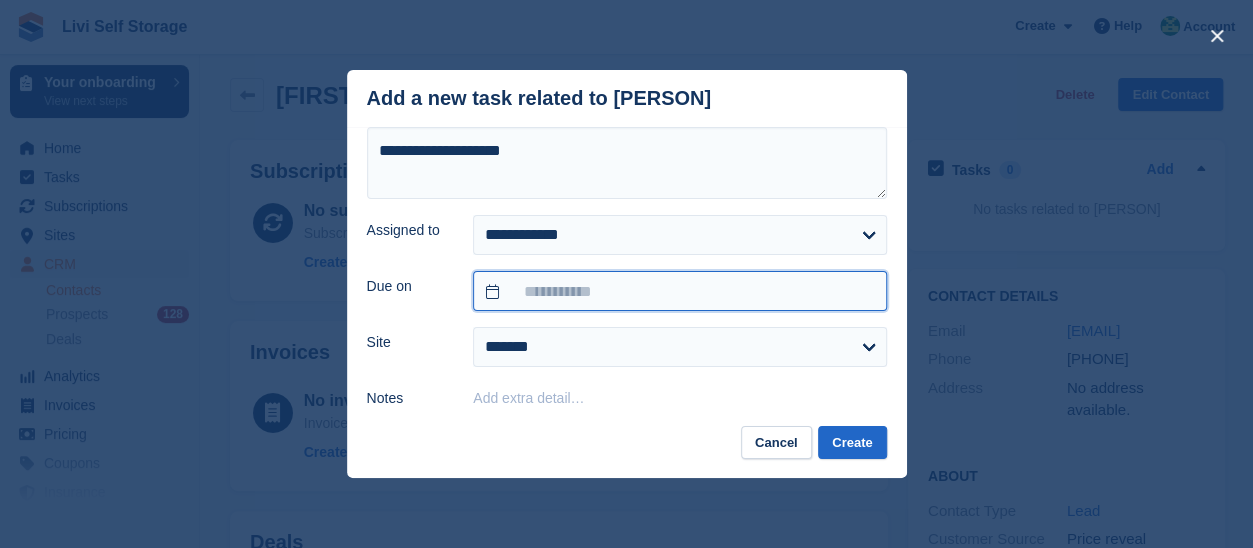 click at bounding box center [679, 291] 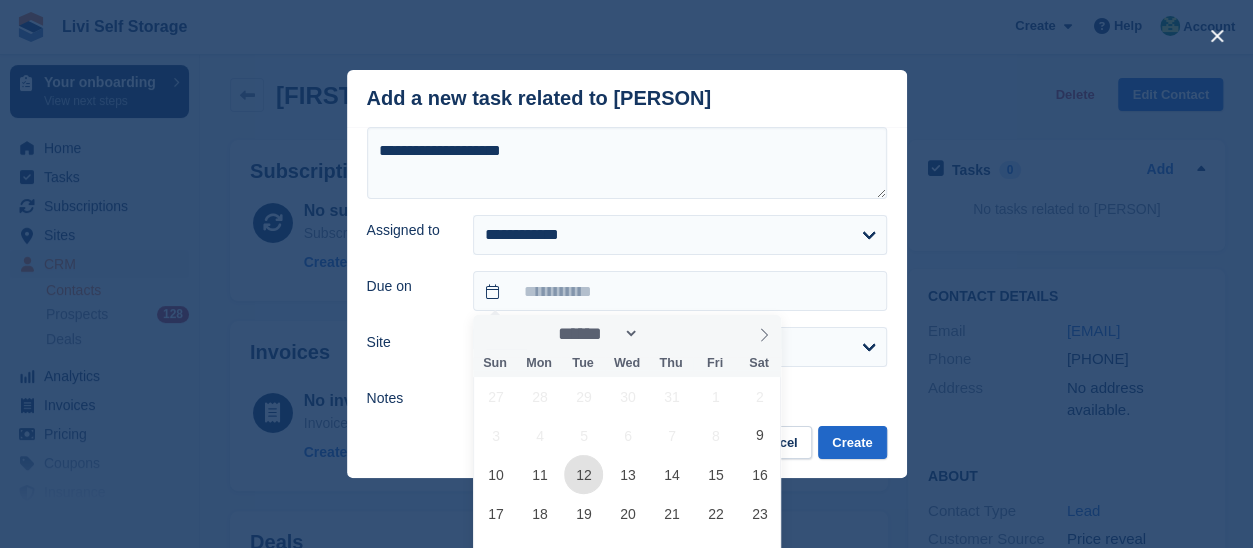 click on "12" at bounding box center [583, 474] 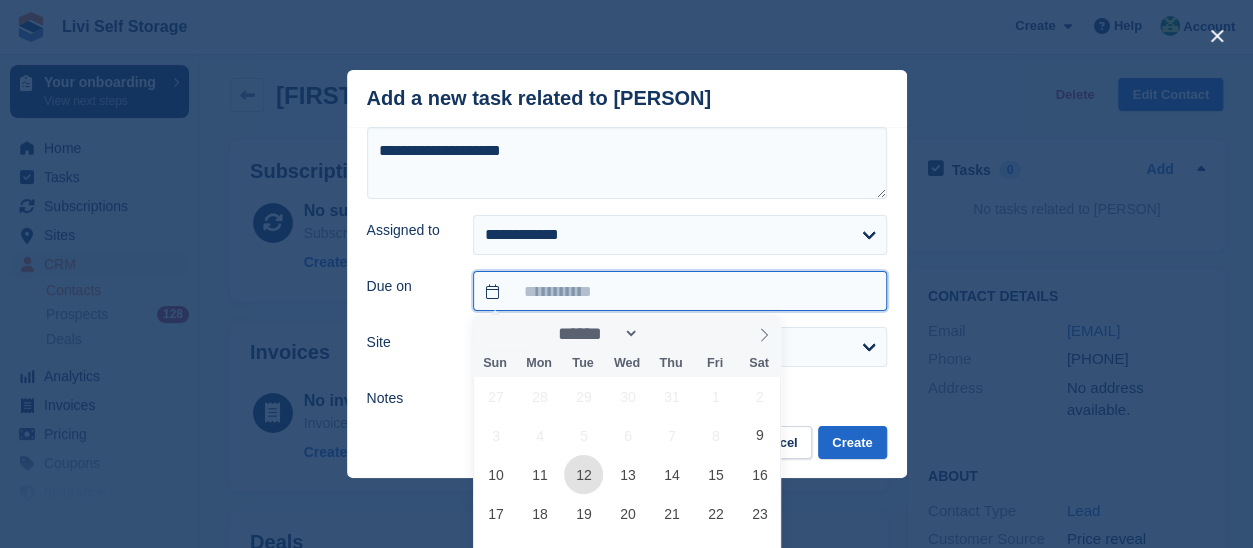 type on "**********" 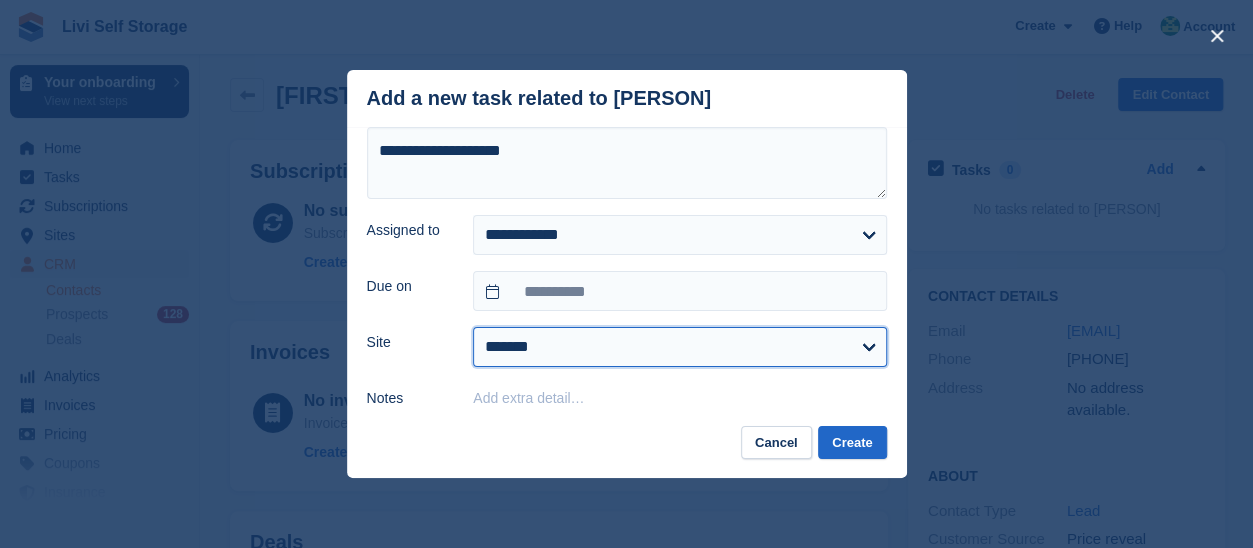 click on "**********" at bounding box center (679, 347) 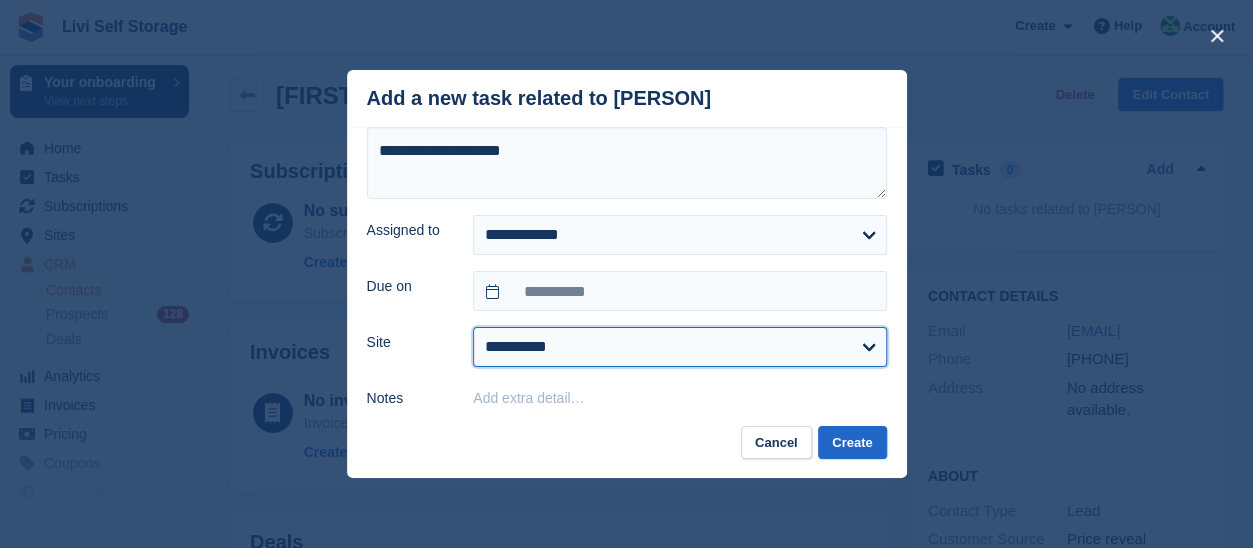 click on "**********" at bounding box center [679, 347] 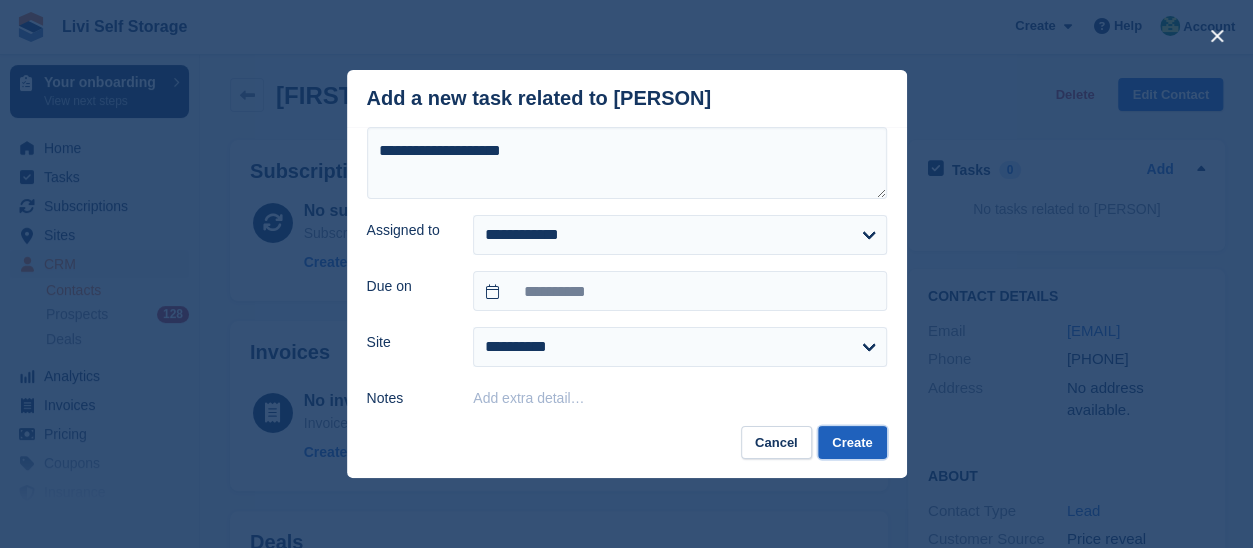 click on "Create" at bounding box center [852, 442] 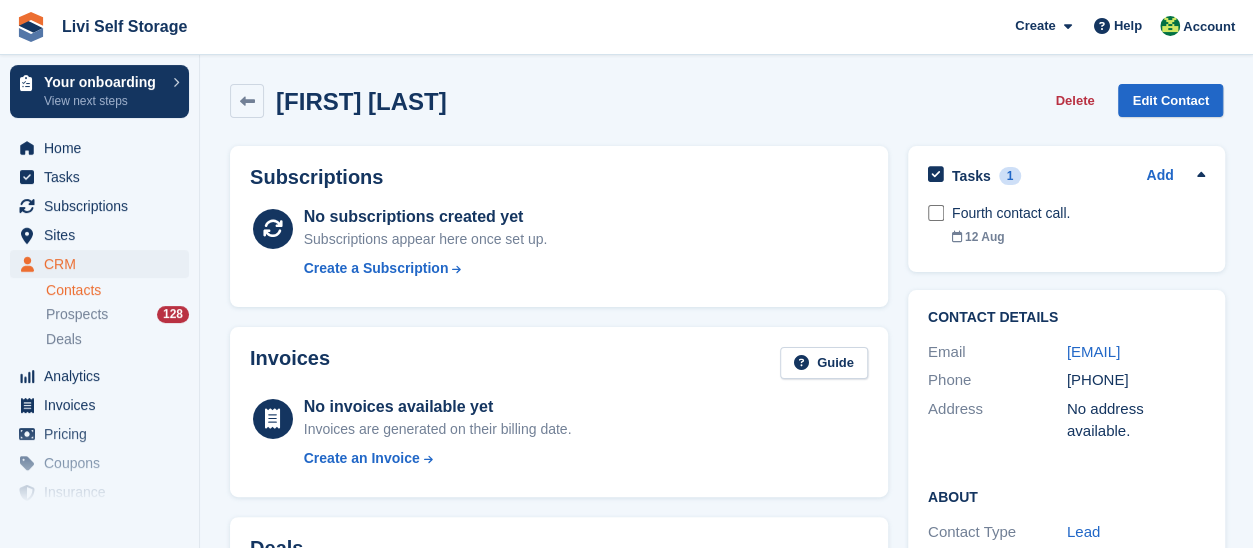 scroll, scrollTop: 0, scrollLeft: 0, axis: both 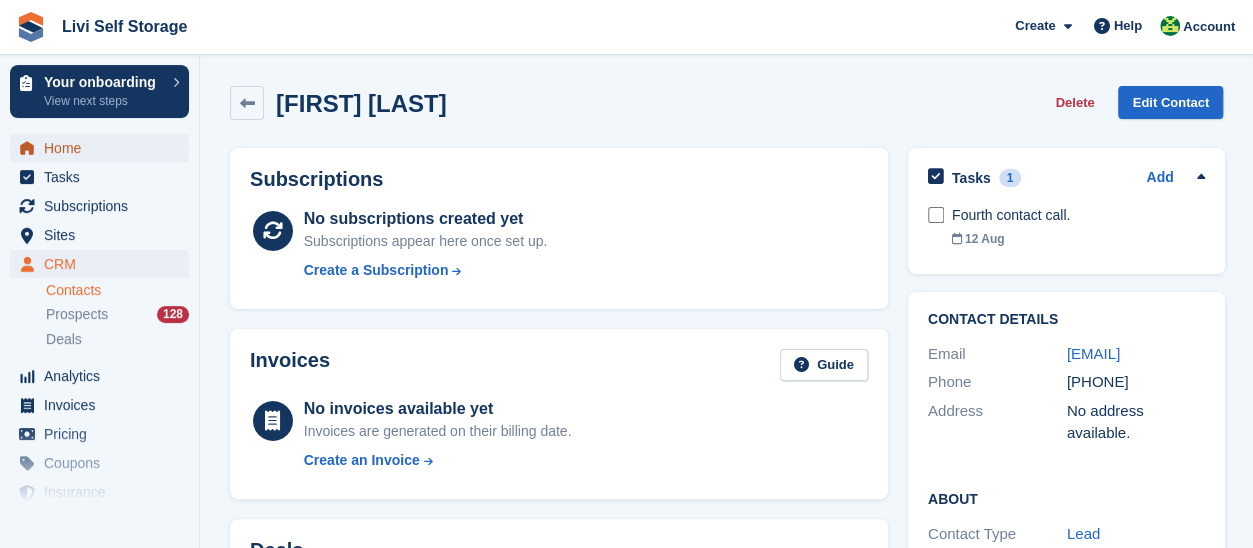 click on "Home" at bounding box center (104, 148) 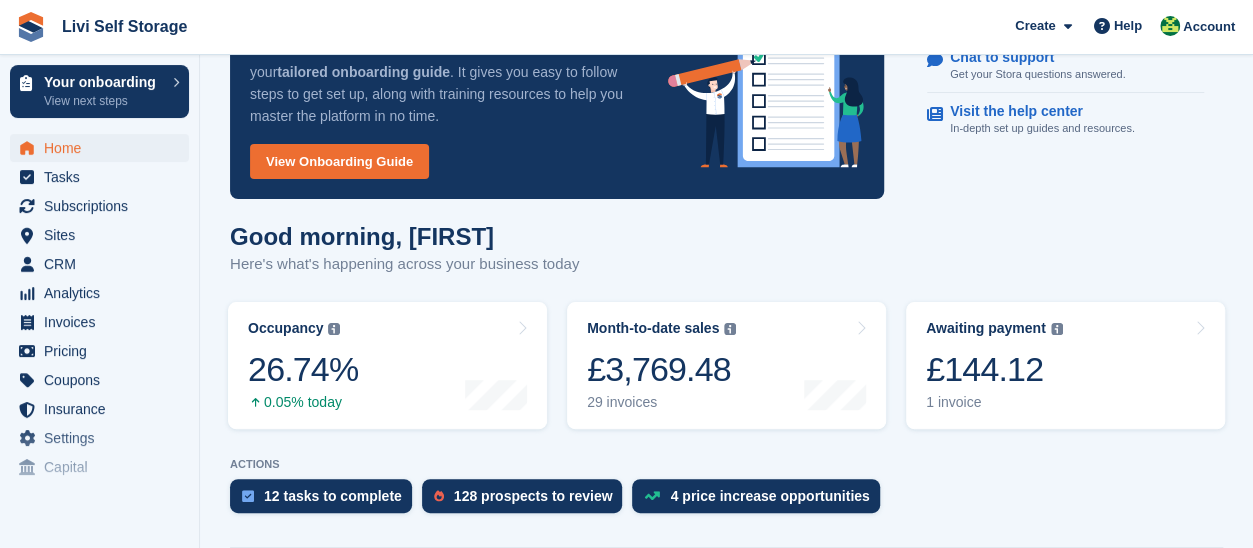 scroll, scrollTop: 300, scrollLeft: 0, axis: vertical 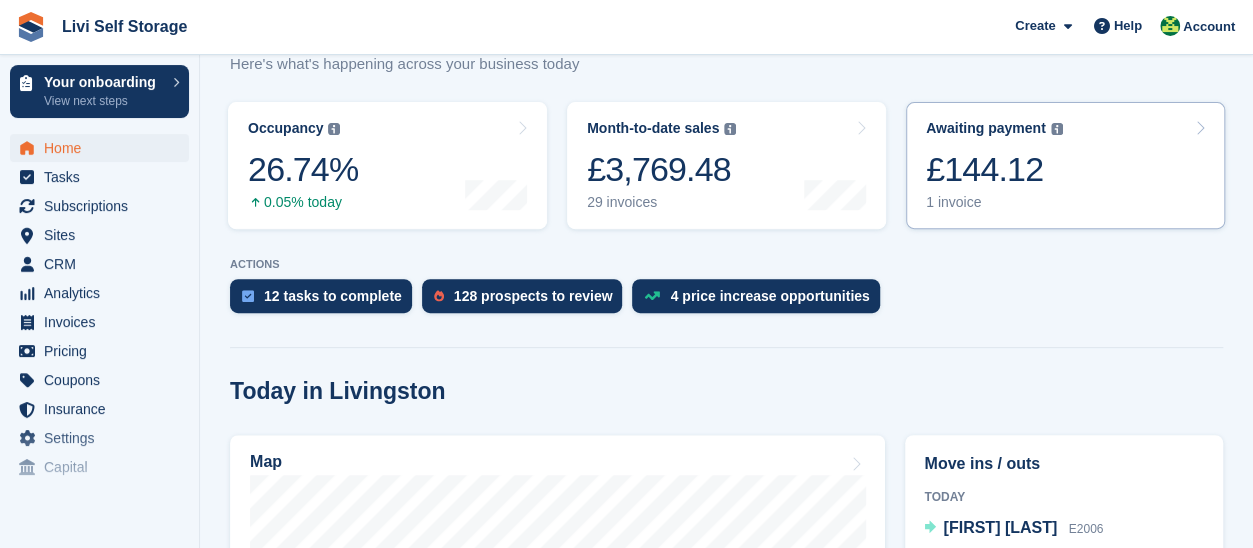 click on "1 invoice" at bounding box center (994, 202) 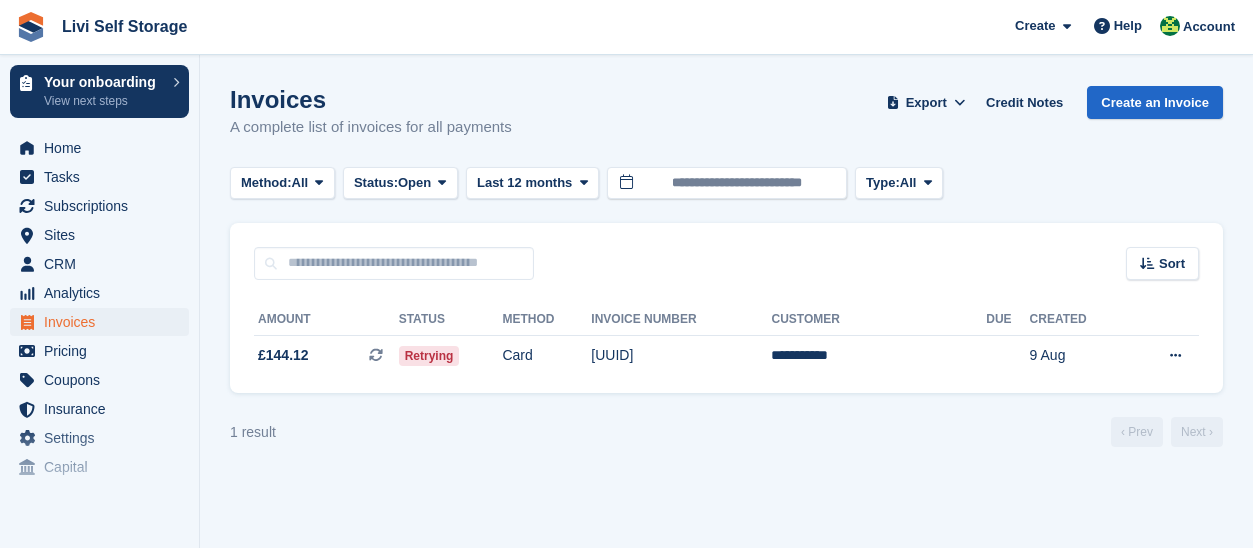 scroll, scrollTop: 0, scrollLeft: 0, axis: both 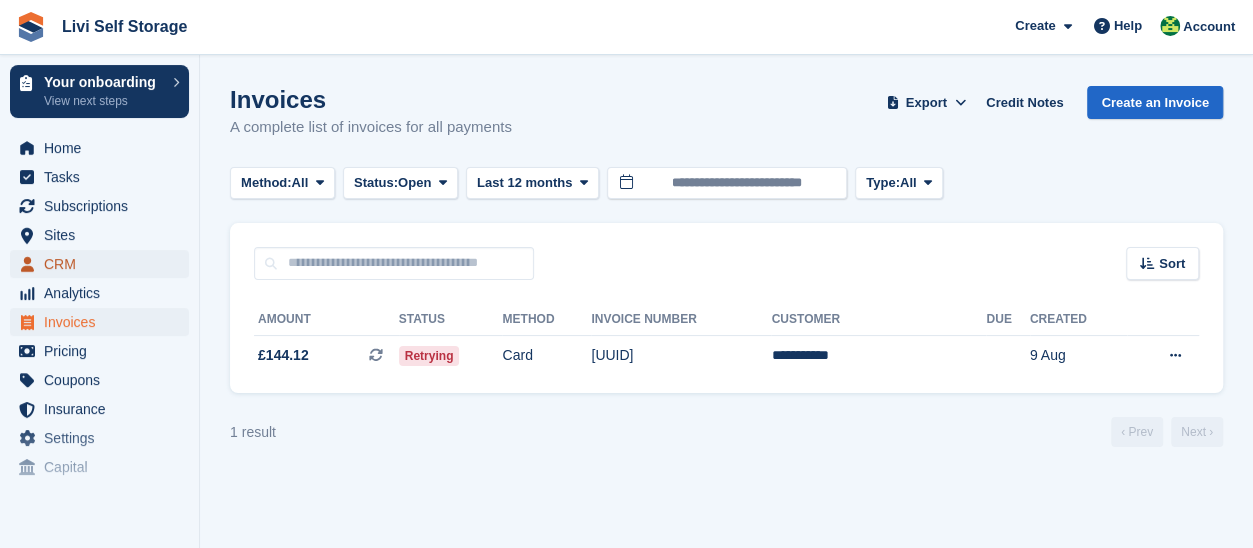 click on "CRM" at bounding box center (104, 264) 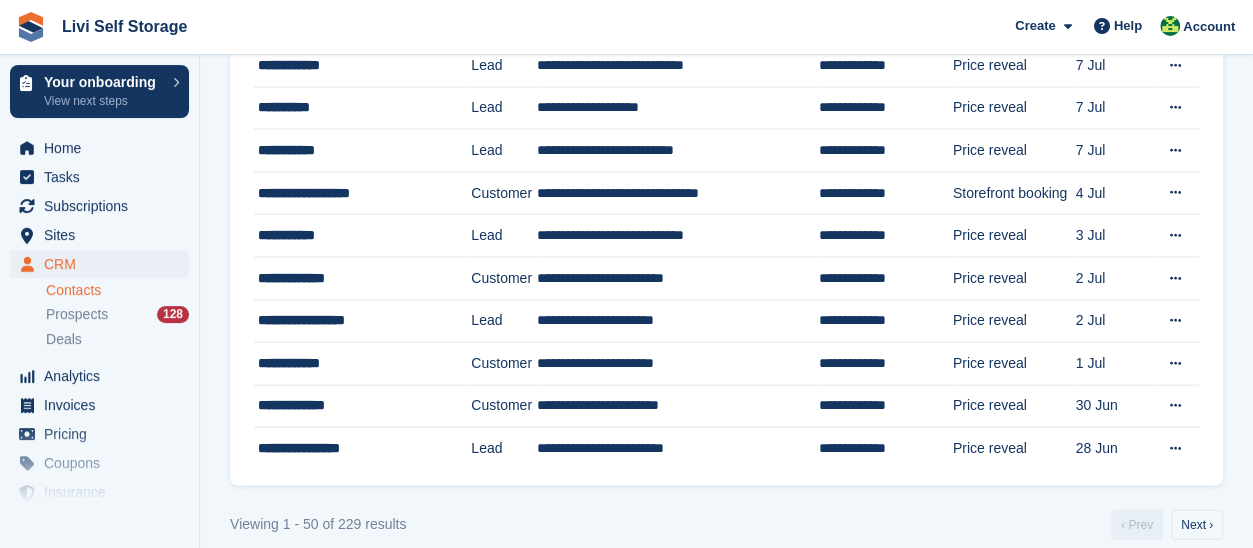 scroll, scrollTop: 1922, scrollLeft: 0, axis: vertical 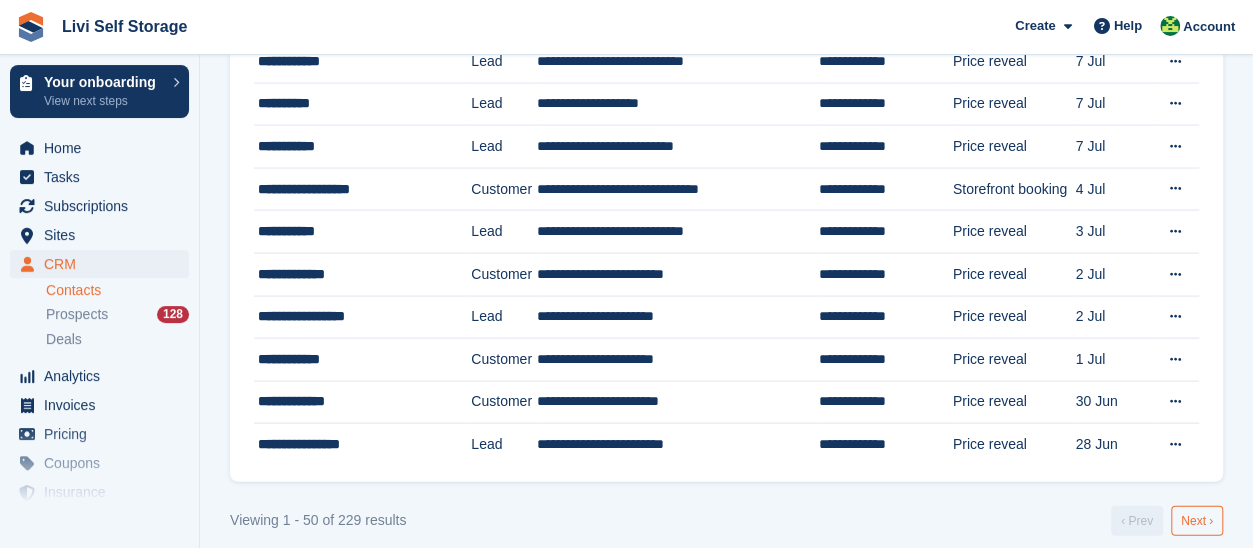 click on "Next ›" at bounding box center [1197, 521] 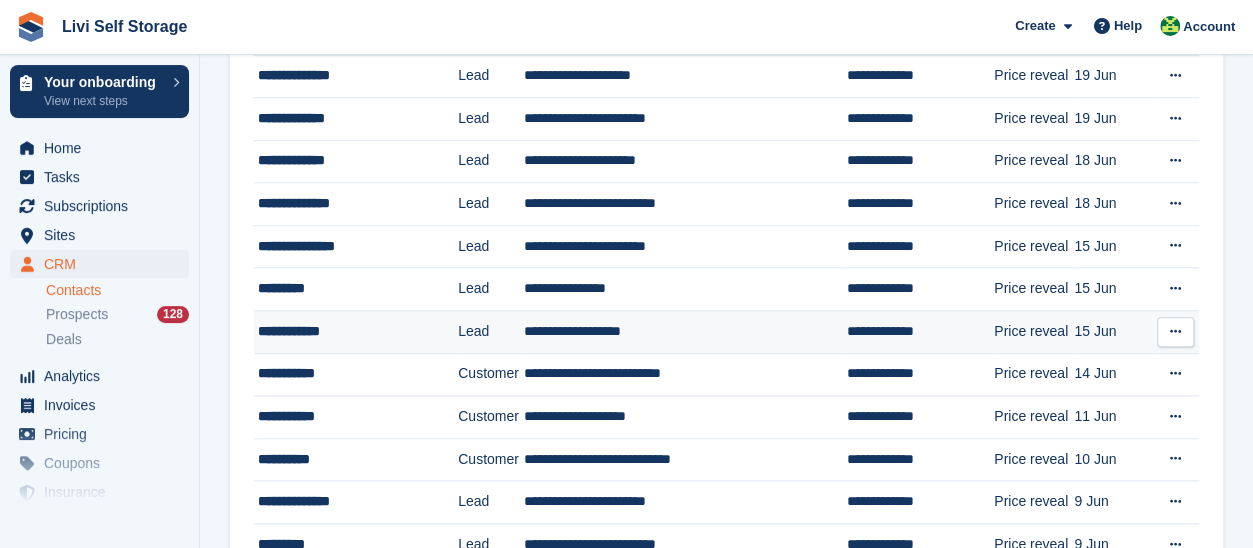 scroll, scrollTop: 900, scrollLeft: 0, axis: vertical 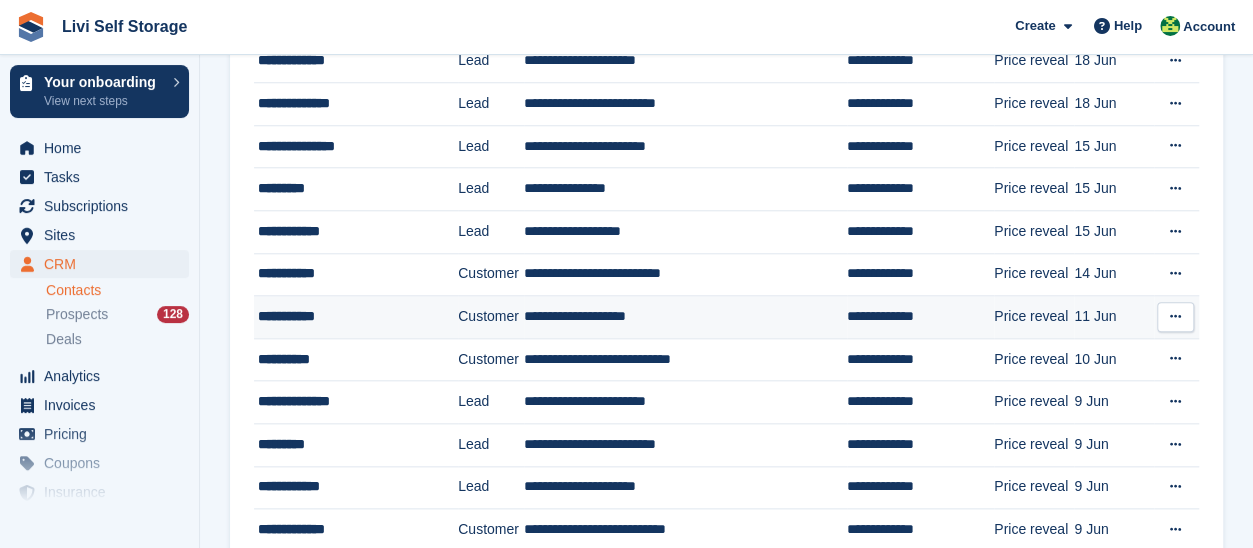 click on "Customer" at bounding box center [491, 317] 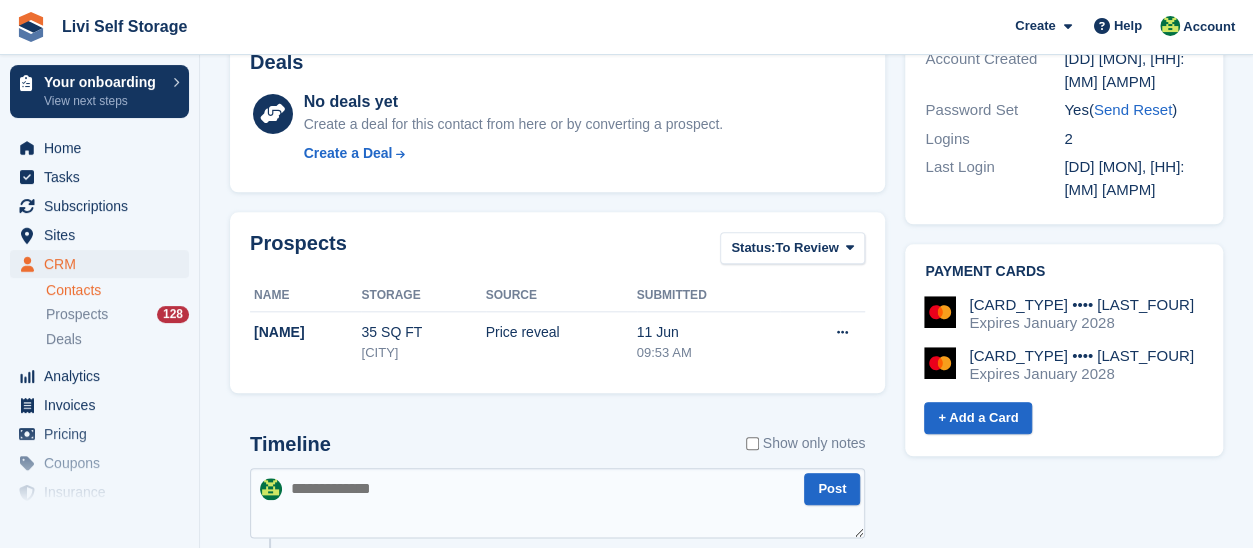 scroll, scrollTop: 900, scrollLeft: 0, axis: vertical 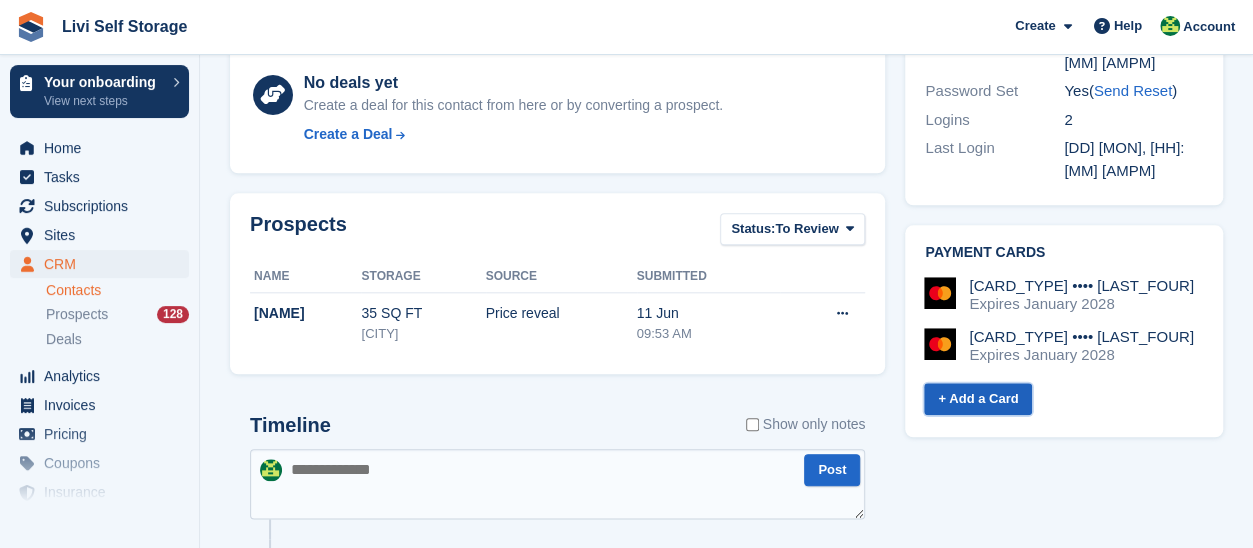 click on "+ Add a Card" at bounding box center (978, 399) 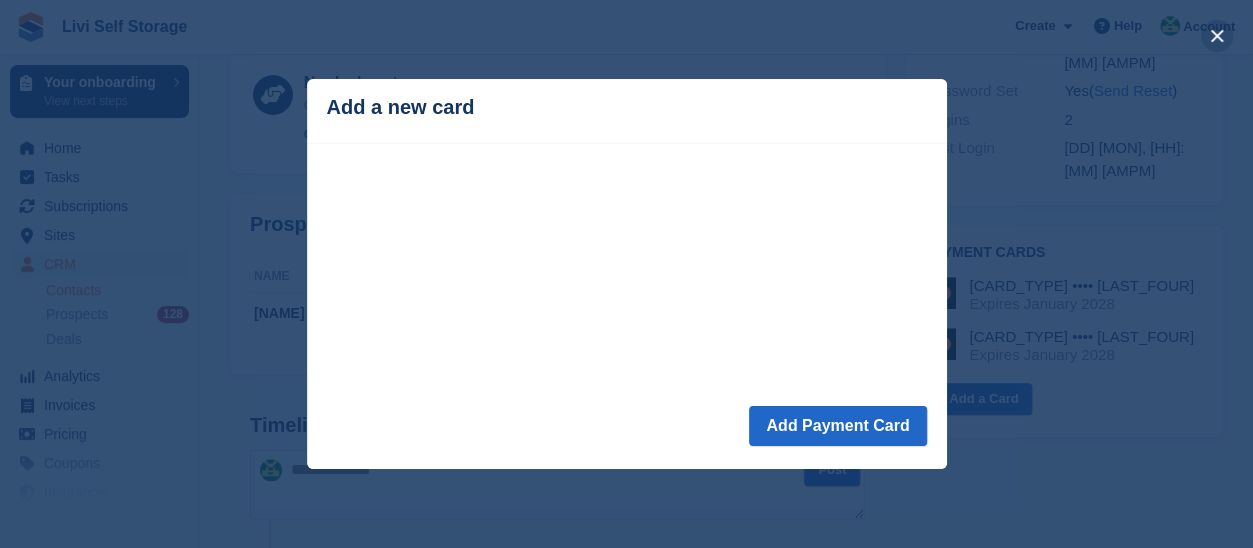 click at bounding box center [1217, 36] 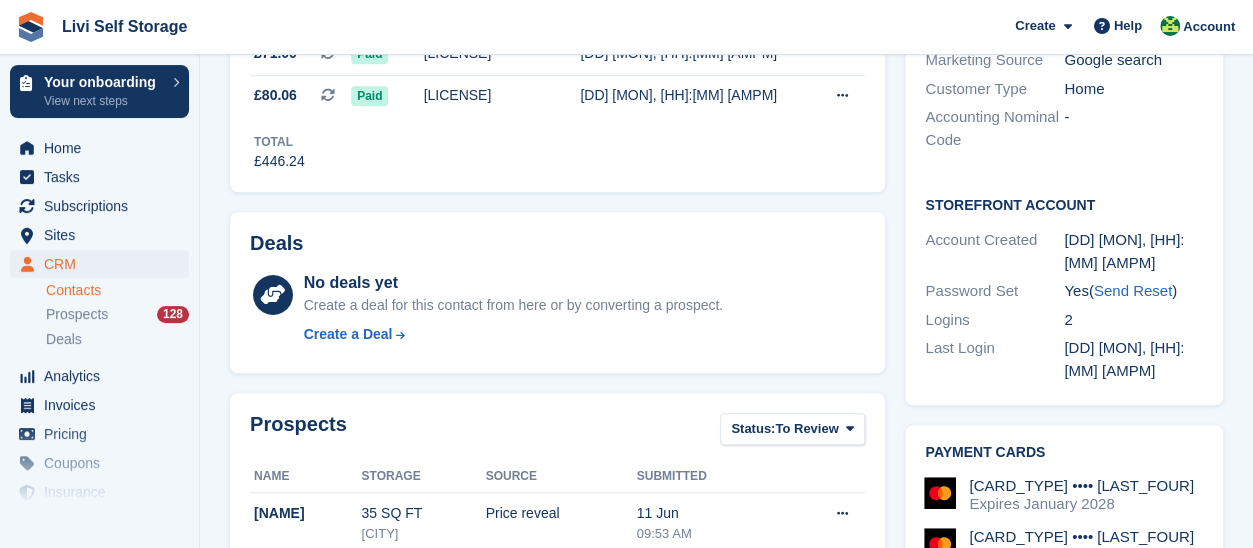 scroll, scrollTop: 300, scrollLeft: 0, axis: vertical 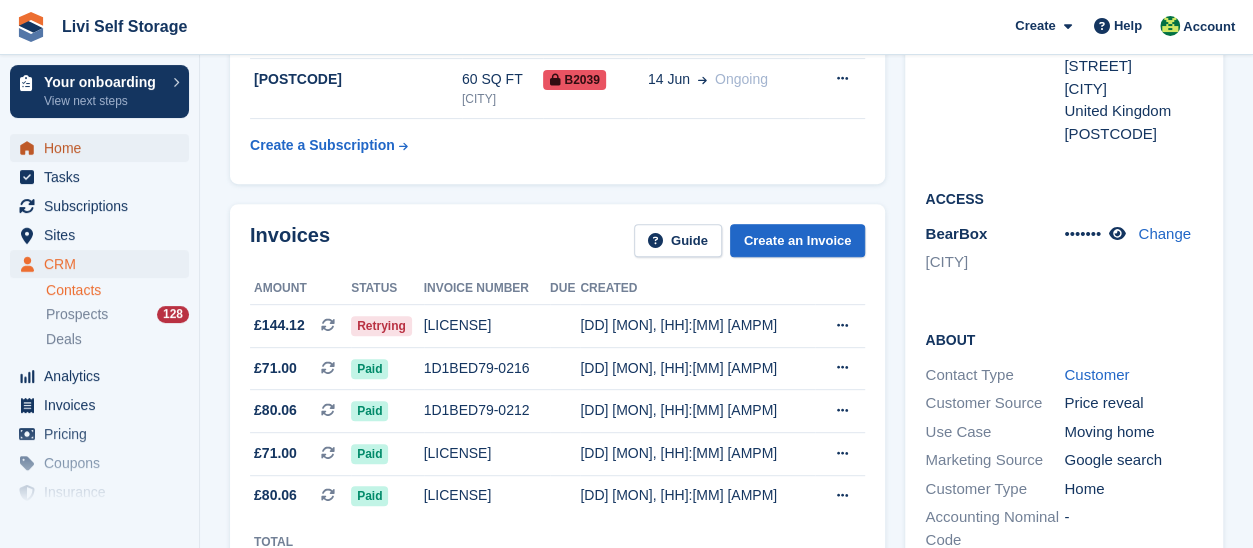 click on "Home" at bounding box center (104, 148) 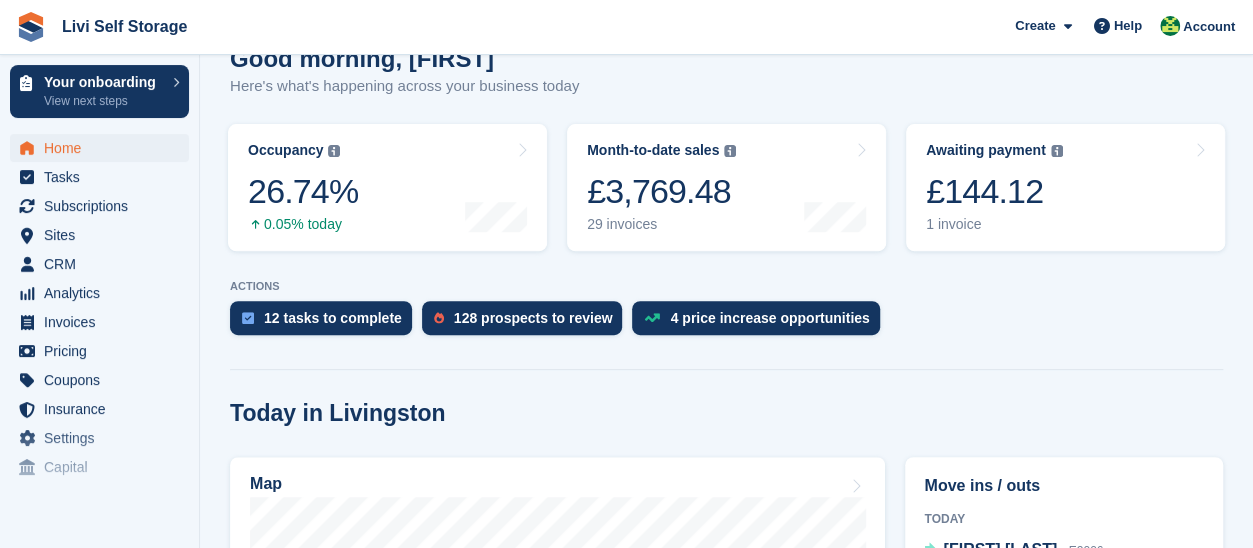 scroll, scrollTop: 400, scrollLeft: 0, axis: vertical 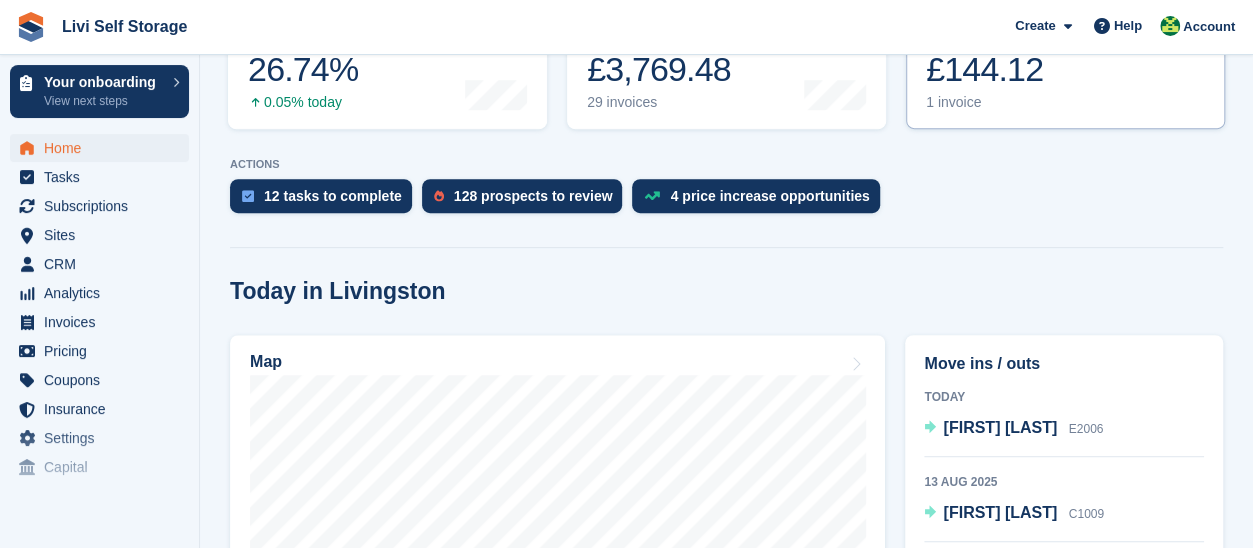 click on "1 invoice" at bounding box center (994, 102) 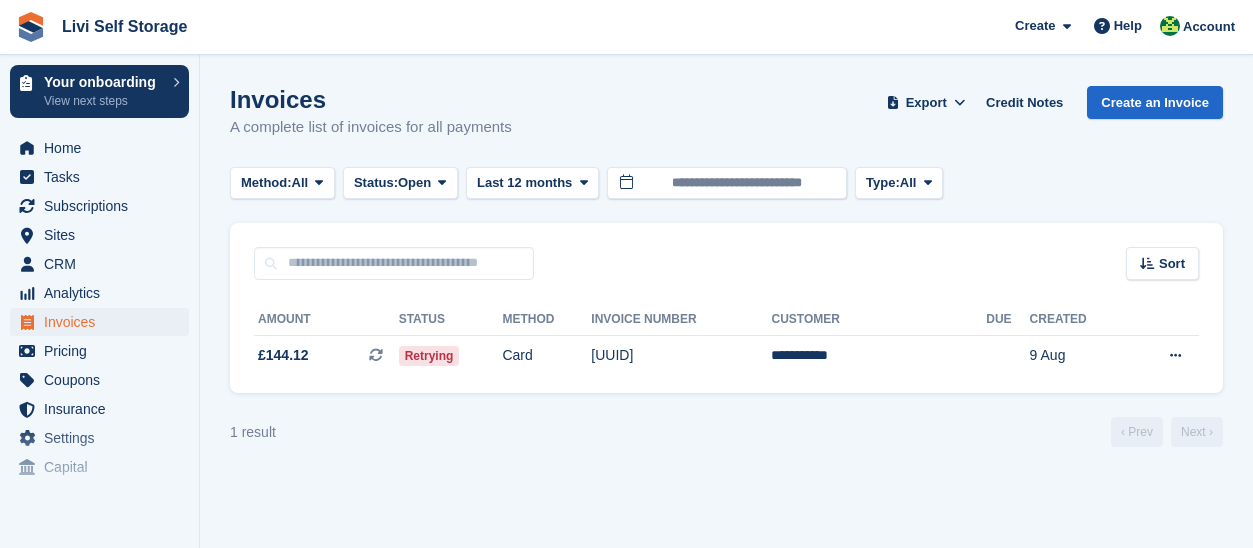 scroll, scrollTop: 0, scrollLeft: 0, axis: both 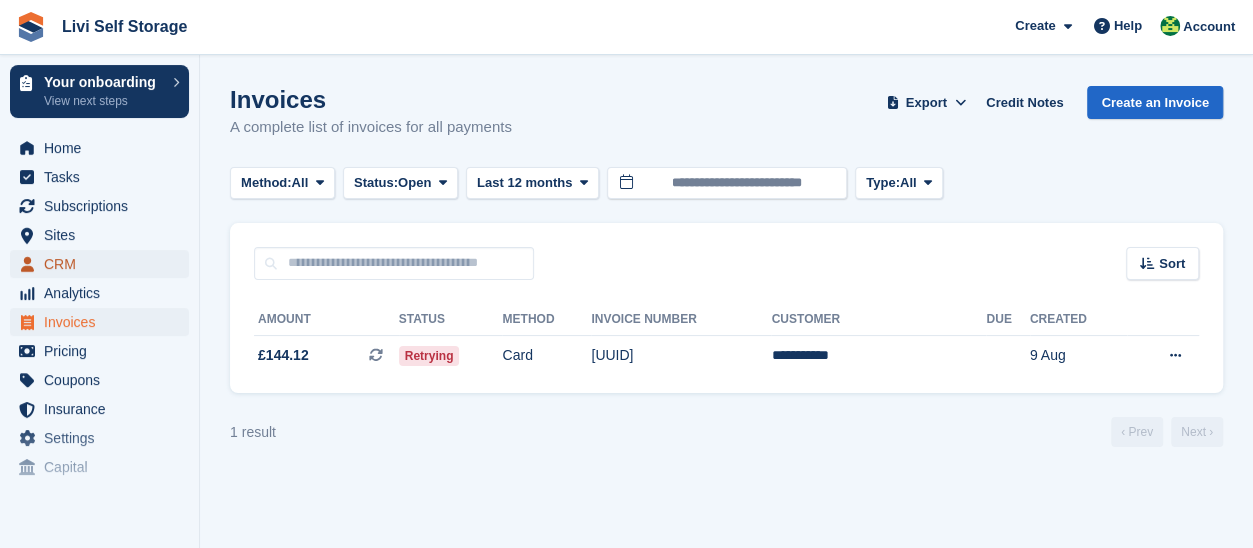 click on "CRM" at bounding box center [104, 264] 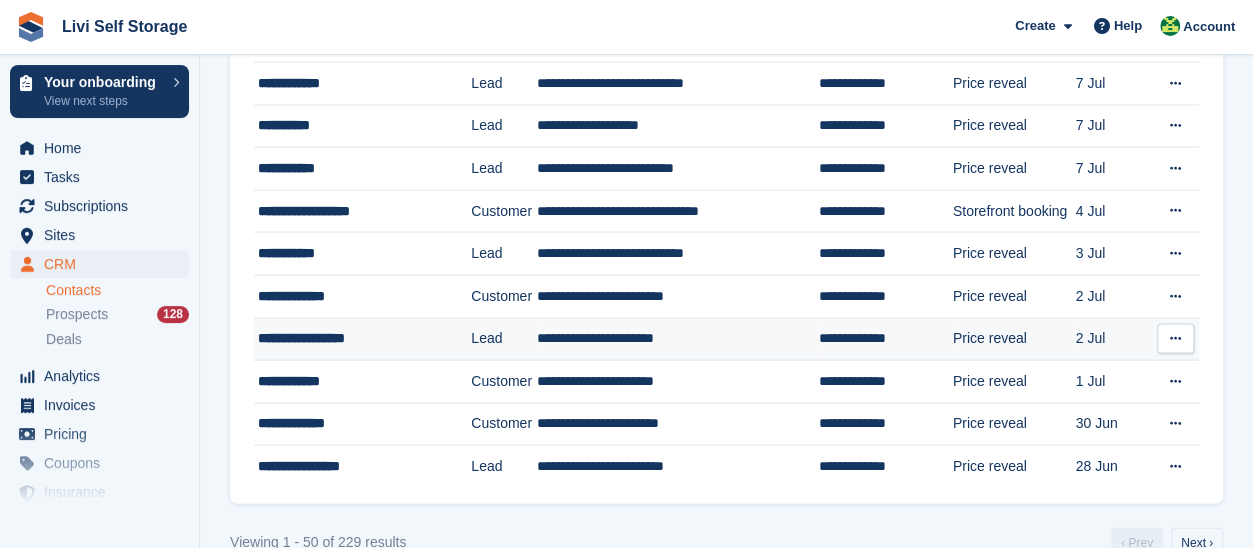 scroll, scrollTop: 1922, scrollLeft: 0, axis: vertical 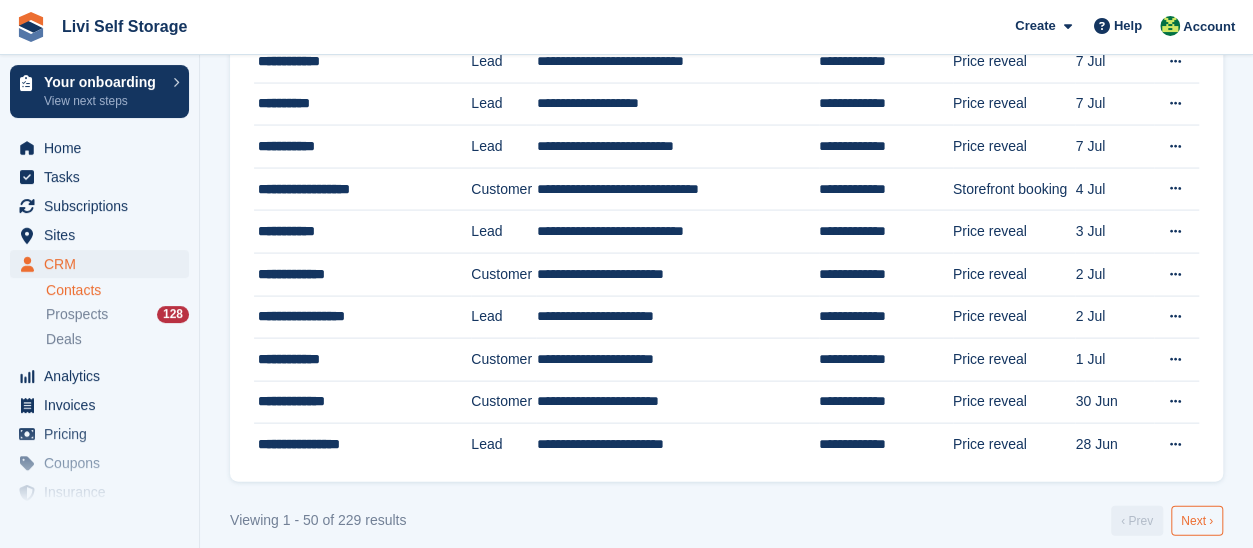 click on "Next ›" at bounding box center (1197, 521) 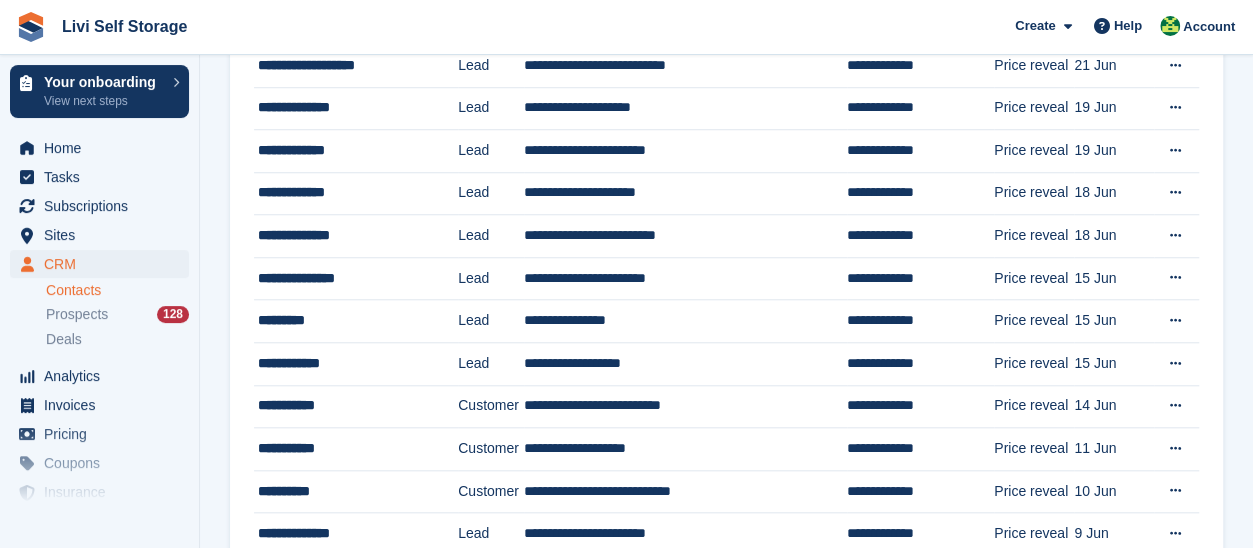 scroll, scrollTop: 800, scrollLeft: 0, axis: vertical 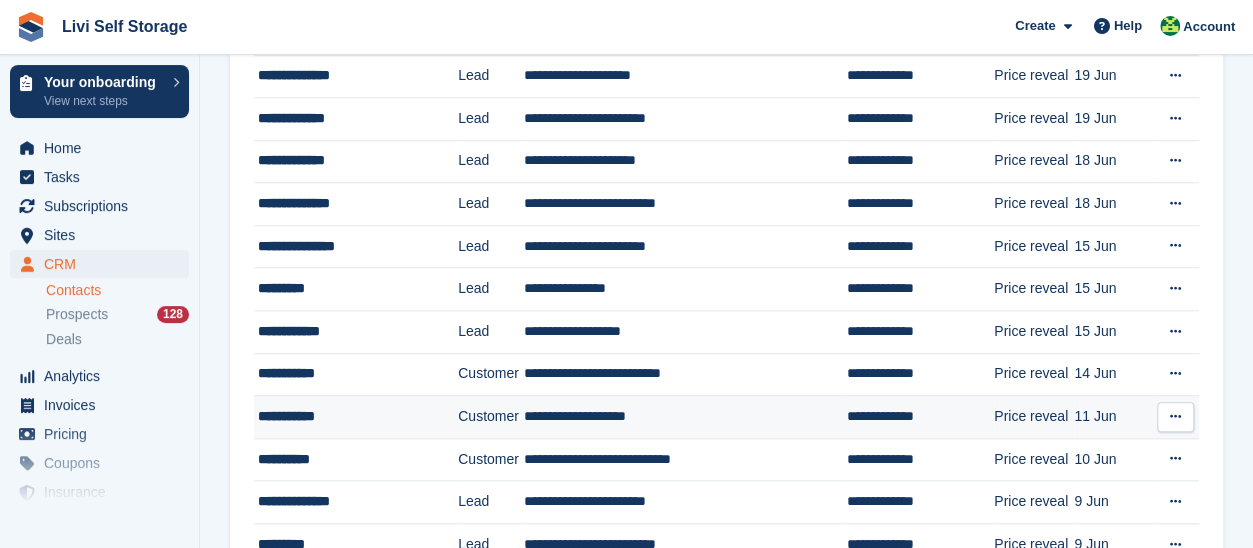 click on "**********" at bounding box center [350, 416] 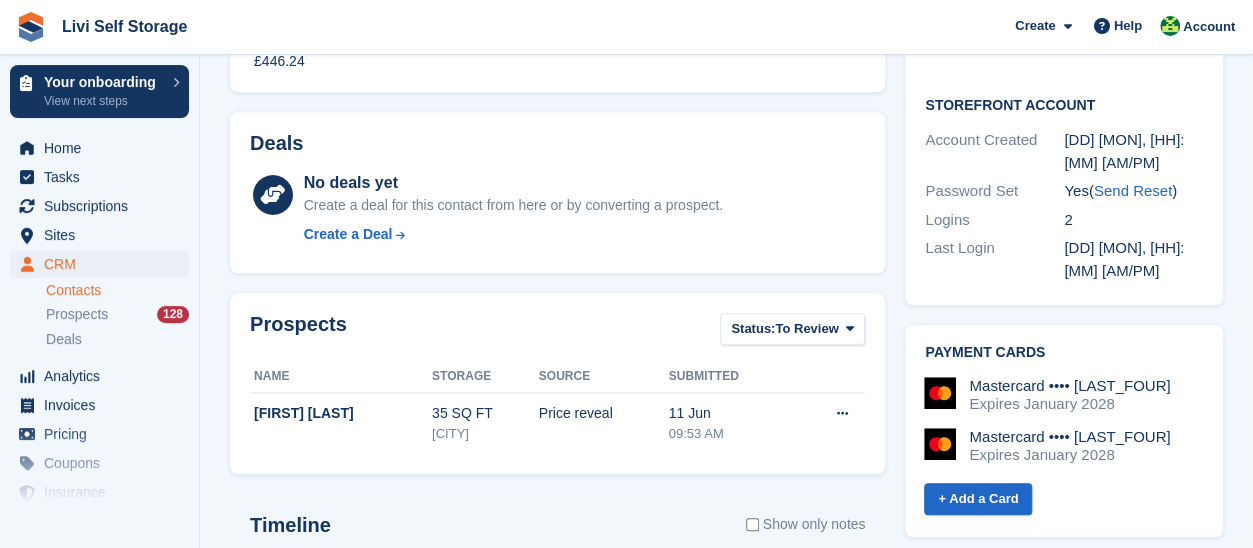 scroll, scrollTop: 900, scrollLeft: 0, axis: vertical 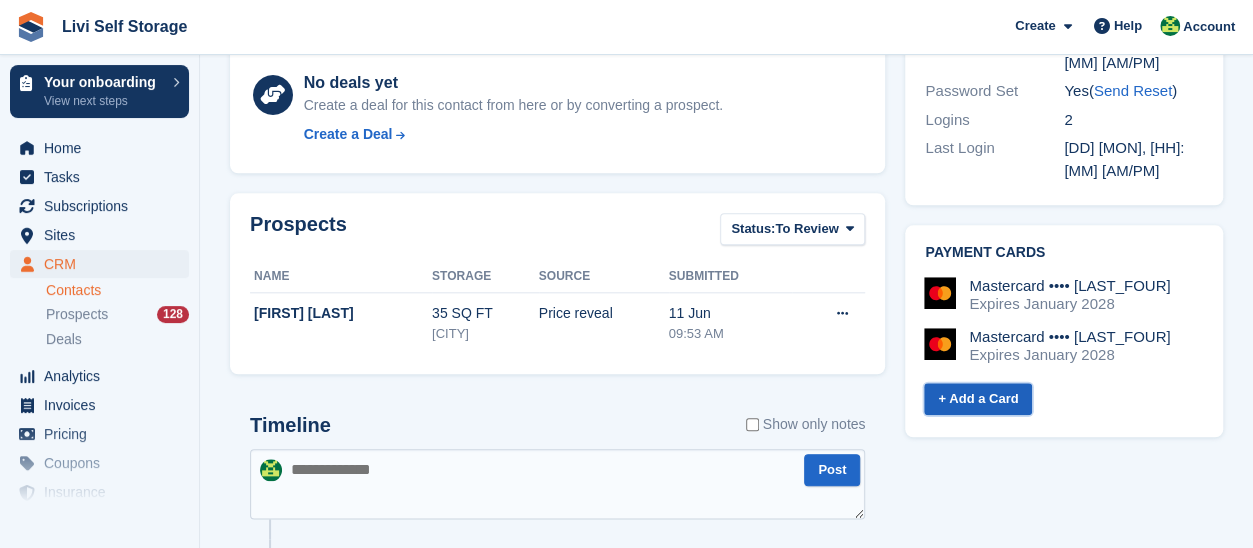 click on "+ Add a Card" at bounding box center [978, 399] 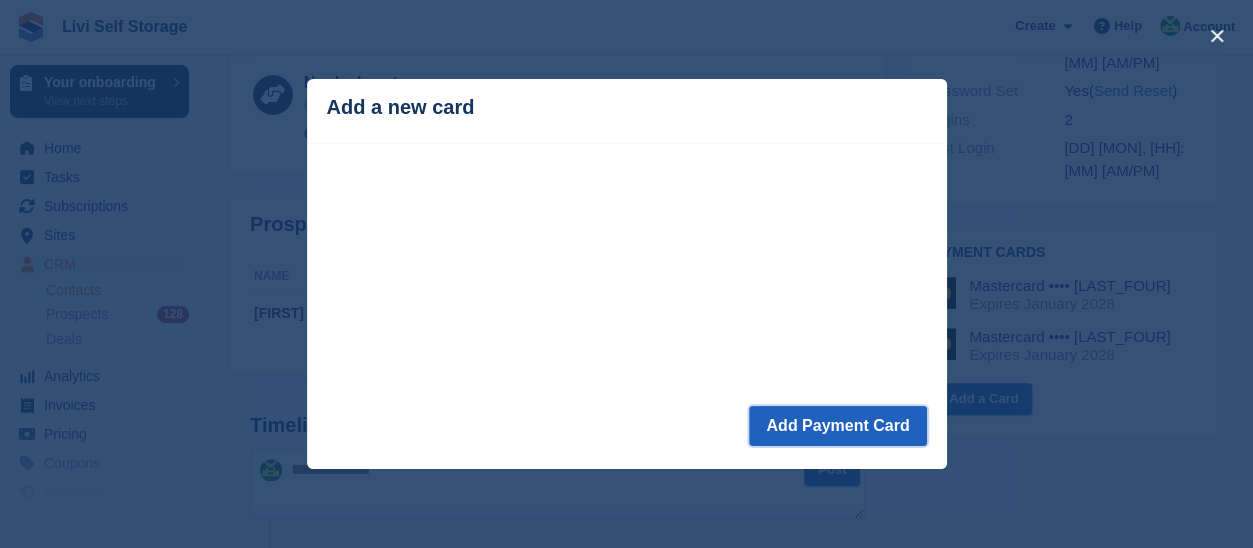 click on "Add Payment Card" at bounding box center (837, 426) 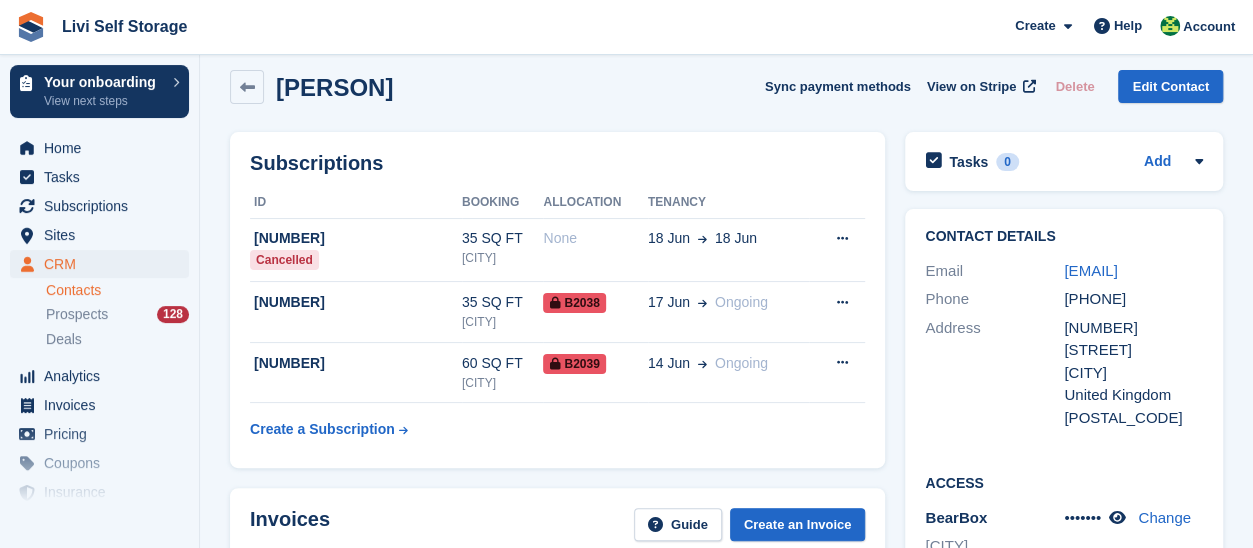 scroll, scrollTop: 0, scrollLeft: 0, axis: both 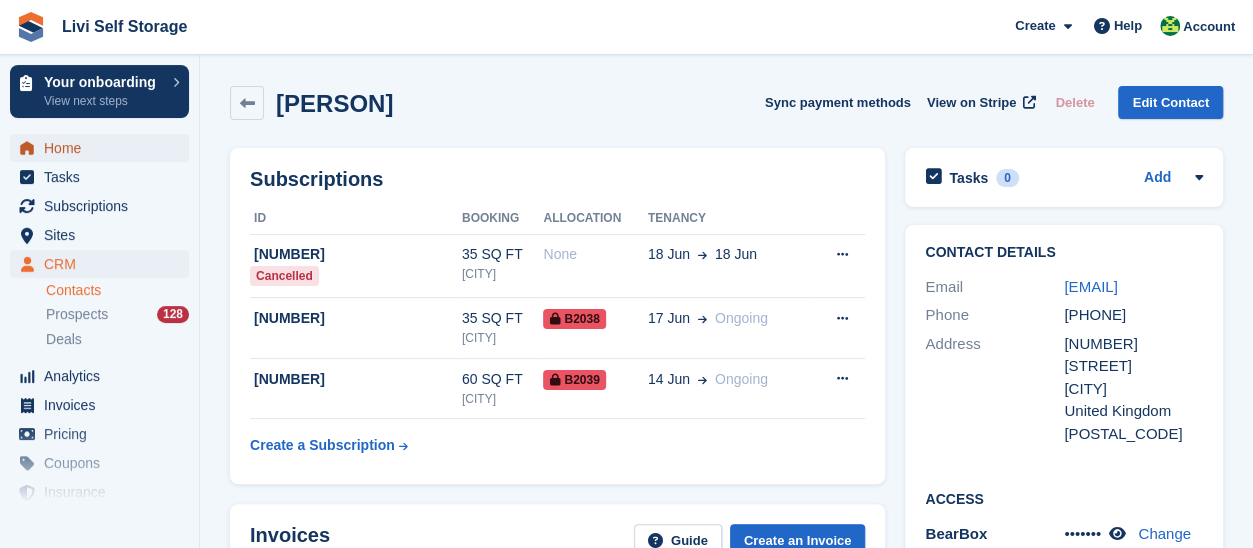 click on "Home" at bounding box center (104, 148) 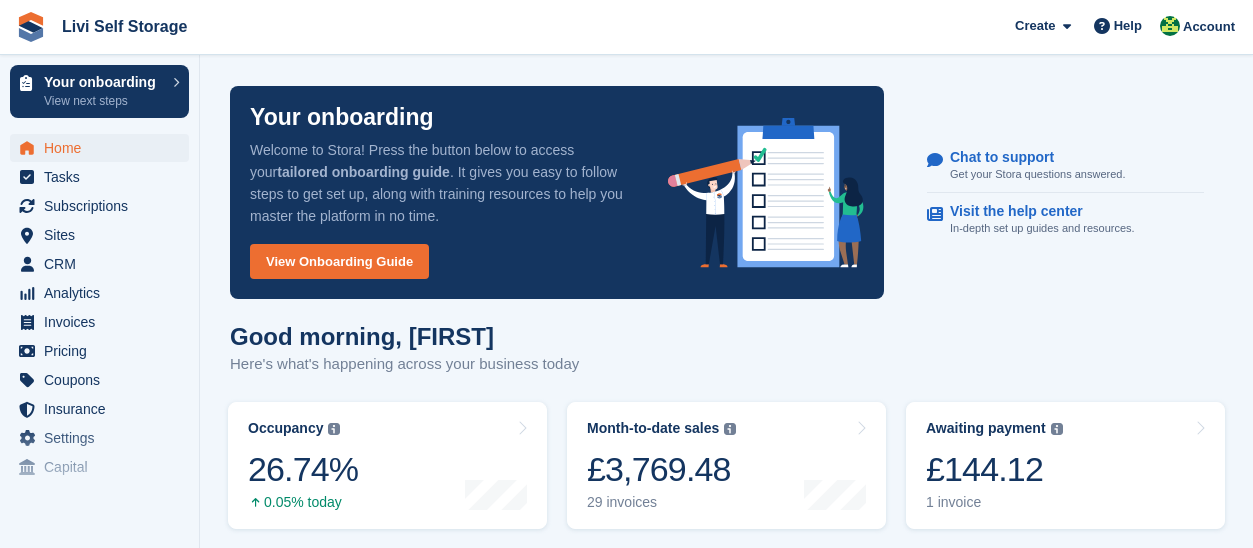 scroll, scrollTop: 0, scrollLeft: 0, axis: both 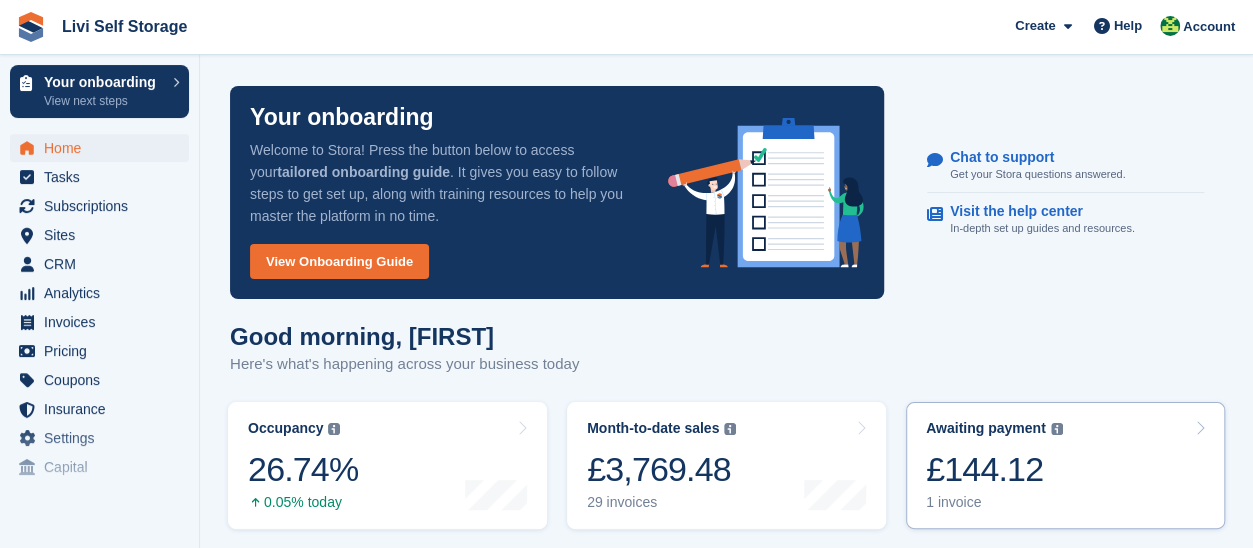 click on "1 invoice" at bounding box center [994, 502] 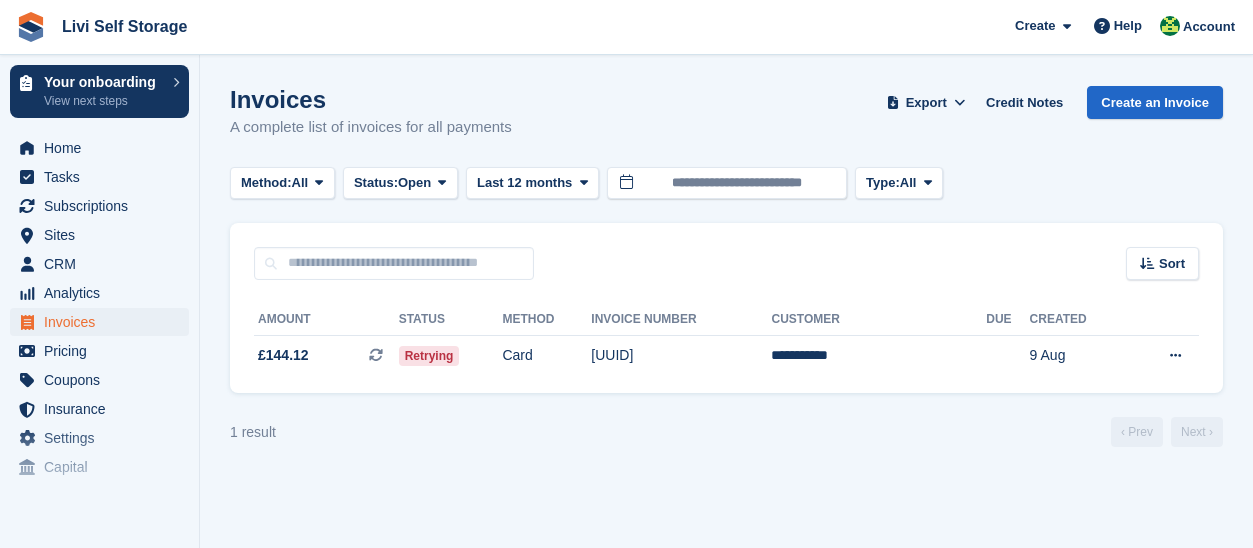 scroll, scrollTop: 0, scrollLeft: 0, axis: both 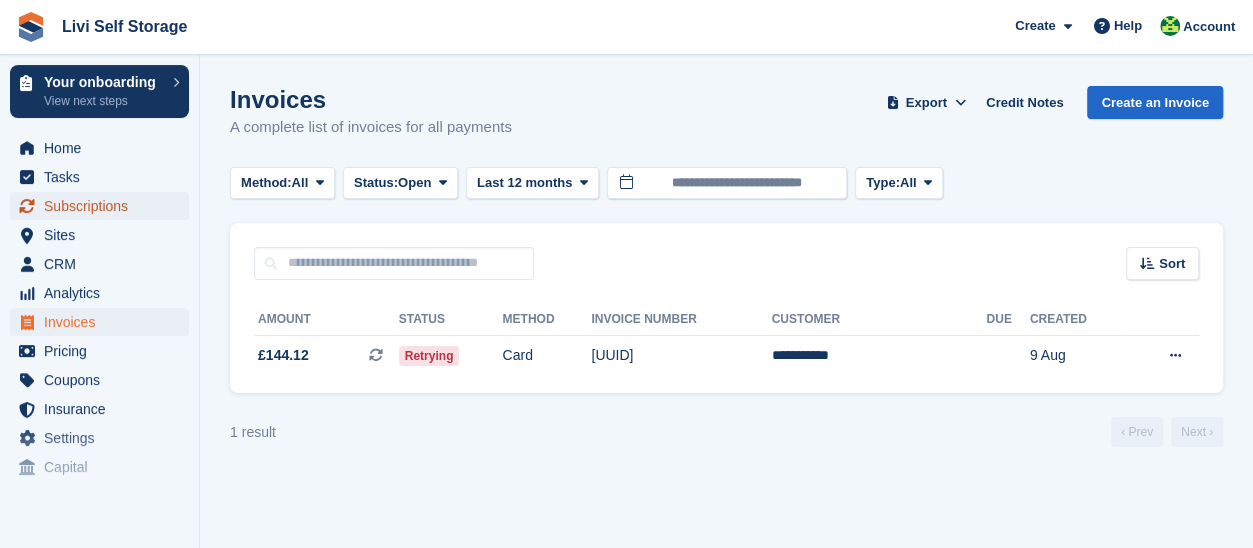 click on "Subscriptions" at bounding box center (104, 206) 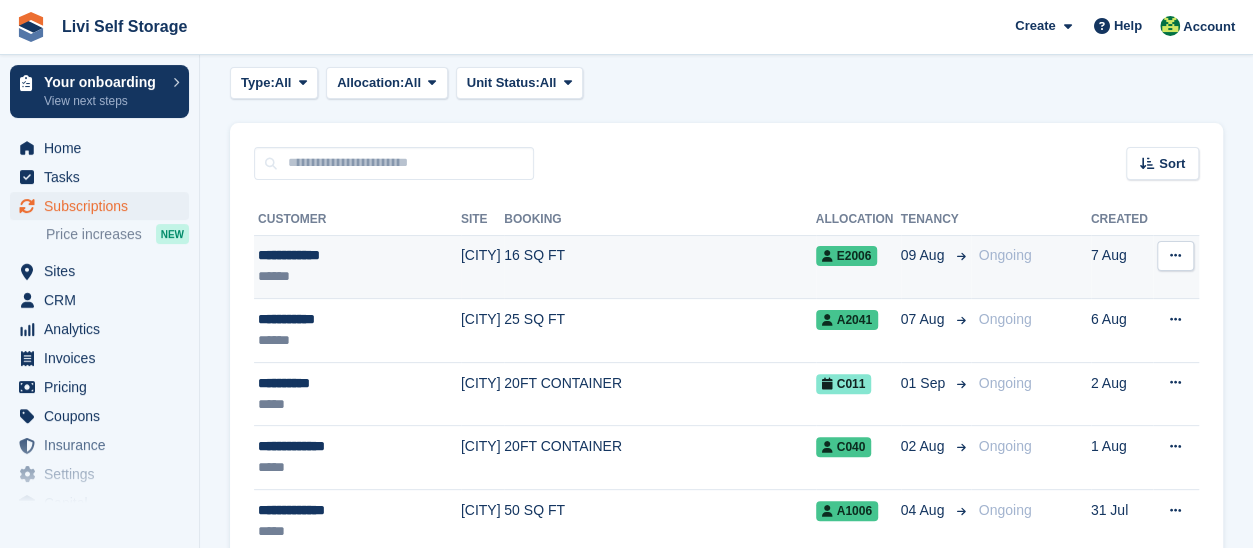 scroll, scrollTop: 0, scrollLeft: 0, axis: both 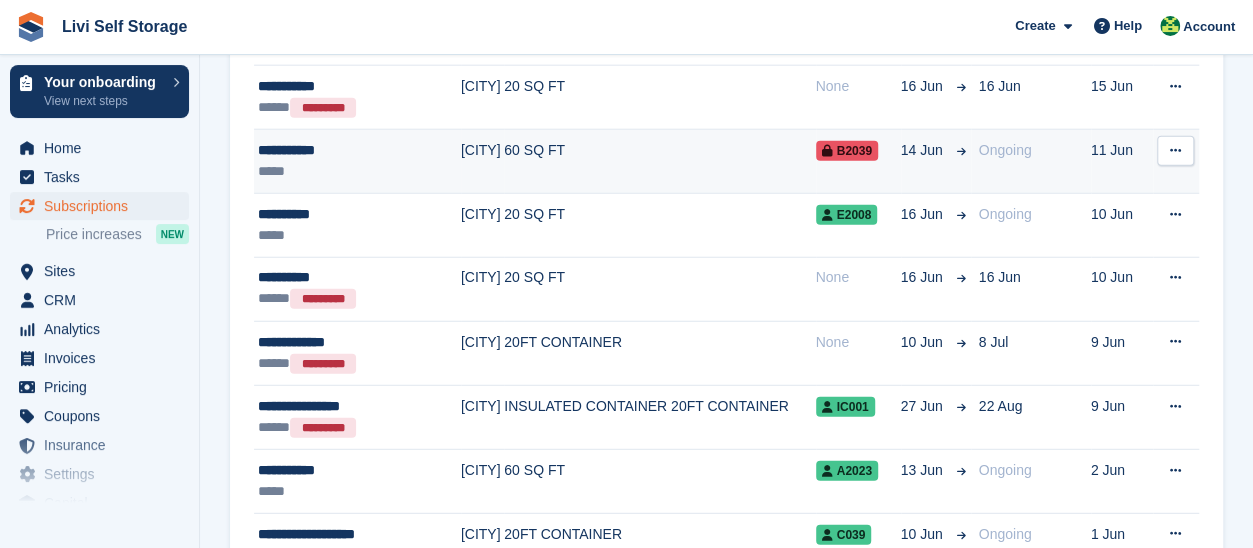 click on "[CITY]" at bounding box center (482, 162) 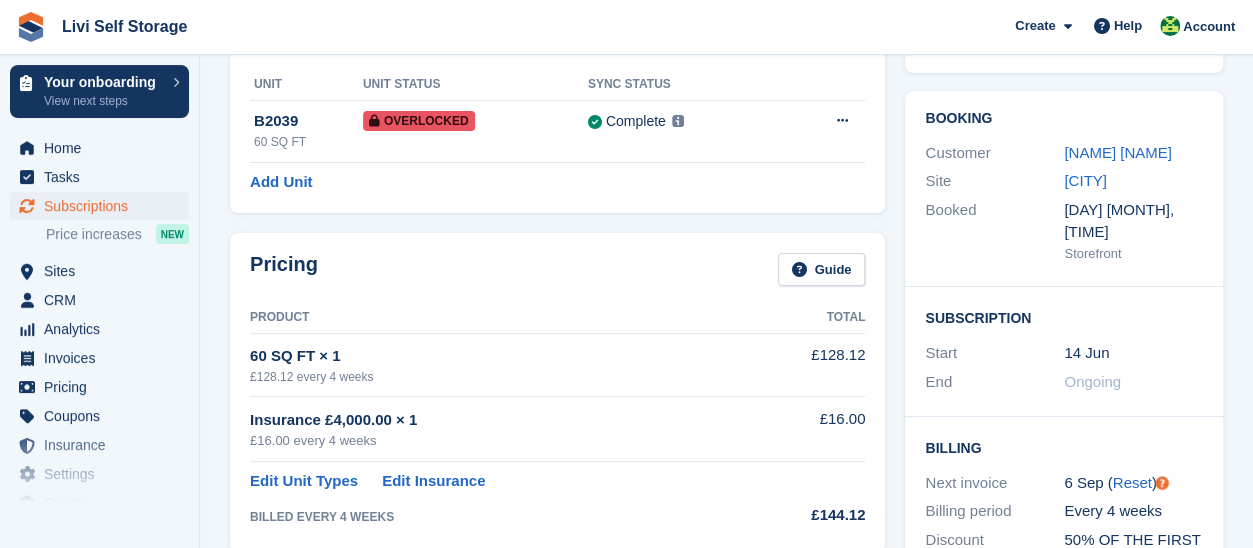 scroll, scrollTop: 0, scrollLeft: 0, axis: both 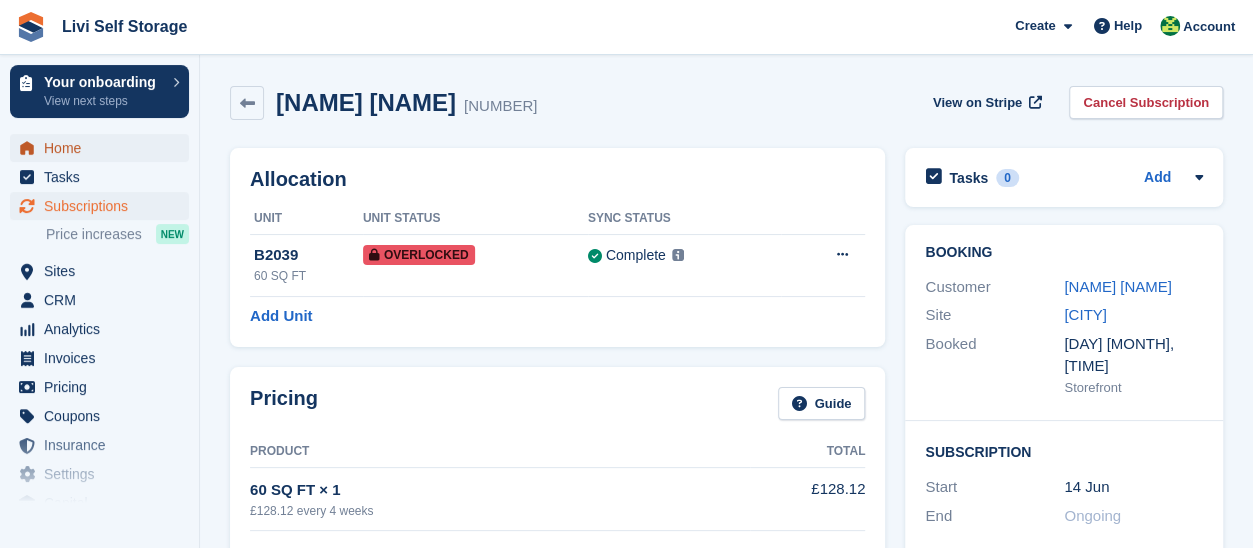 click on "Home" at bounding box center (104, 148) 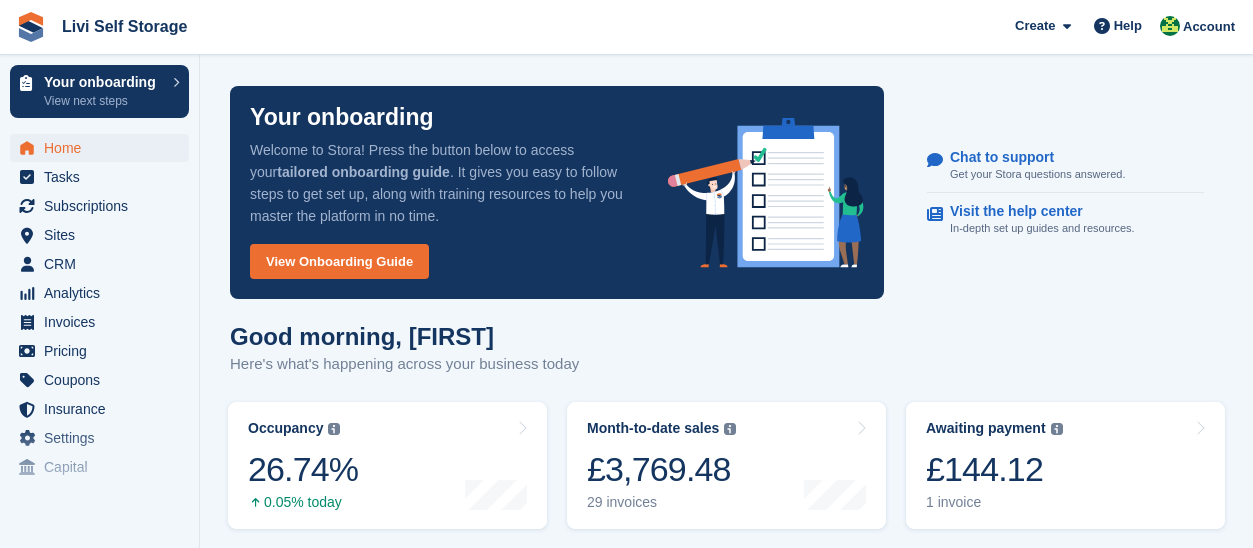 scroll, scrollTop: 0, scrollLeft: 0, axis: both 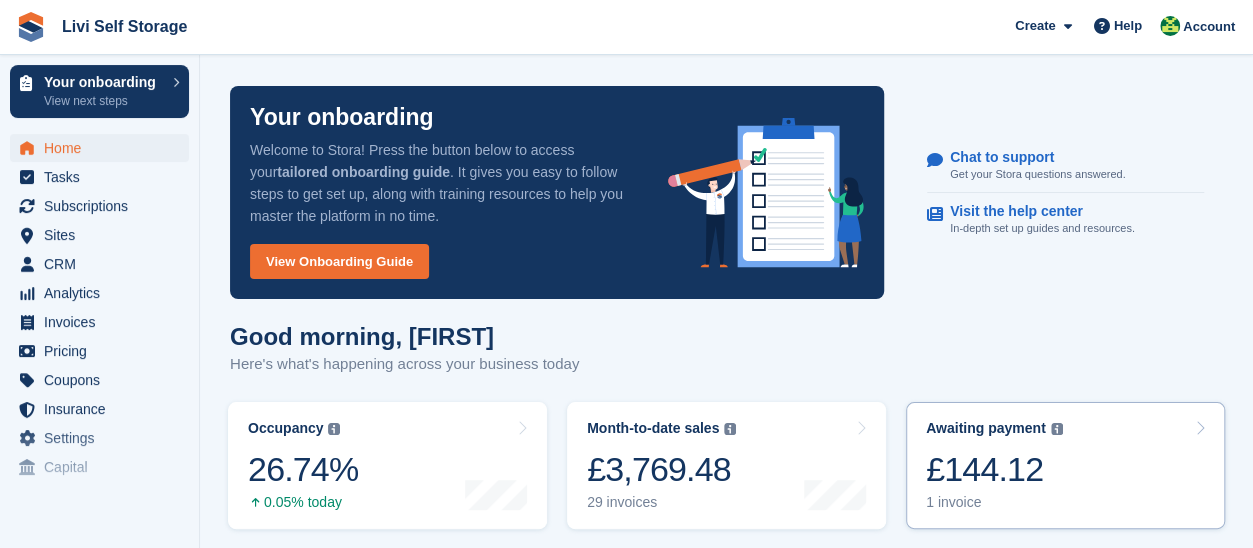 click on "£144.12" at bounding box center [994, 469] 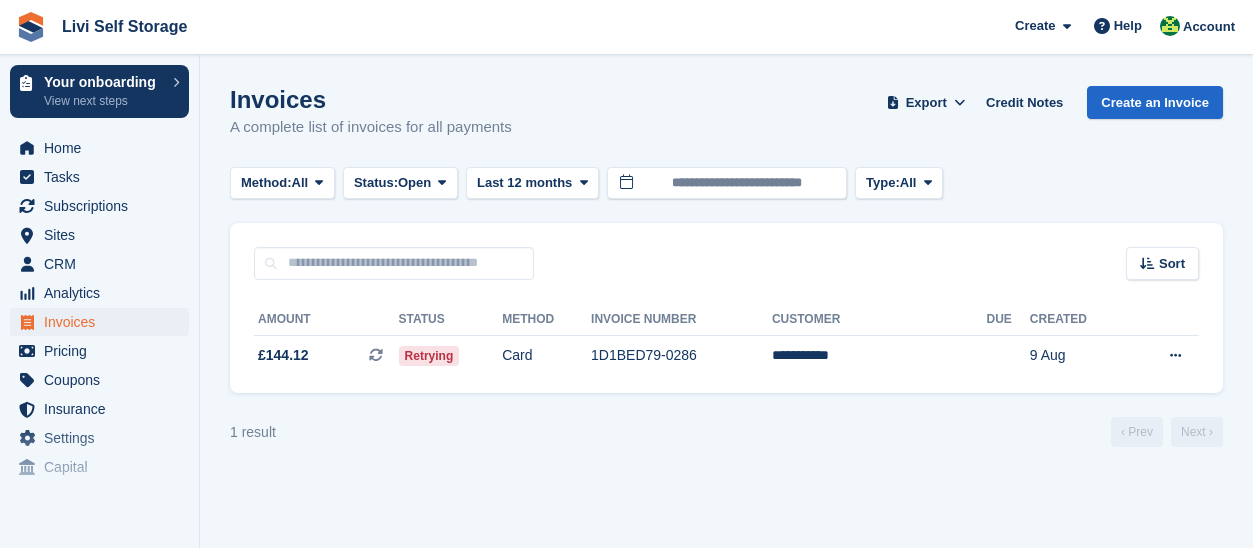 scroll, scrollTop: 0, scrollLeft: 0, axis: both 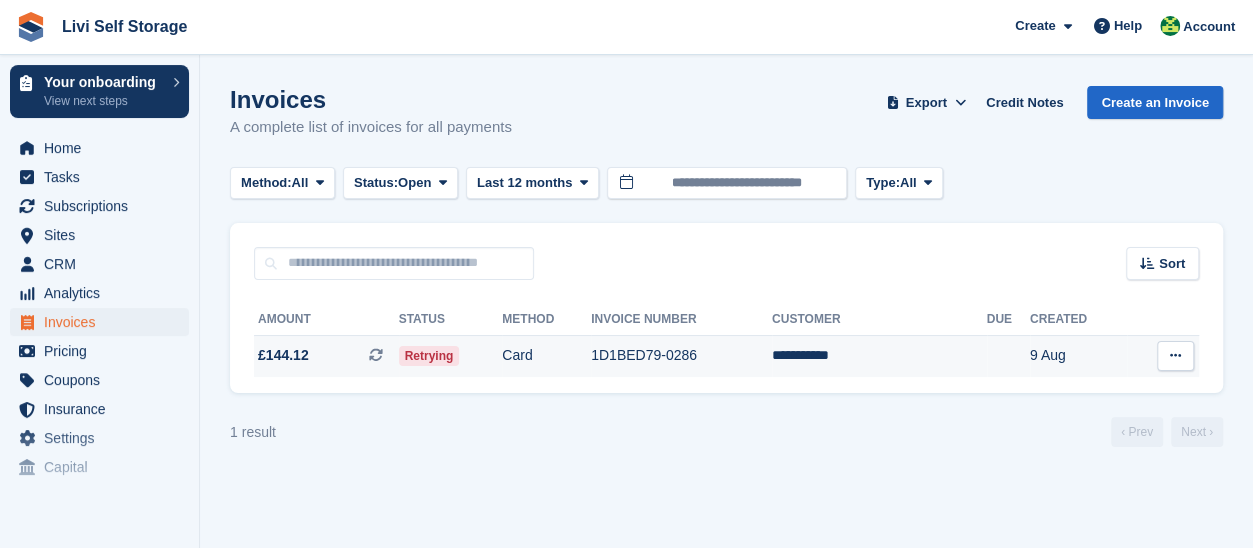 click on "Retrying" at bounding box center [429, 356] 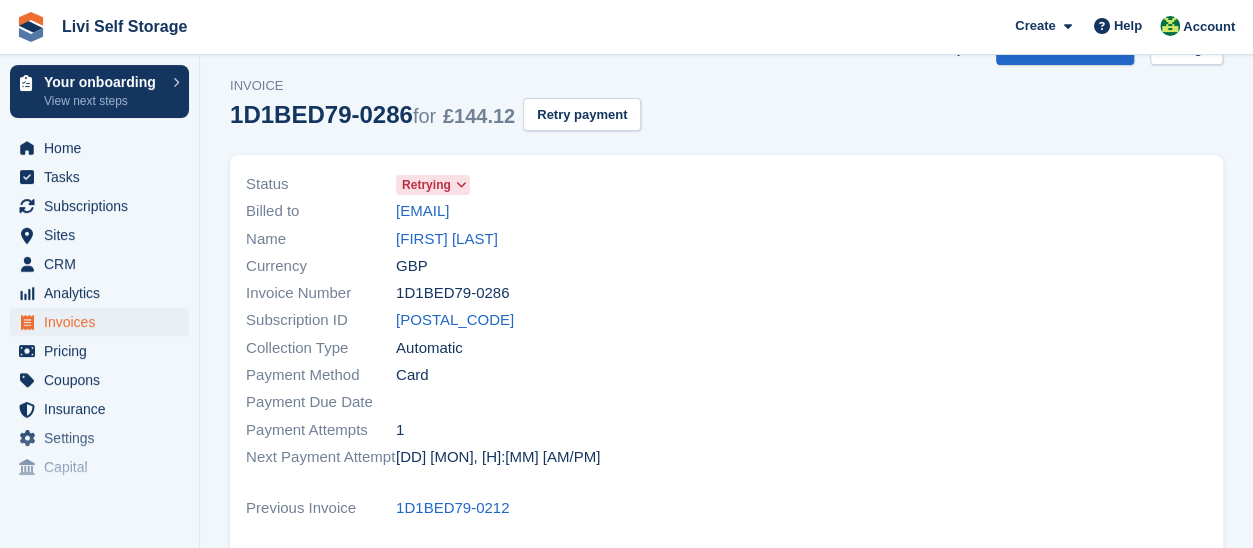 scroll, scrollTop: 0, scrollLeft: 0, axis: both 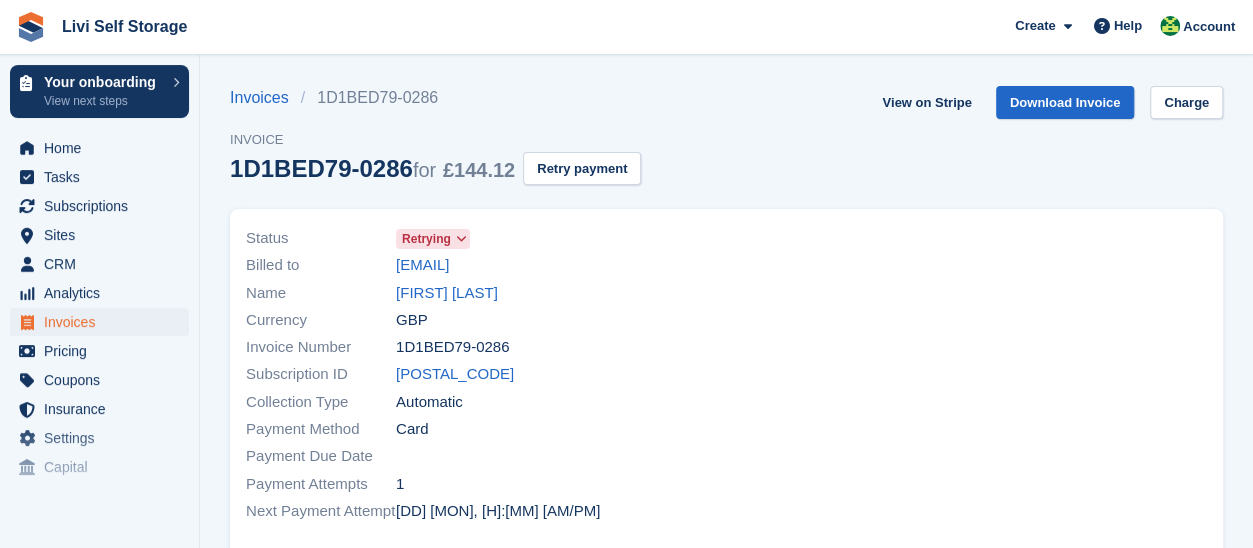 click on "Retrying" at bounding box center (426, 239) 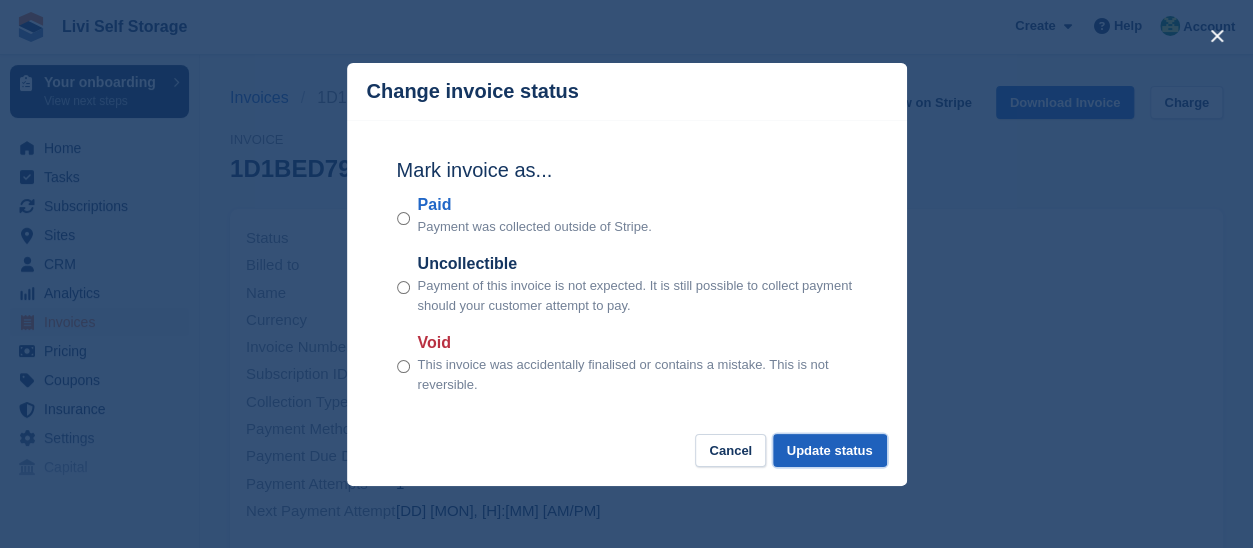 click on "Update status" at bounding box center (830, 450) 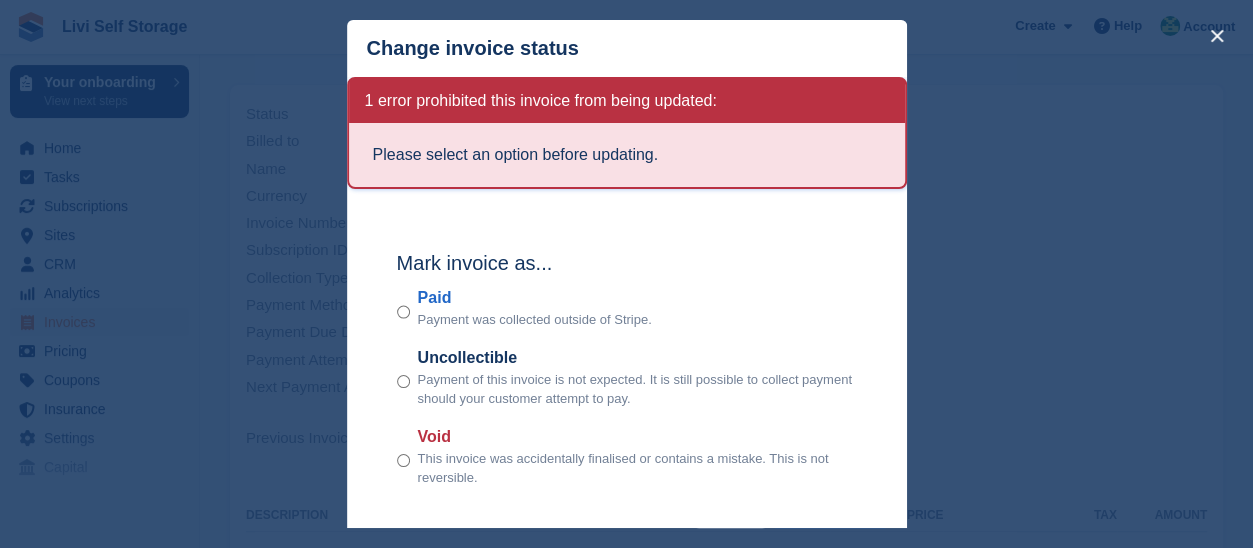 scroll, scrollTop: 0, scrollLeft: 0, axis: both 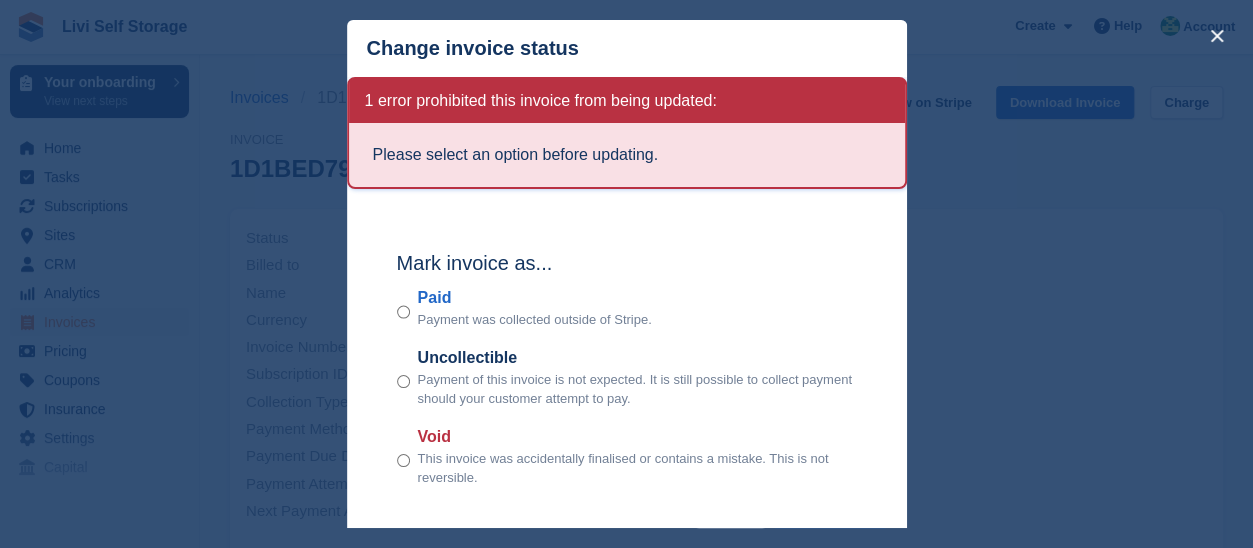 click on "Mark invoice as...
Paid
Payment was collected outside of Stripe.
Uncollectible
Payment of this invoice is not expected. It is still possible to collect payment should your customer attempt to pay.
Void
This invoice was accidentally finalised or contains a mistake. This is not reversible." at bounding box center (627, 370) 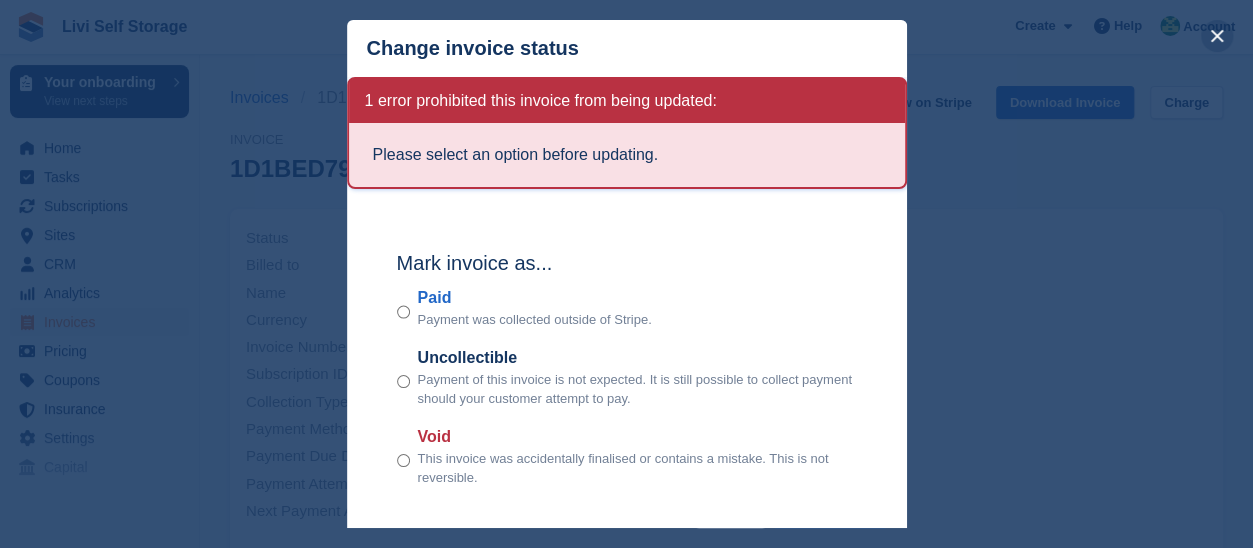 click at bounding box center [1217, 36] 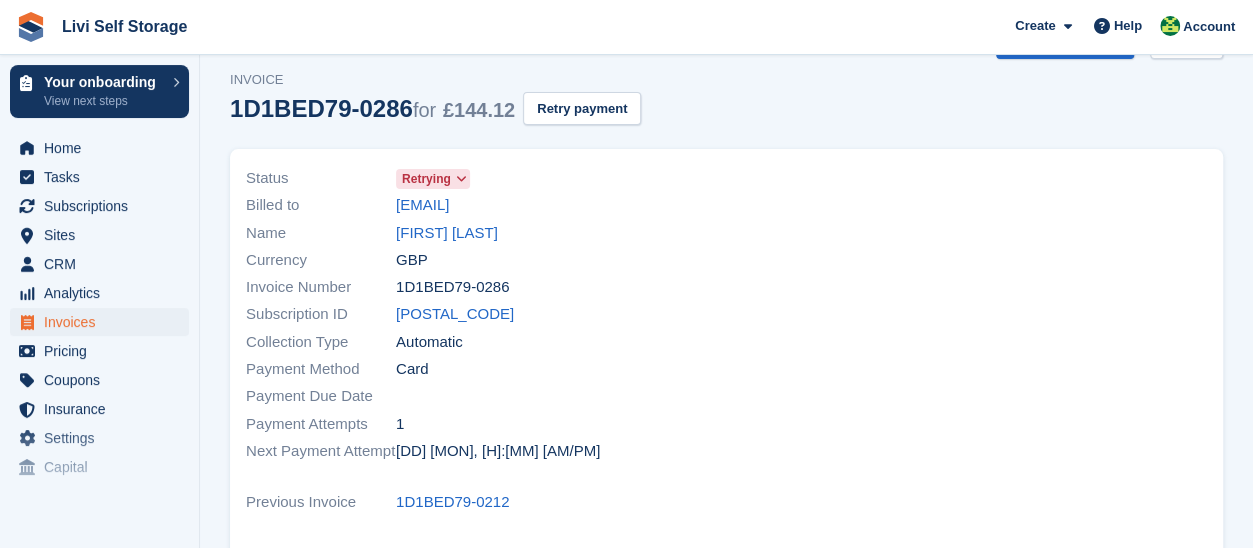 scroll, scrollTop: 0, scrollLeft: 0, axis: both 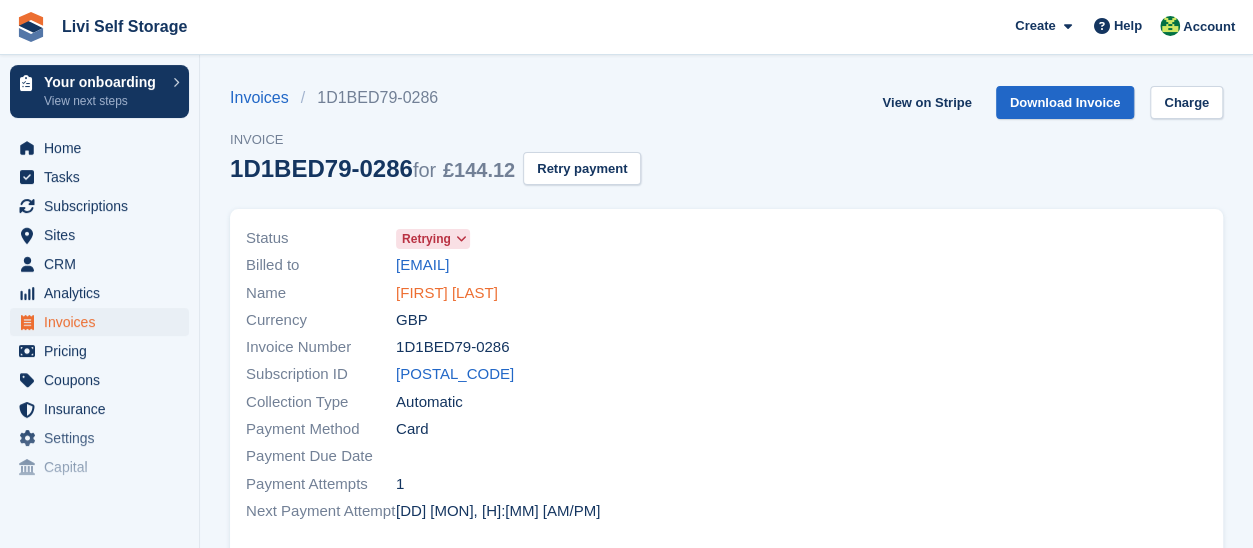 click on "Ailsa Prior" at bounding box center (447, 293) 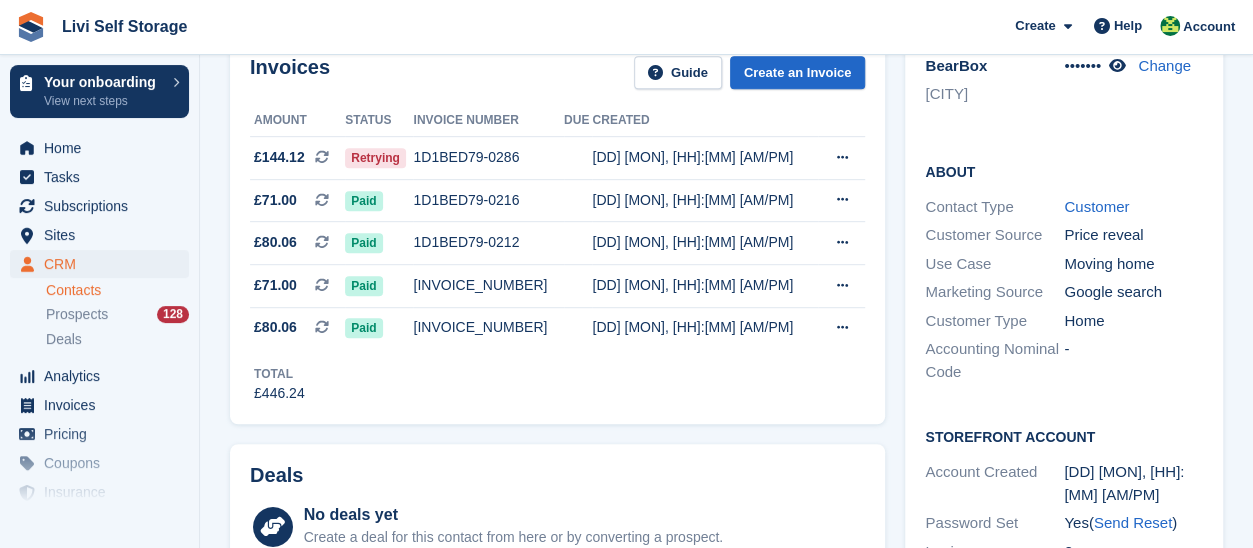 scroll, scrollTop: 500, scrollLeft: 0, axis: vertical 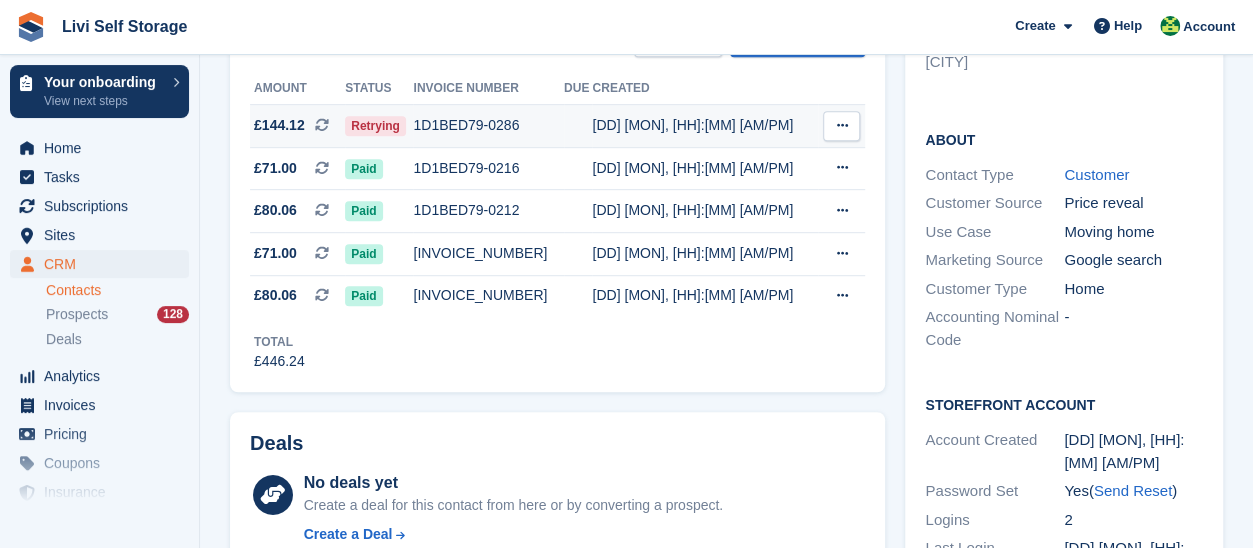 click on "1D1BED79-0286" at bounding box center [488, 125] 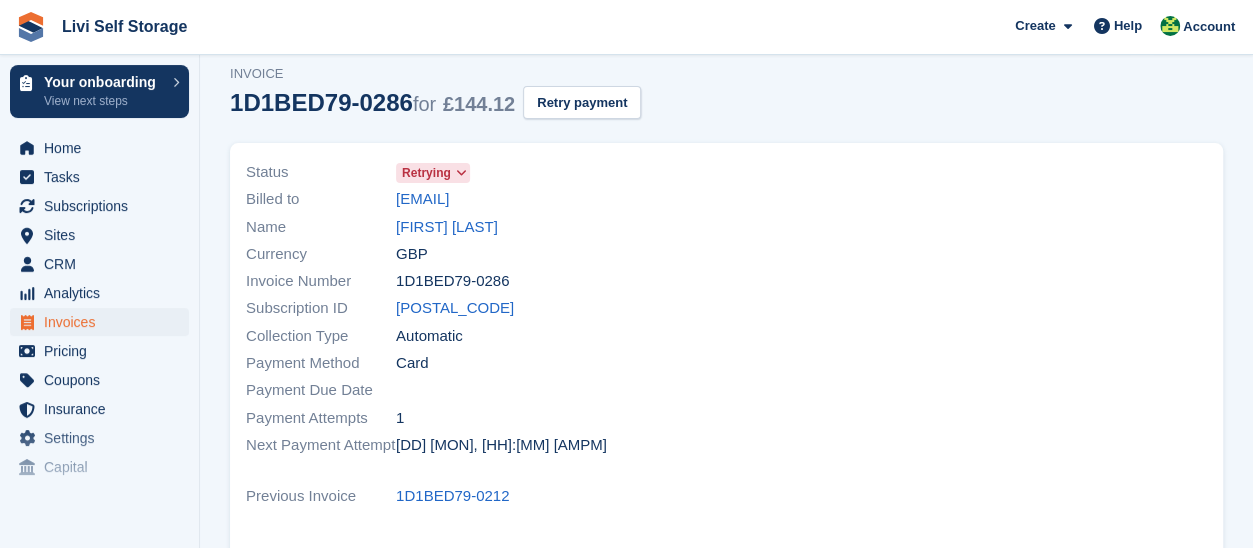 scroll, scrollTop: 0, scrollLeft: 0, axis: both 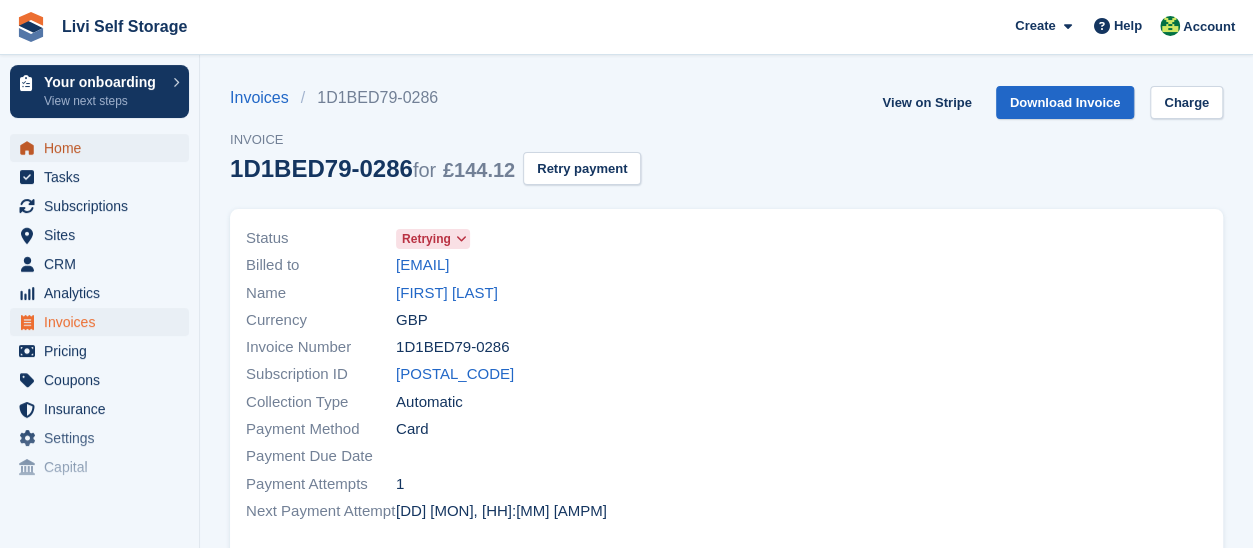 click on "Home" at bounding box center (104, 148) 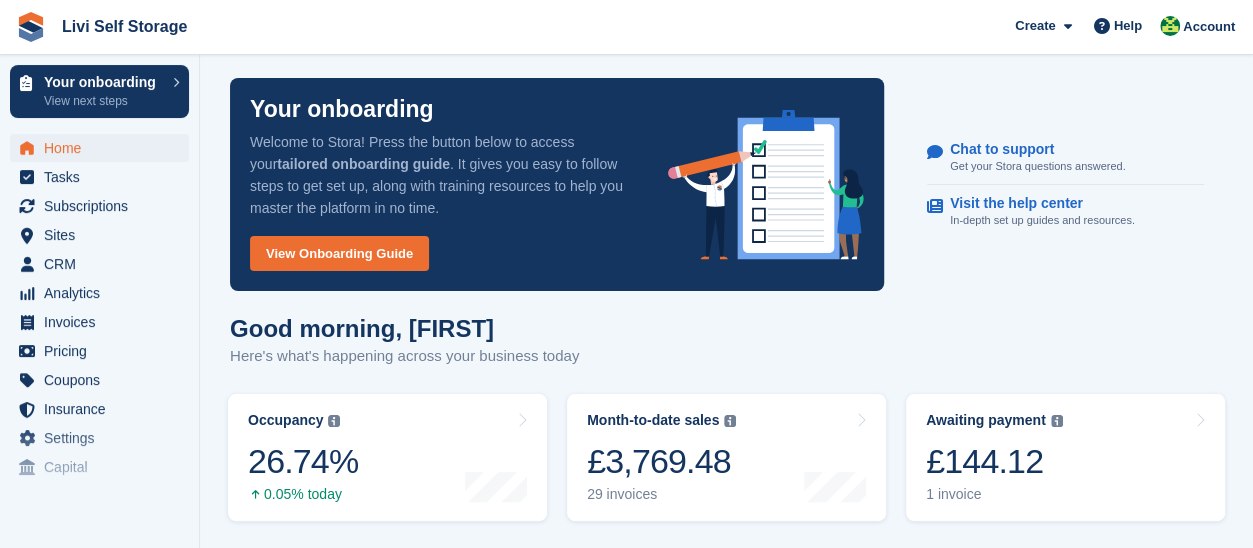 scroll, scrollTop: 0, scrollLeft: 0, axis: both 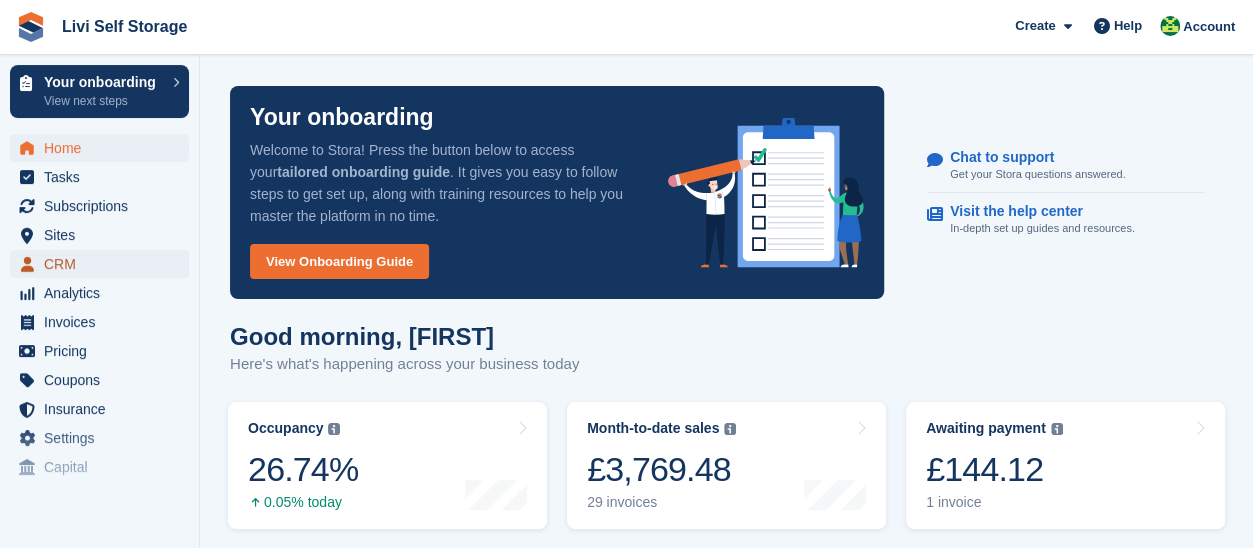 click on "CRM" at bounding box center (104, 264) 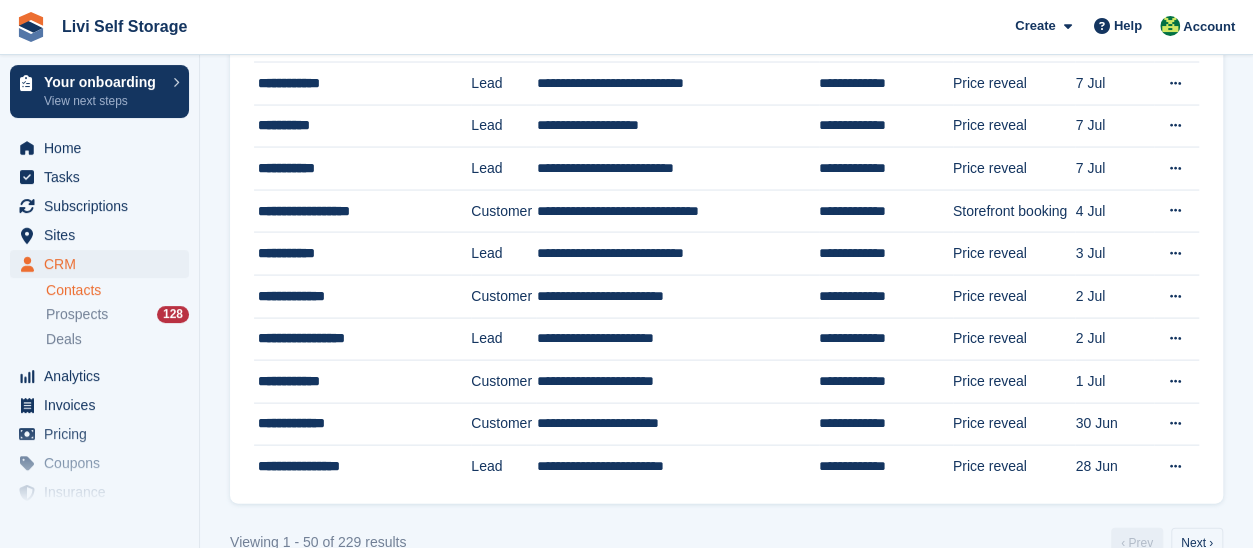scroll, scrollTop: 1922, scrollLeft: 0, axis: vertical 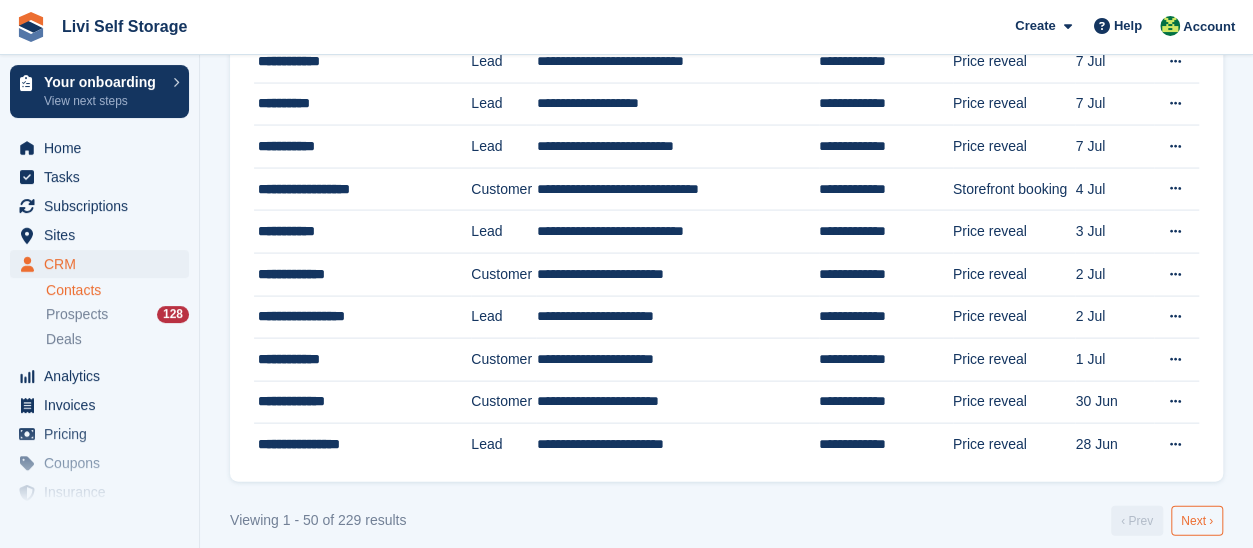 click on "Next ›" at bounding box center (1197, 521) 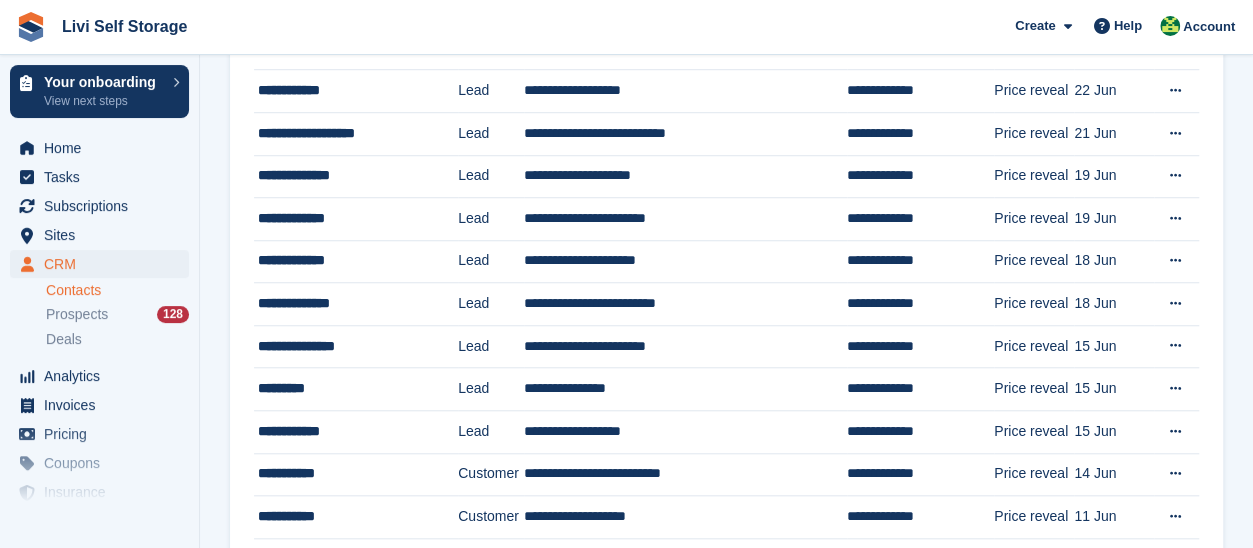 scroll, scrollTop: 800, scrollLeft: 0, axis: vertical 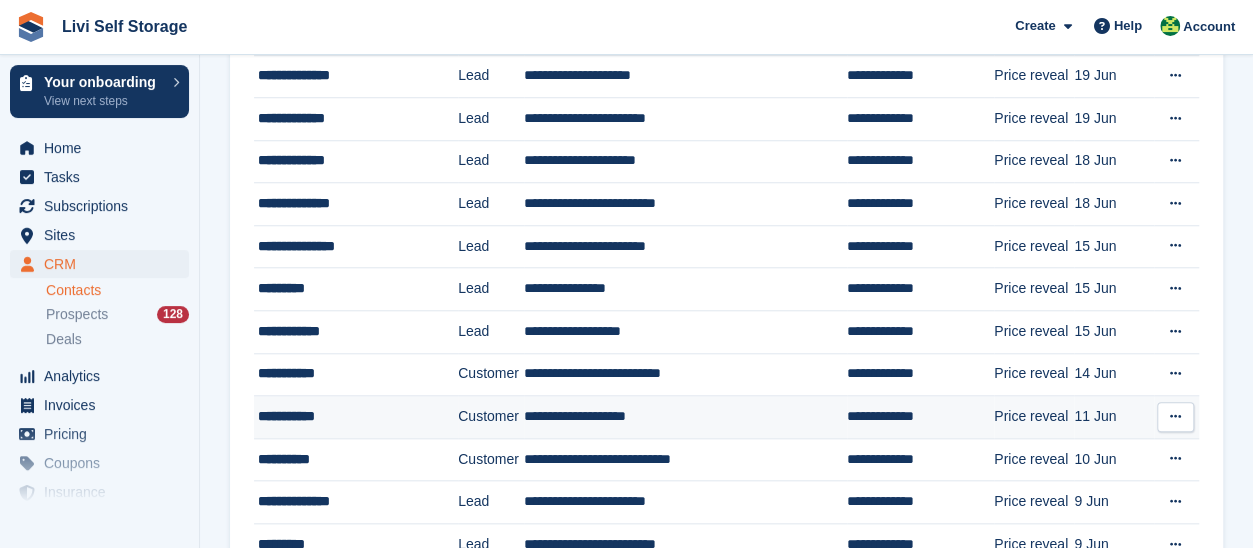 click on "**********" at bounding box center (350, 416) 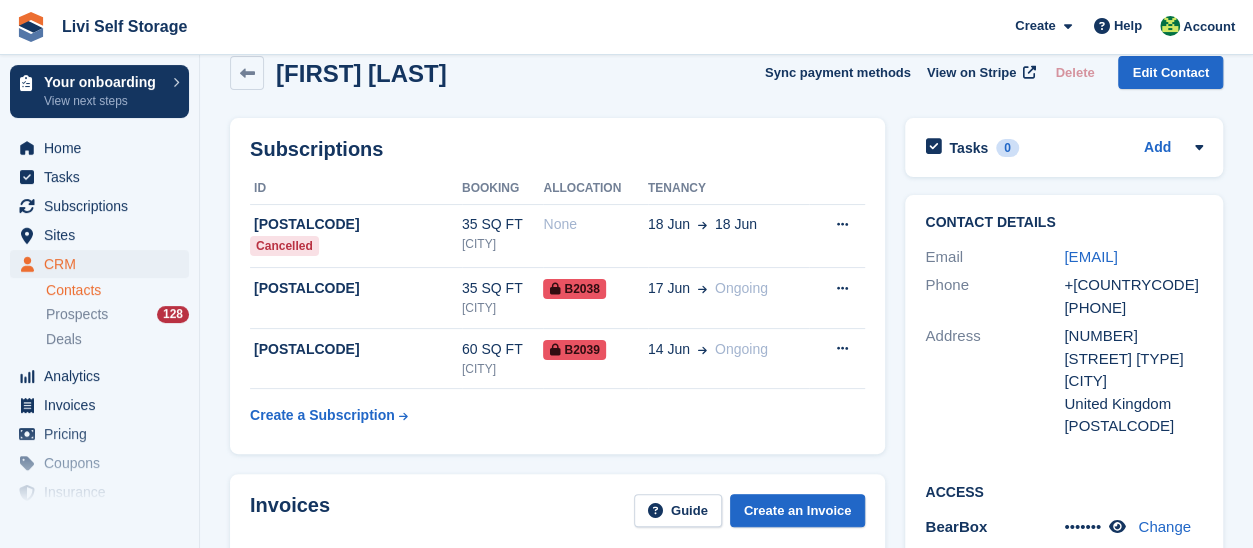 scroll, scrollTop: 0, scrollLeft: 0, axis: both 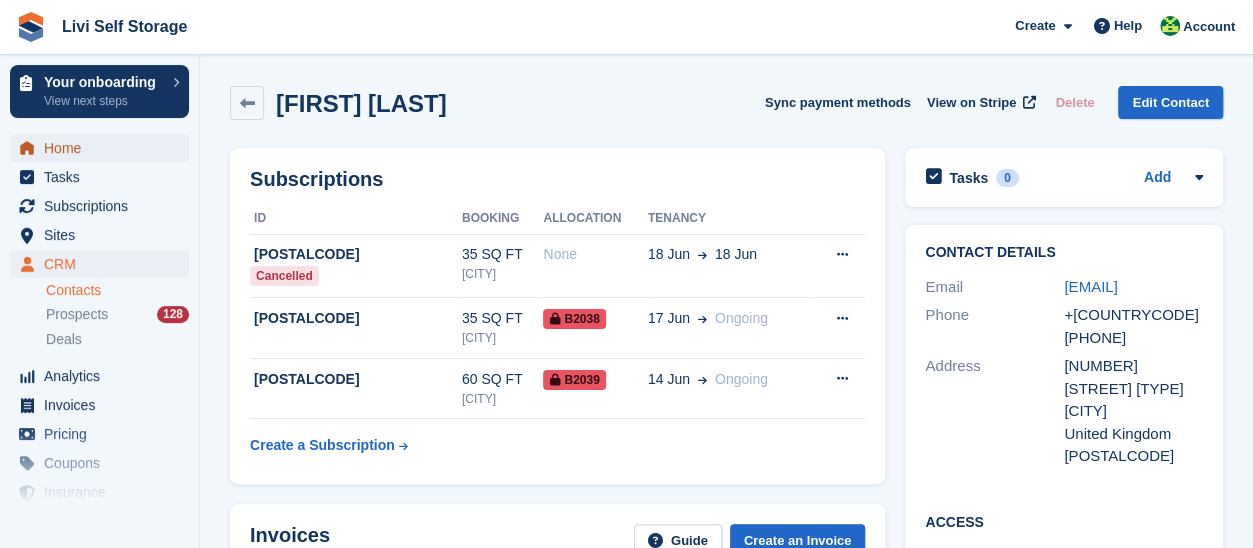 click on "Home" at bounding box center (104, 148) 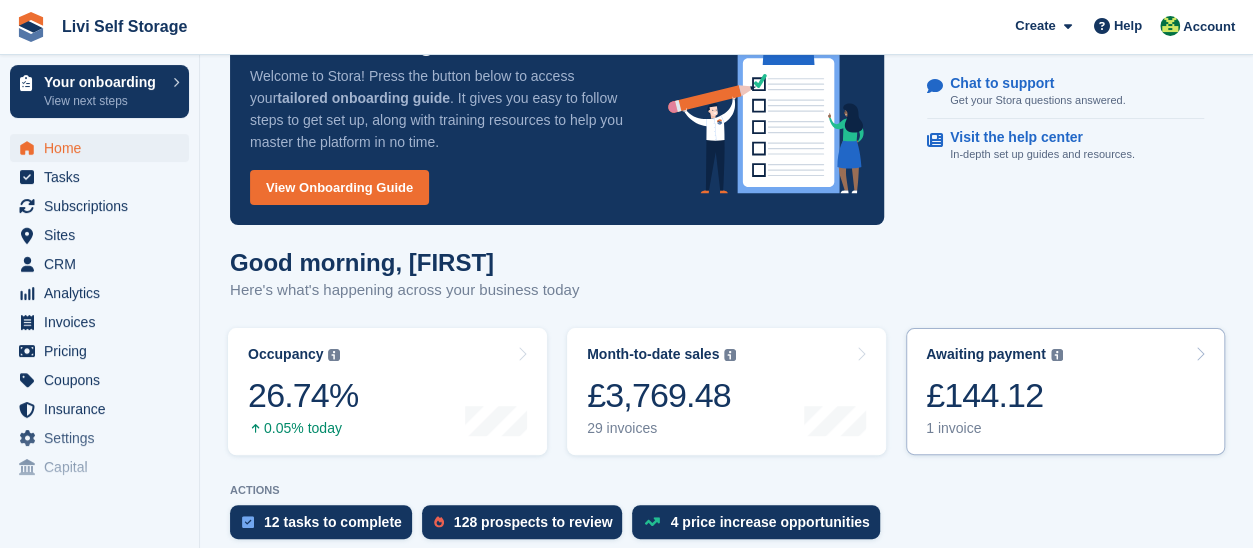 scroll, scrollTop: 100, scrollLeft: 0, axis: vertical 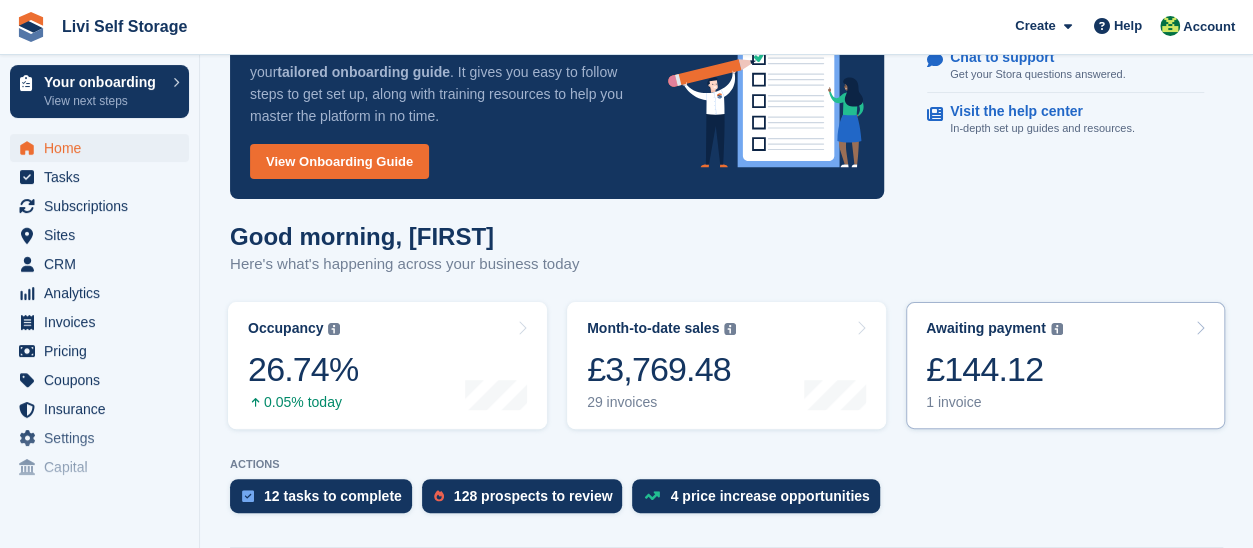 click on "1 invoice" at bounding box center (994, 402) 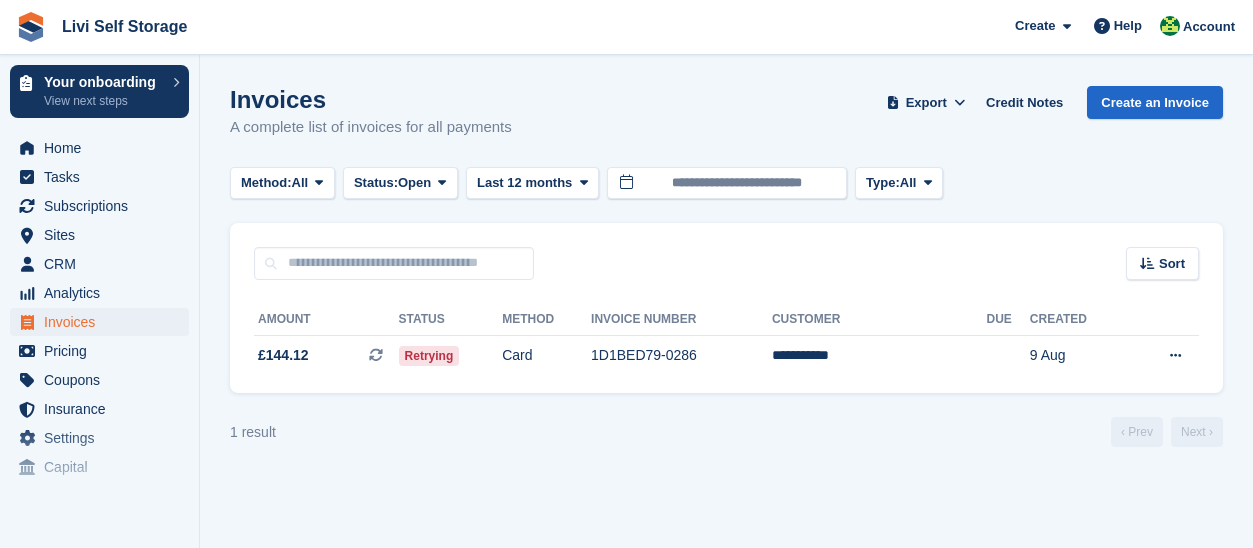 scroll, scrollTop: 0, scrollLeft: 0, axis: both 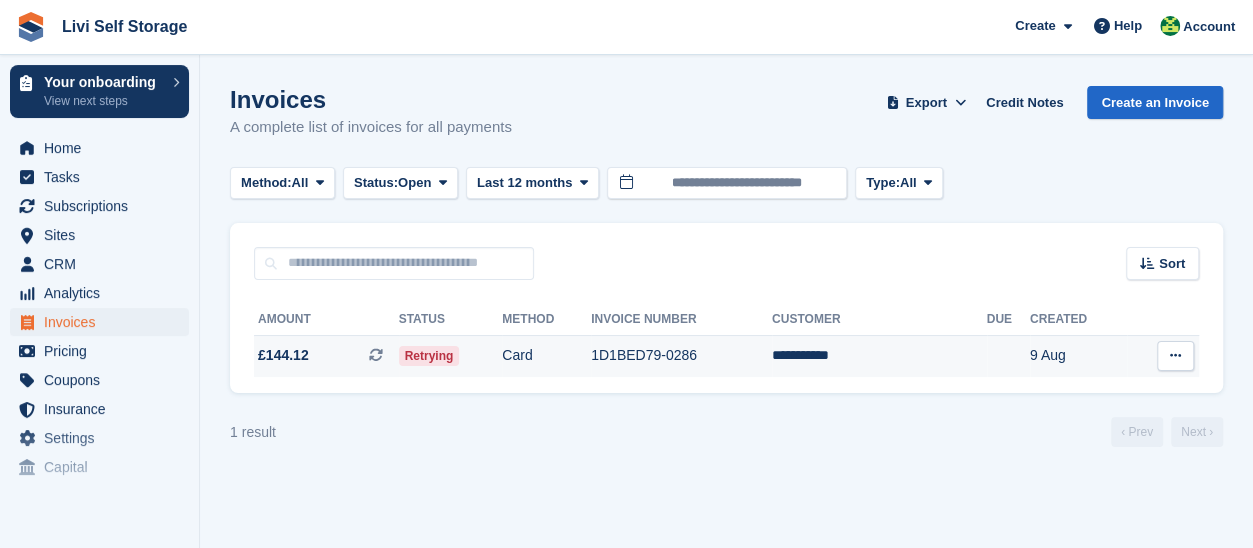 click on "1D1BED79-0286" at bounding box center (681, 356) 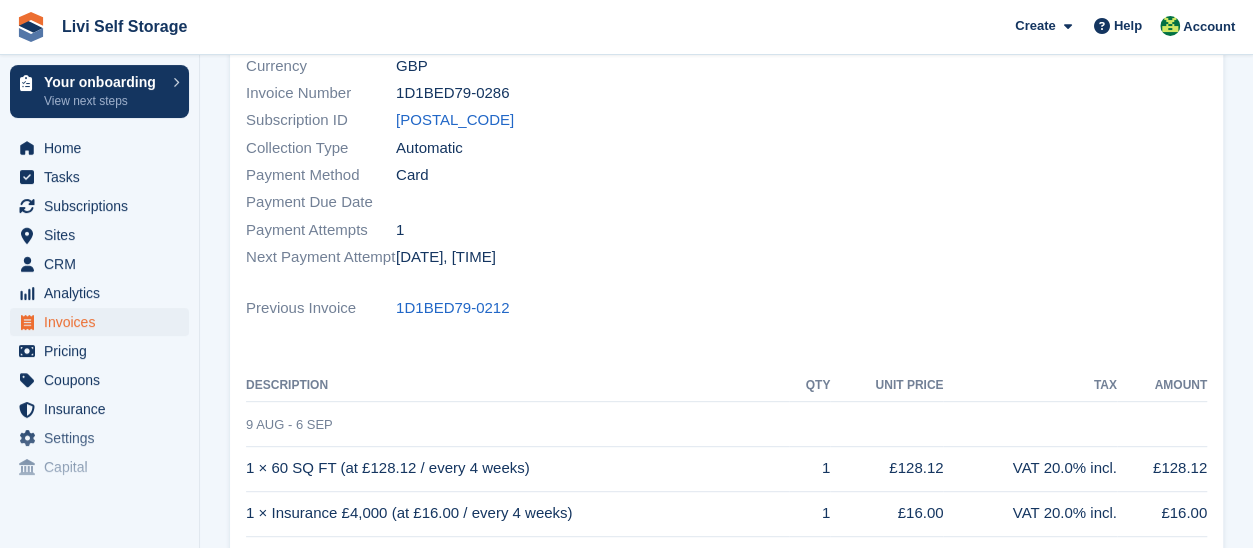 scroll, scrollTop: 0, scrollLeft: 0, axis: both 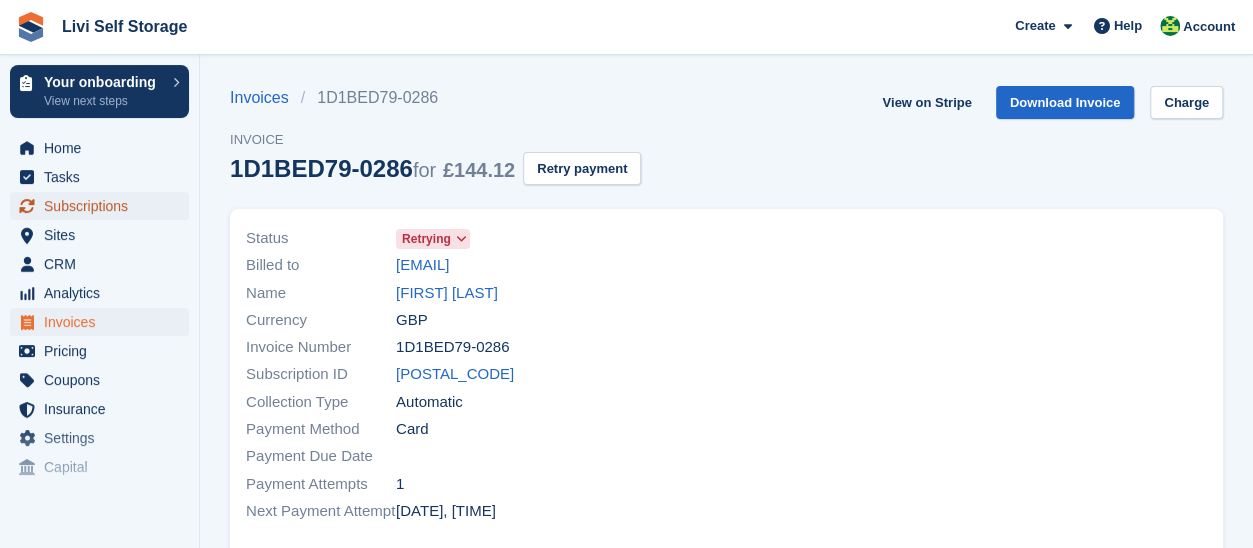 click on "Subscriptions" at bounding box center [104, 206] 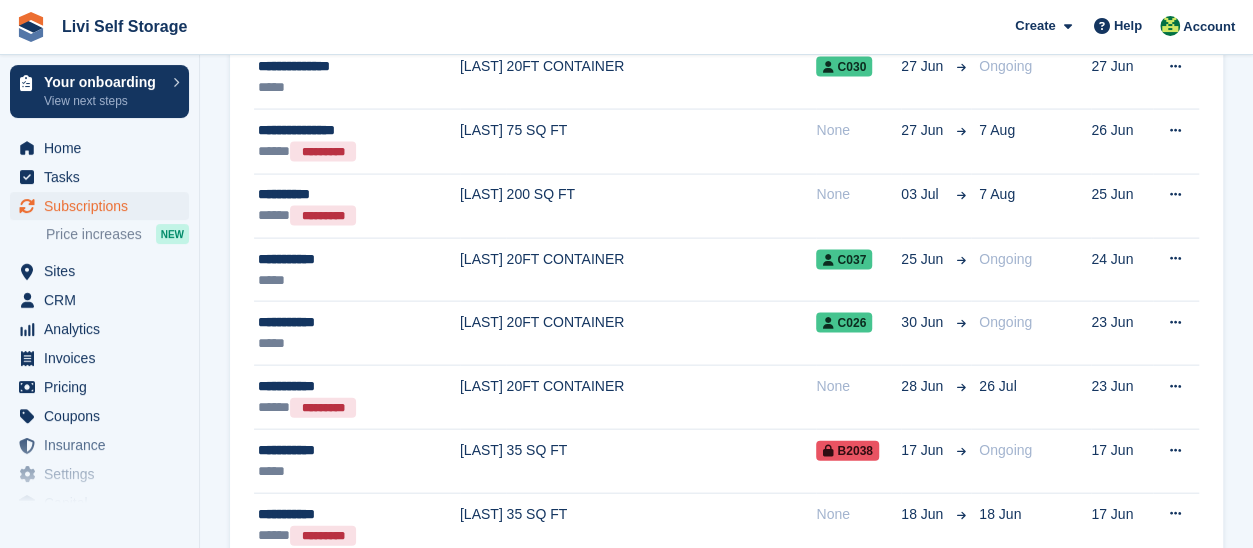 scroll, scrollTop: 2200, scrollLeft: 0, axis: vertical 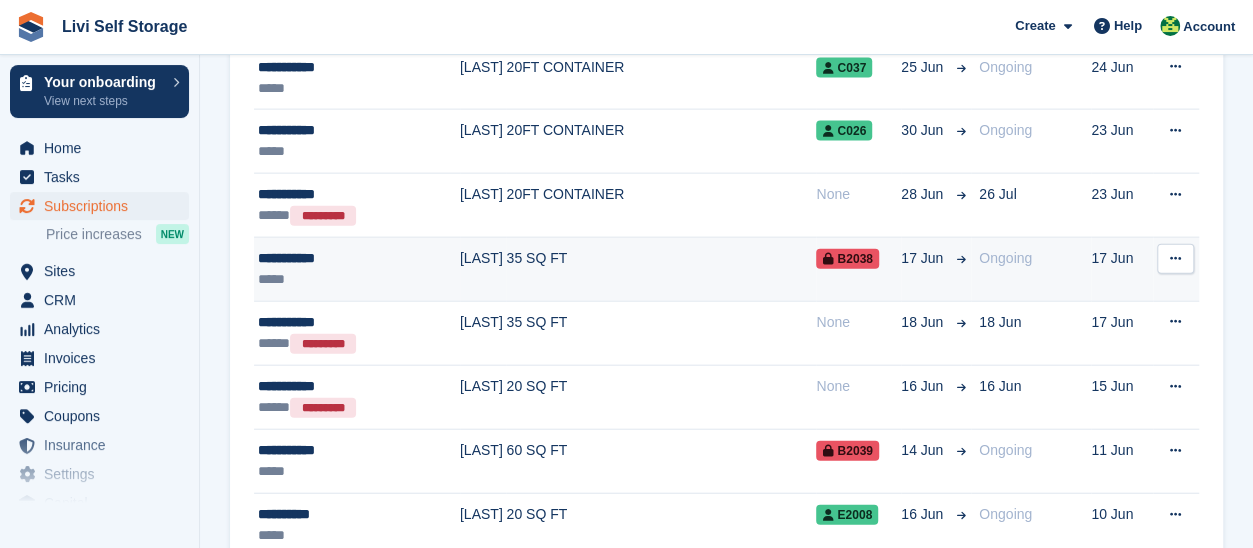 click on "**********" at bounding box center (350, 258) 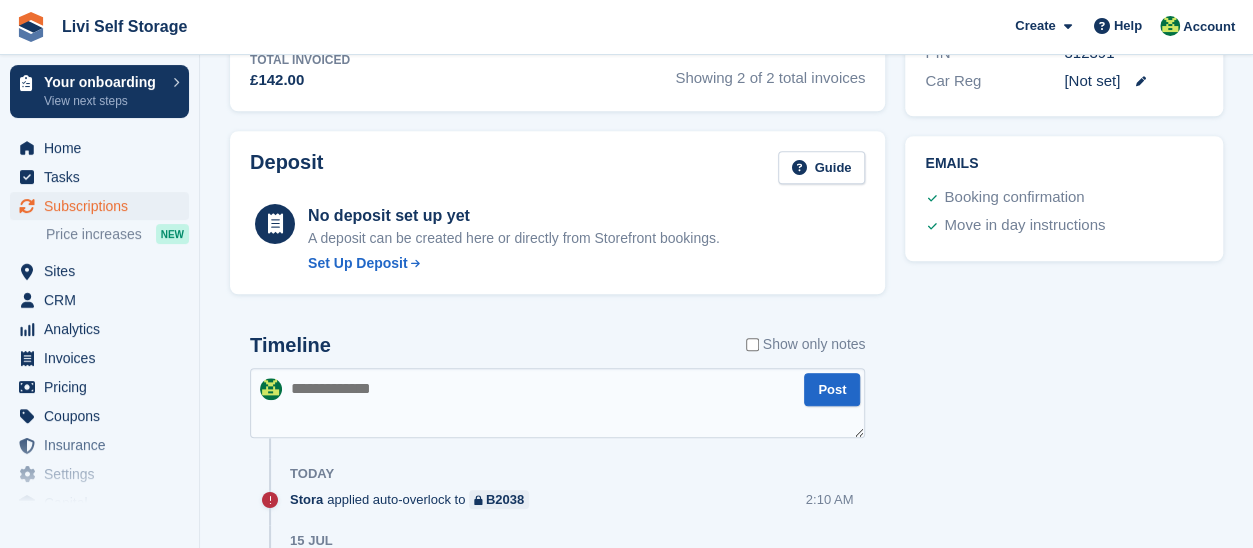 scroll, scrollTop: 900, scrollLeft: 0, axis: vertical 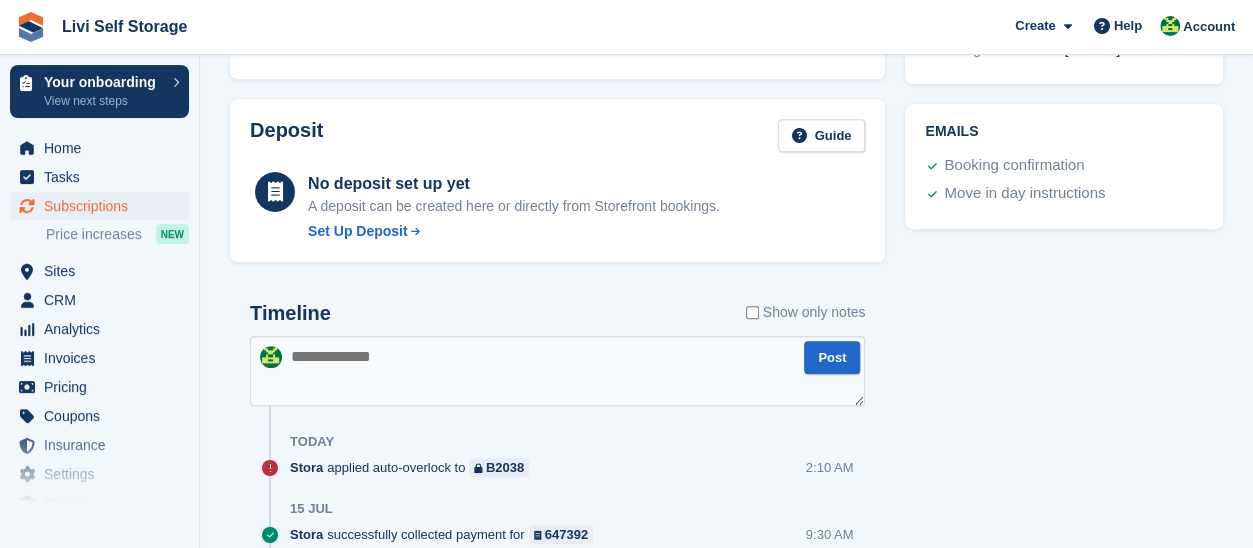 click at bounding box center (557, 371) 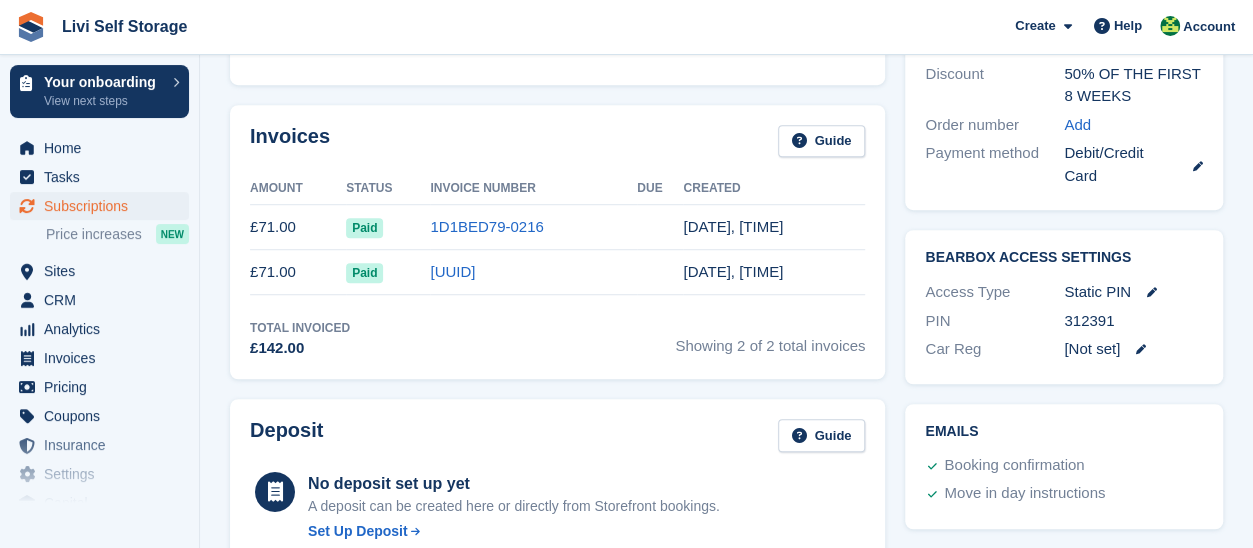 scroll, scrollTop: 800, scrollLeft: 0, axis: vertical 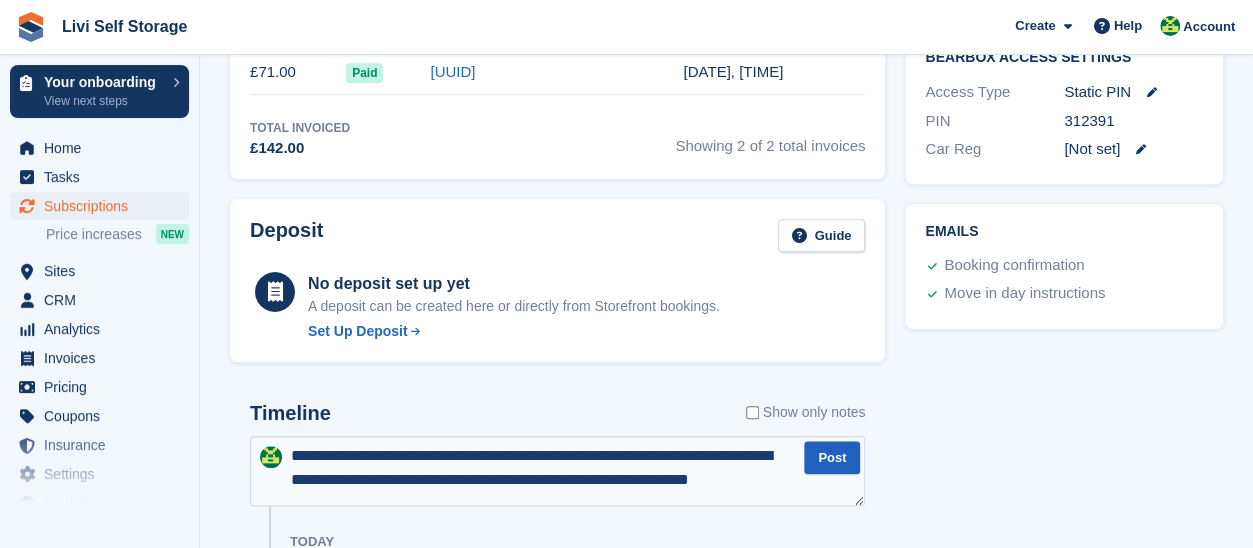 type on "**********" 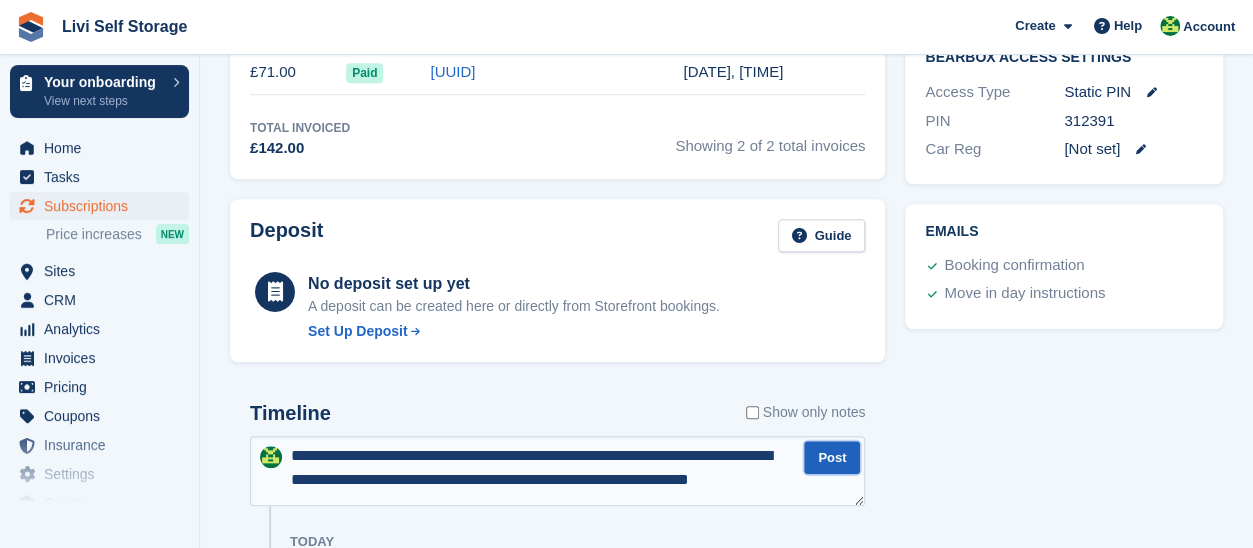 click on "Post" at bounding box center (832, 457) 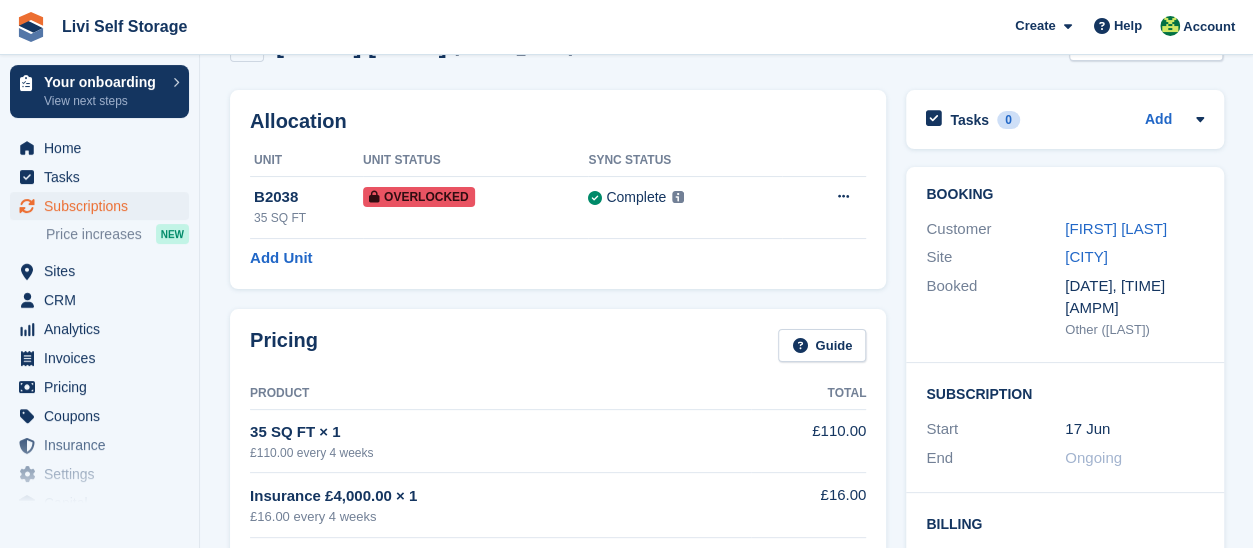 scroll, scrollTop: 0, scrollLeft: 0, axis: both 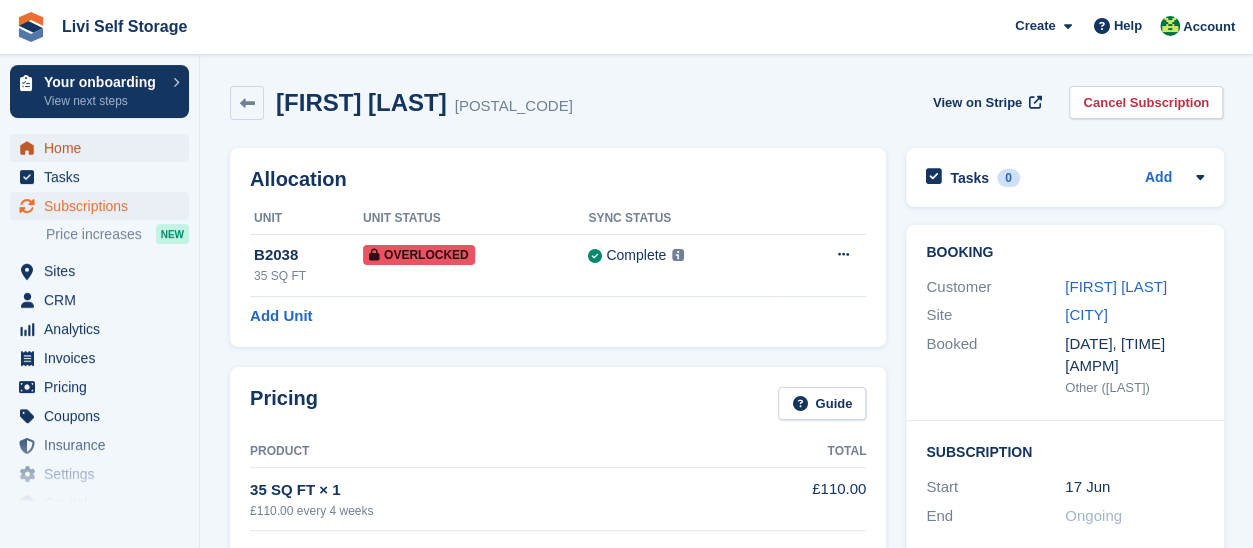click on "Home" at bounding box center [104, 148] 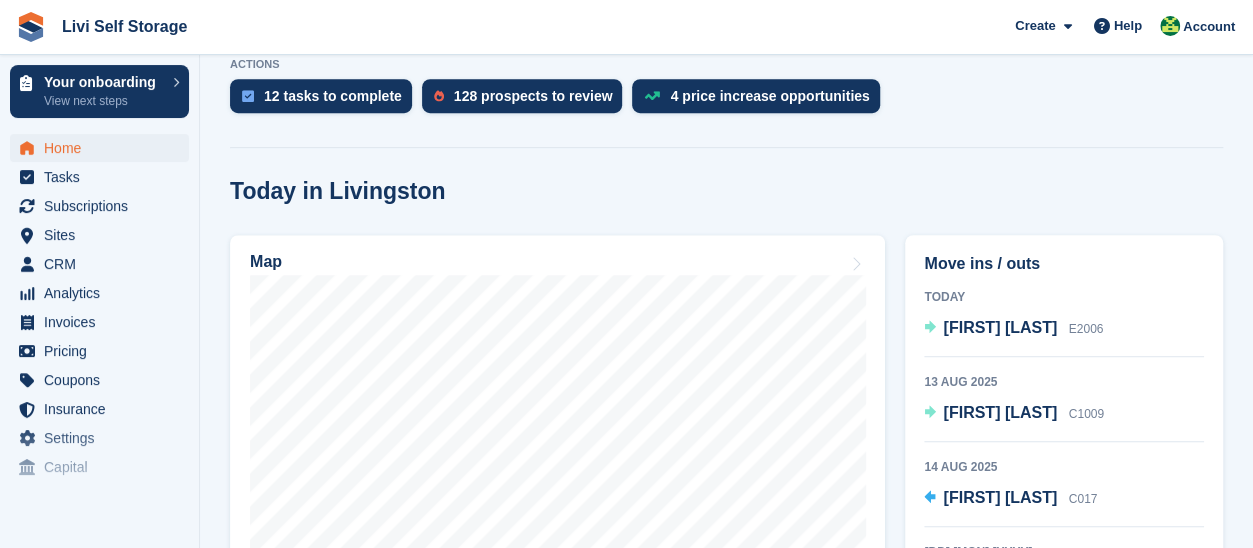 scroll, scrollTop: 300, scrollLeft: 0, axis: vertical 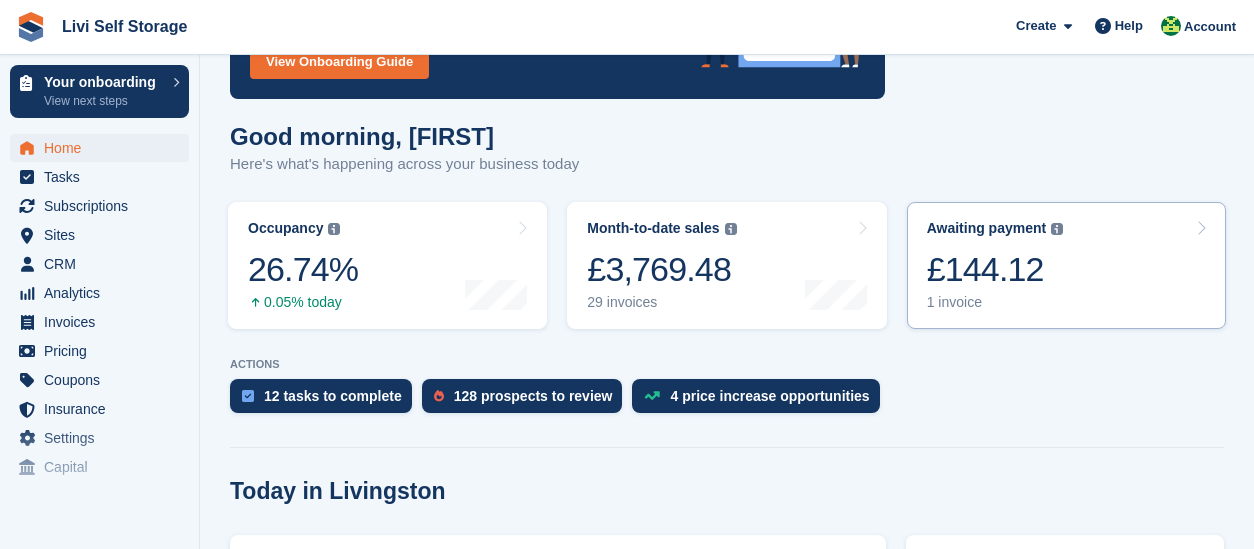 click on "£144.12" at bounding box center (995, 269) 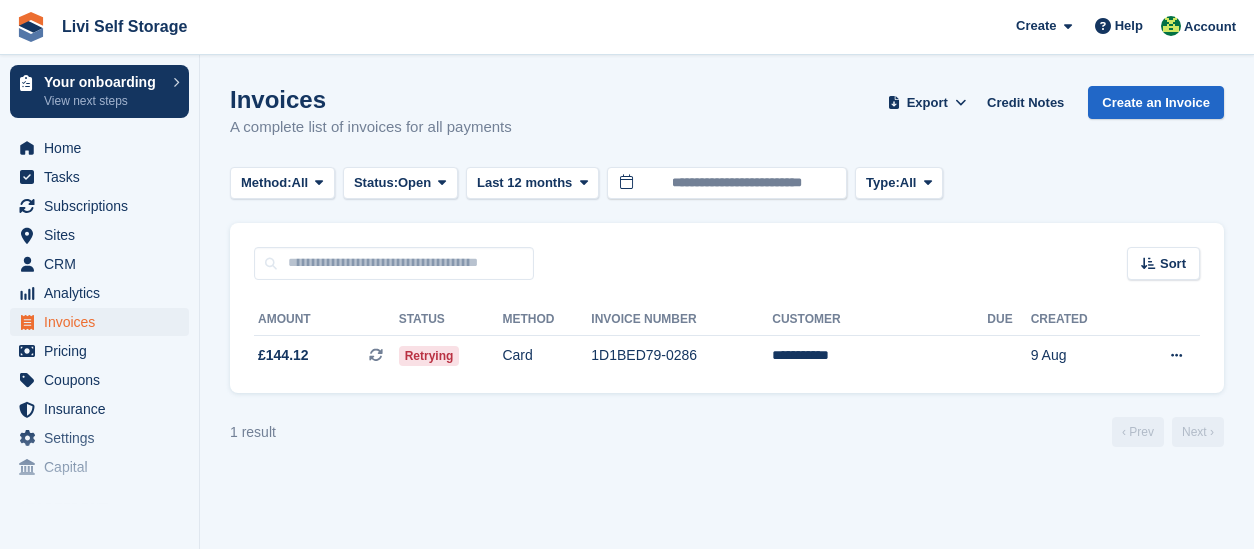 scroll, scrollTop: 0, scrollLeft: 0, axis: both 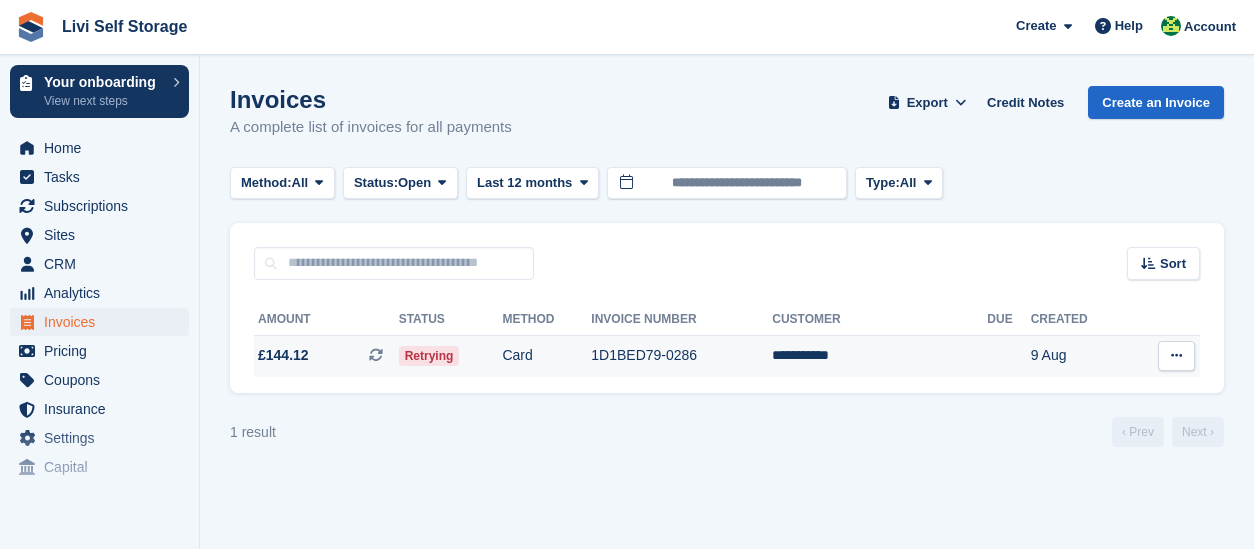 click on "1D1BED79-0286" at bounding box center (681, 356) 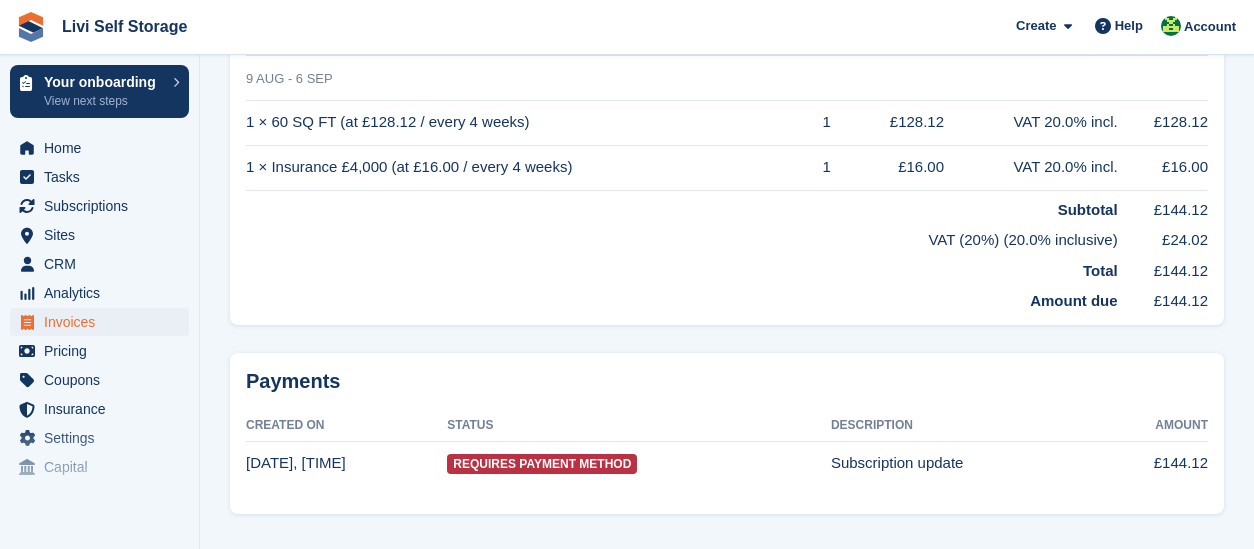 scroll, scrollTop: 652, scrollLeft: 0, axis: vertical 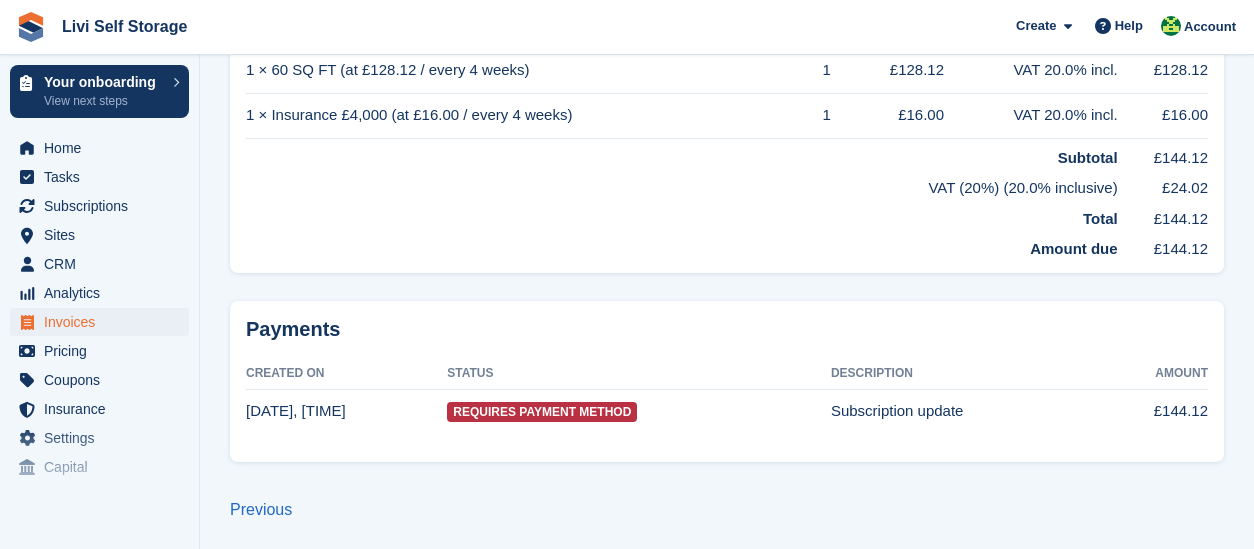 click on "Subscription update" at bounding box center (965, 411) 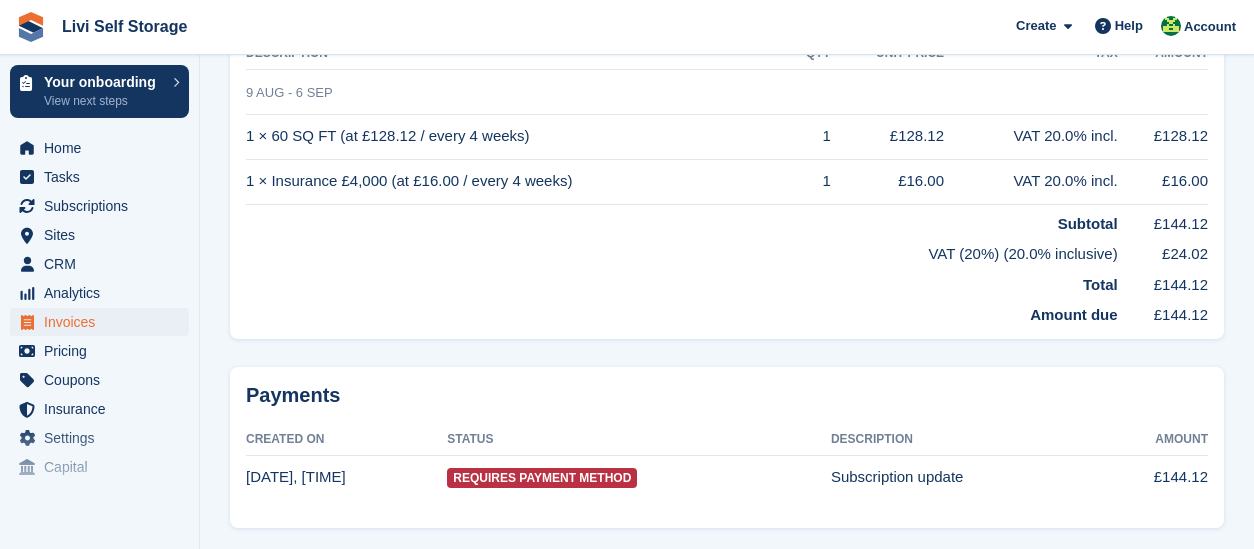 scroll, scrollTop: 652, scrollLeft: 0, axis: vertical 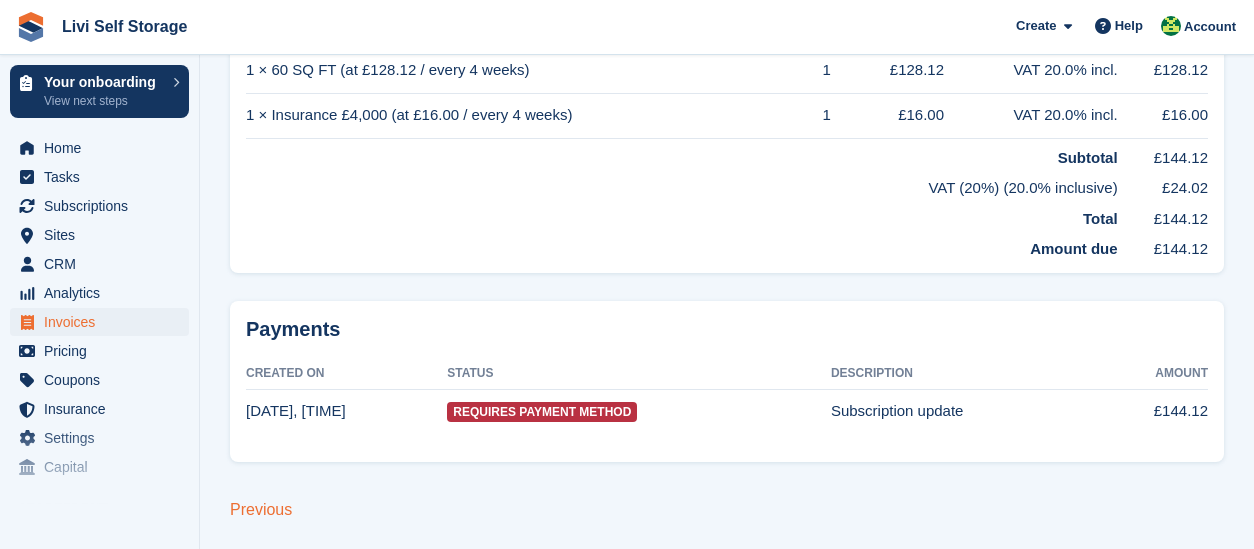 click on "Previous" at bounding box center (261, 509) 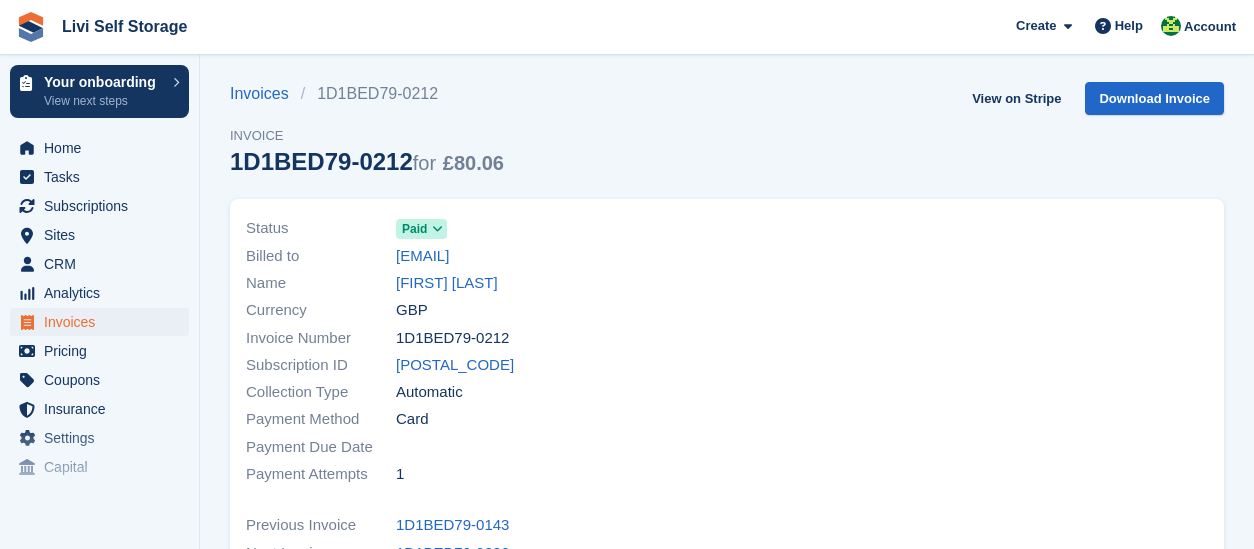 scroll, scrollTop: 0, scrollLeft: 0, axis: both 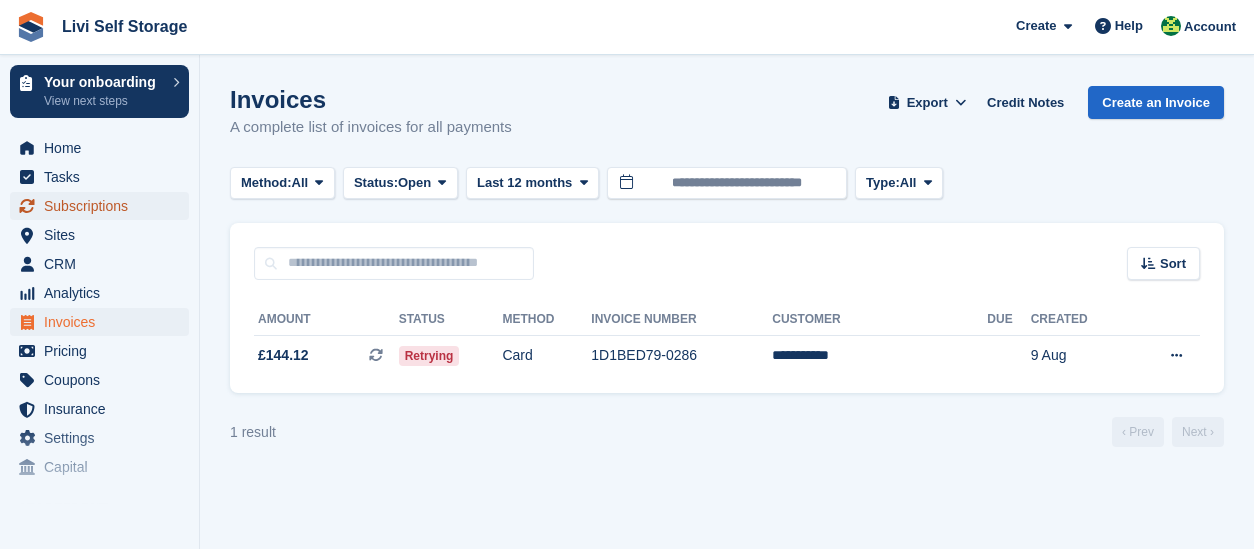 click on "Subscriptions" at bounding box center (104, 206) 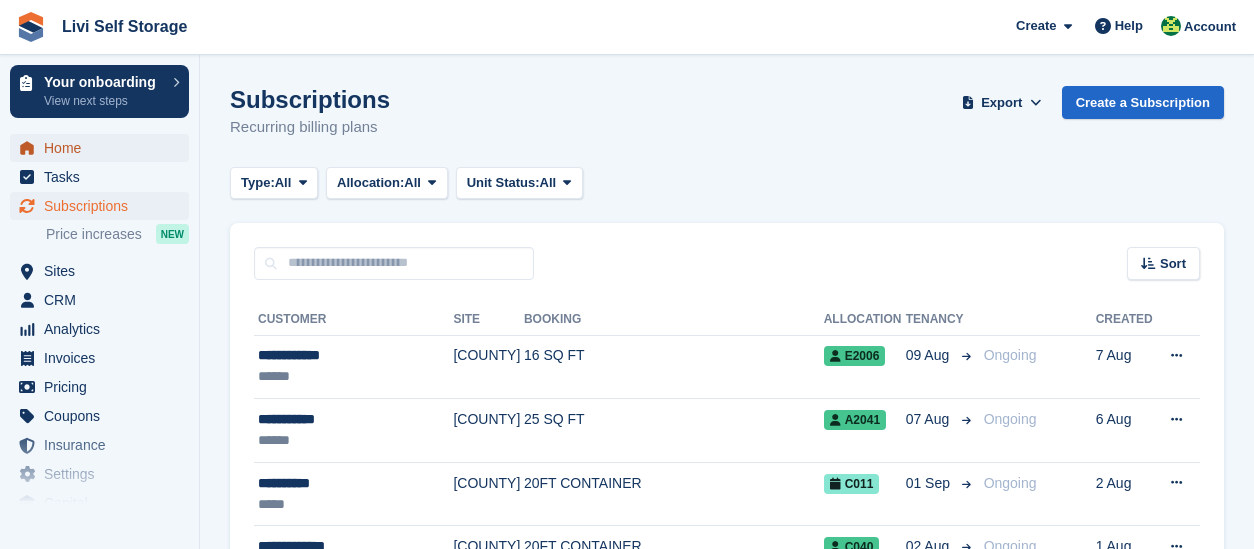 click on "Home" at bounding box center [104, 148] 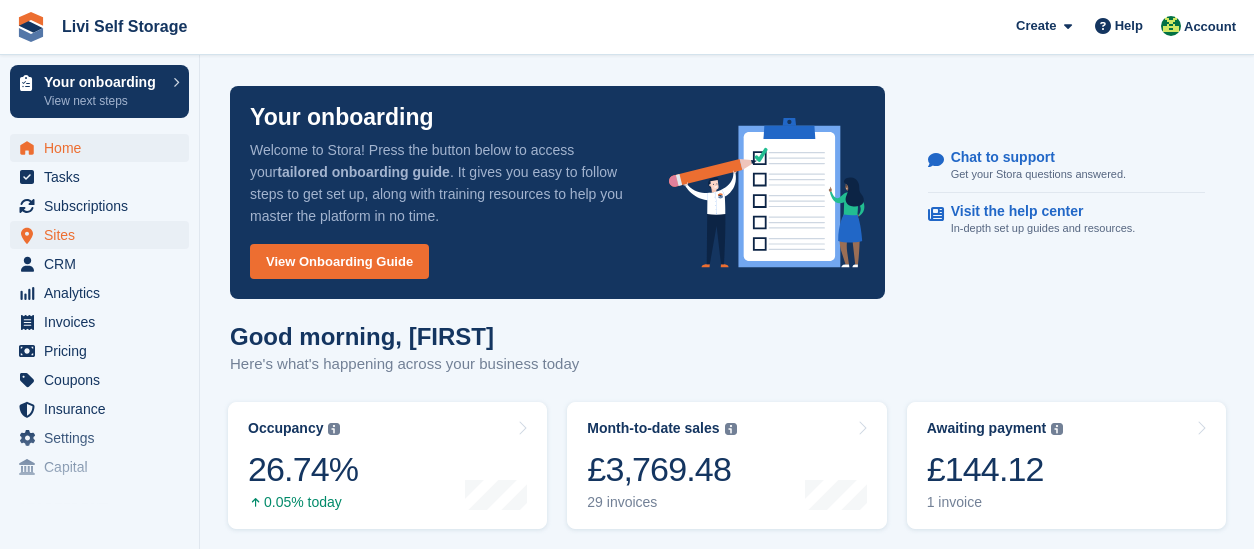 scroll, scrollTop: 0, scrollLeft: 0, axis: both 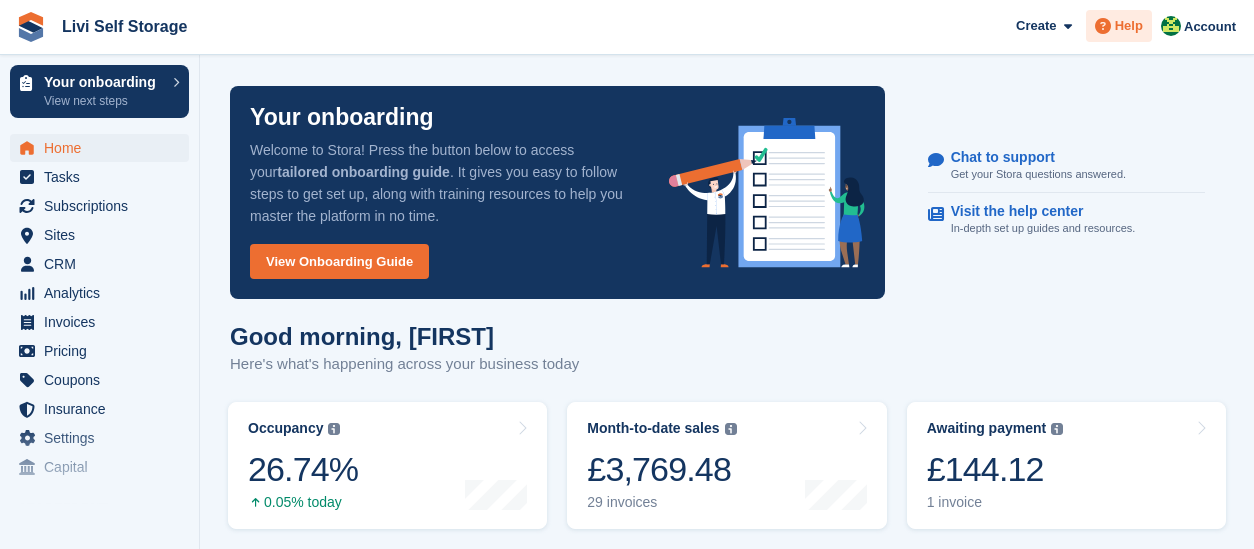 click on "Help" at bounding box center (1129, 26) 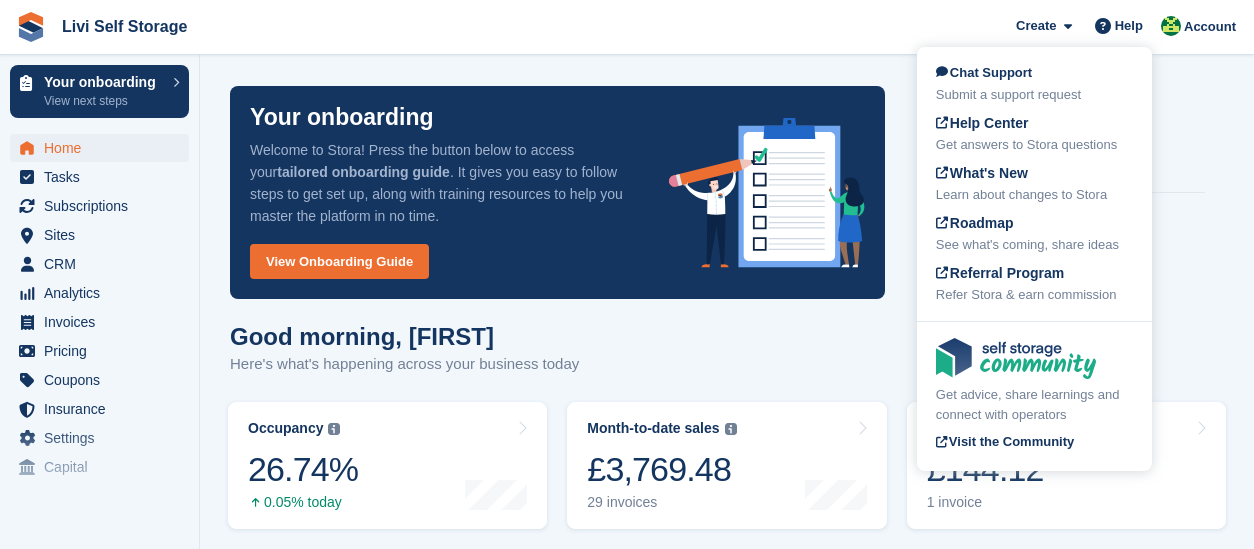 click on "Chat to support
Get your Stora questions answered.
Visit the help center
In-depth set up guides and resources." at bounding box center (1066, 193) 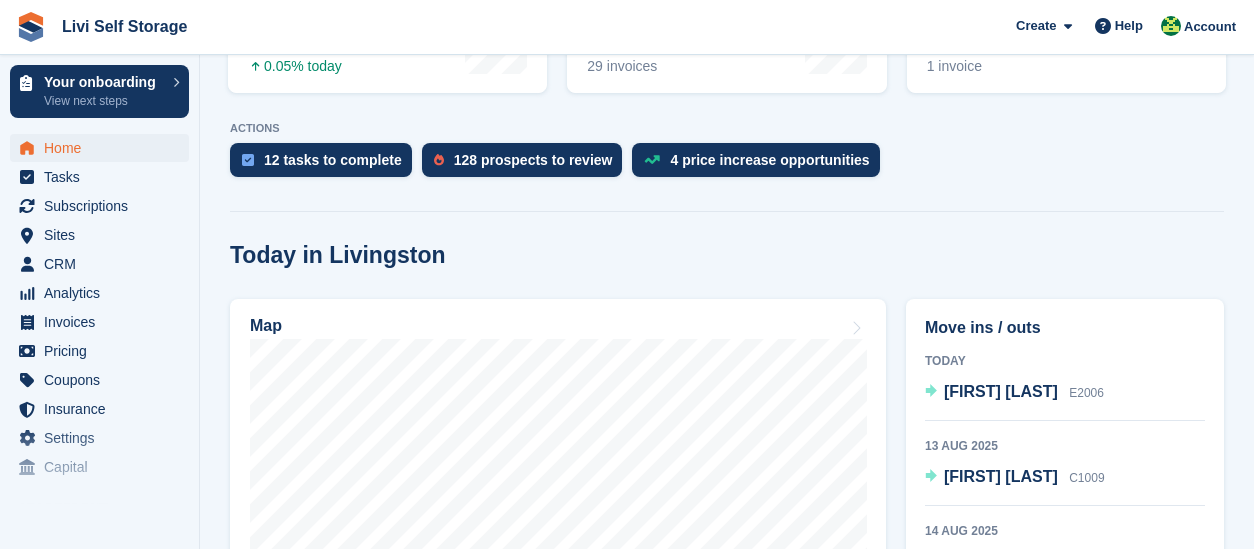 scroll, scrollTop: 300, scrollLeft: 0, axis: vertical 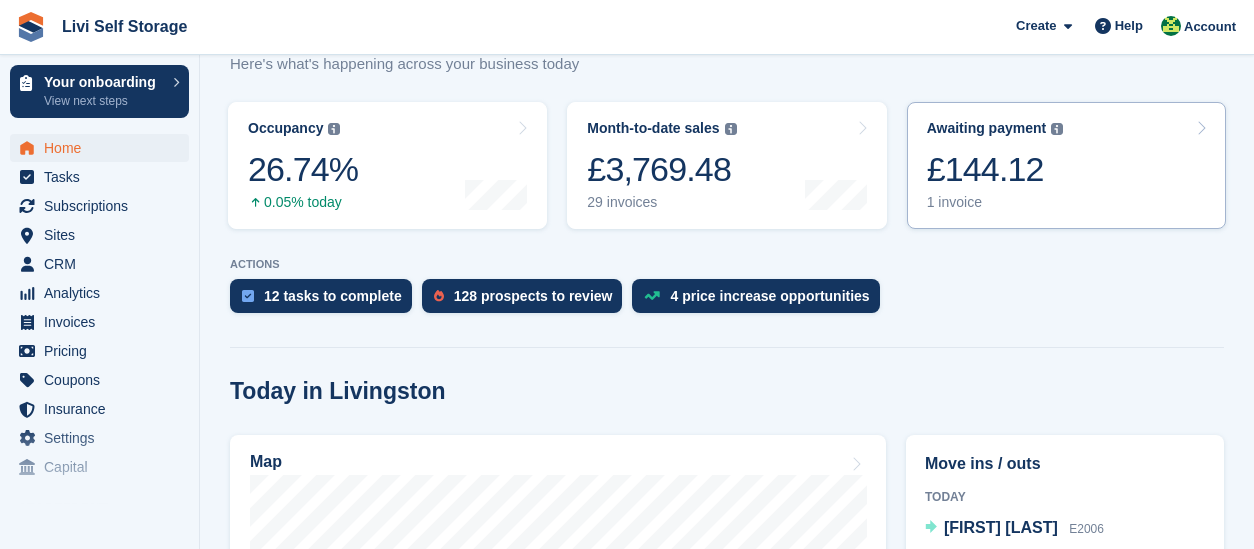 click on "£144.12" at bounding box center [995, 169] 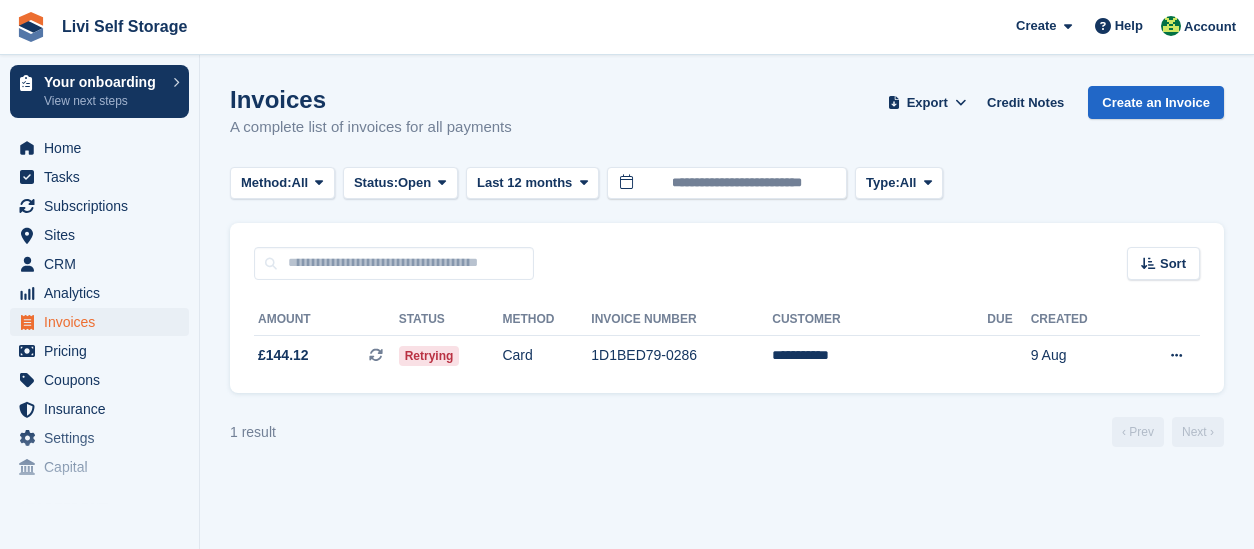 scroll, scrollTop: 0, scrollLeft: 0, axis: both 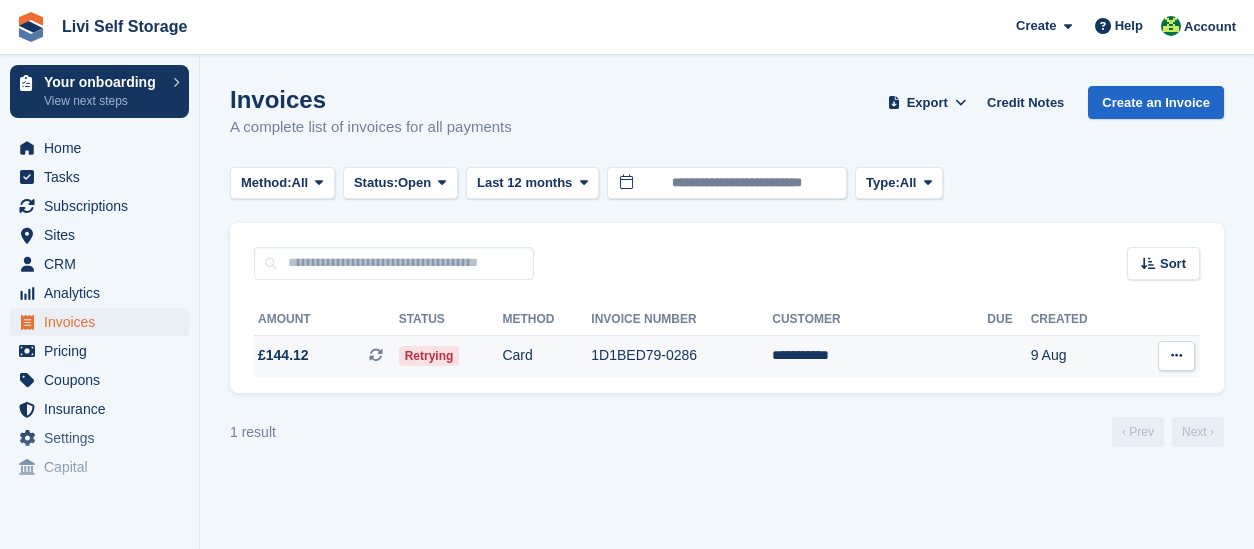 click on "1D1BED79-0286" at bounding box center (681, 356) 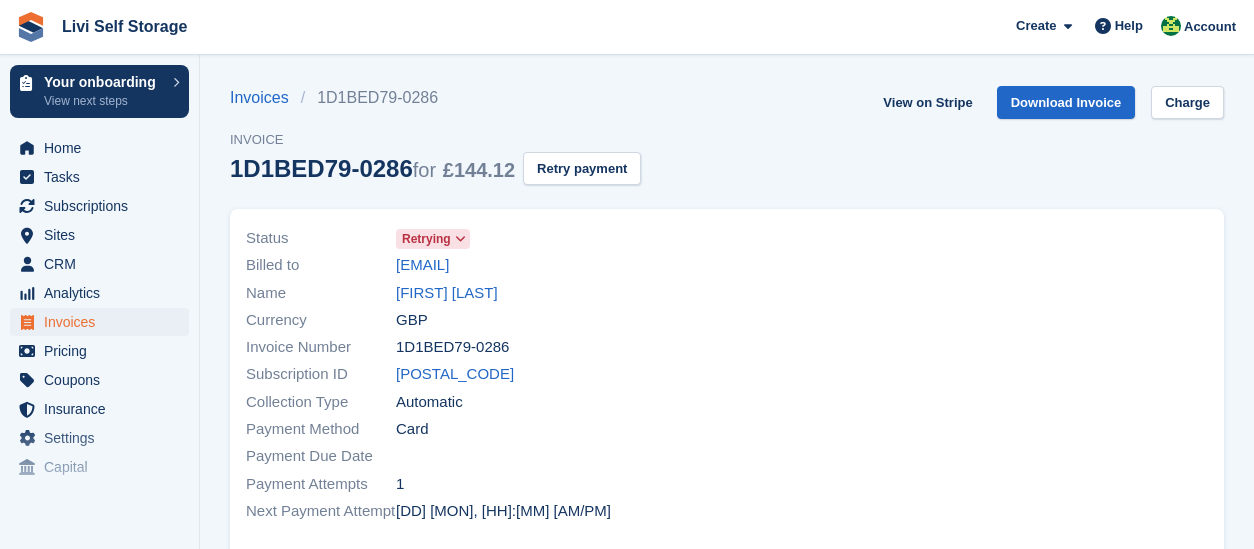 scroll, scrollTop: 0, scrollLeft: 0, axis: both 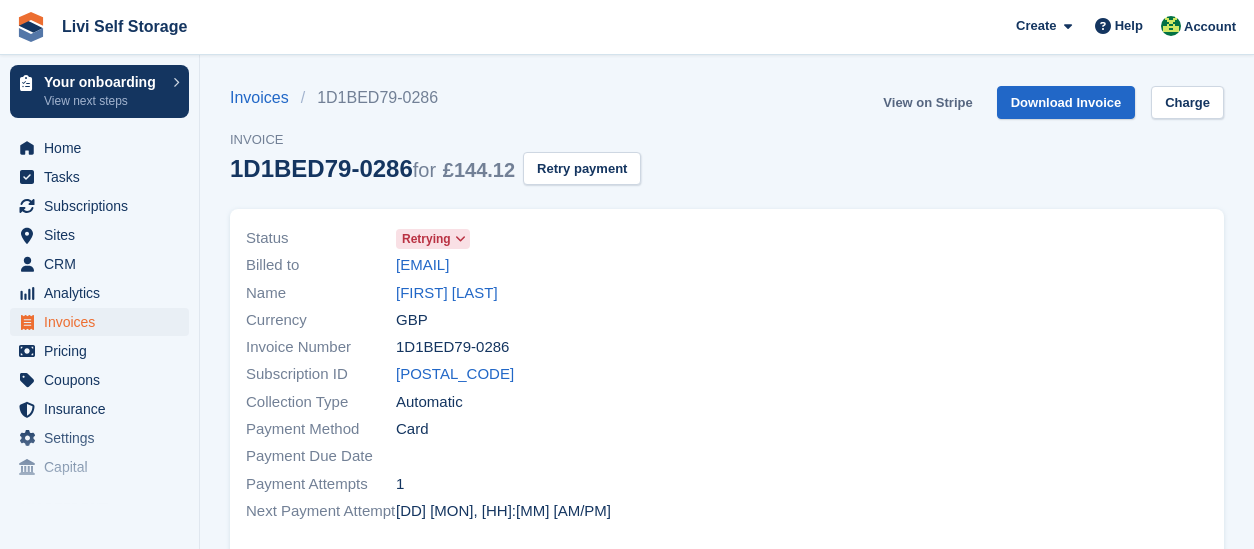 click on "View on Stripe" at bounding box center [927, 102] 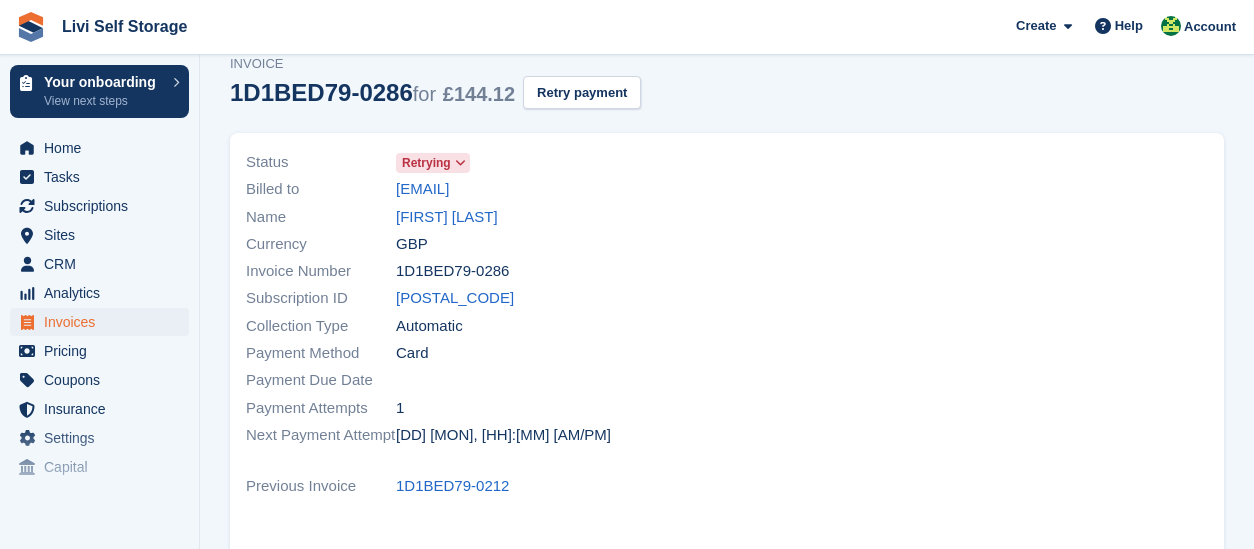 scroll, scrollTop: 0, scrollLeft: 0, axis: both 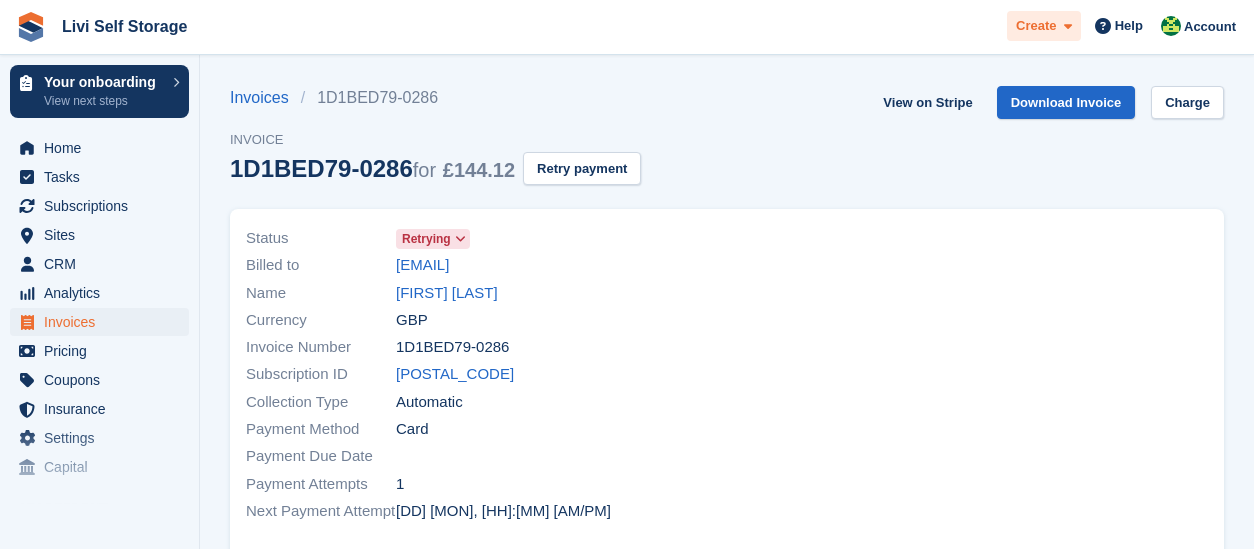 click at bounding box center [1064, 26] 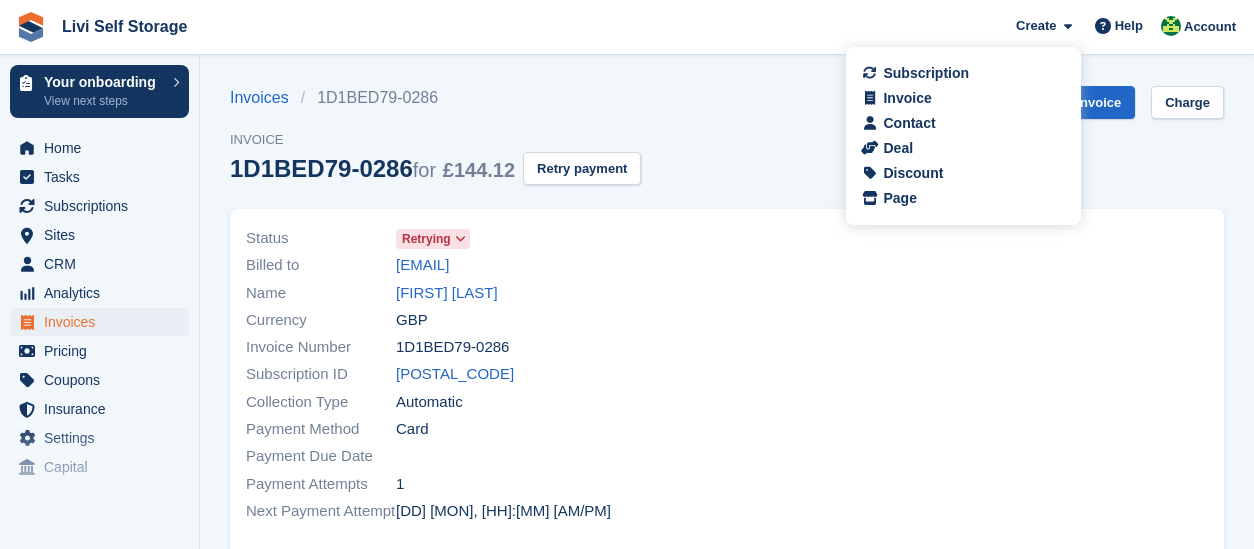 click on "Invoices
1D1BED79-0286
Invoice
1D1BED79-0286  for   £144.12
Retry payment
View on Stripe
Download Invoice
Charge" at bounding box center [727, 147] 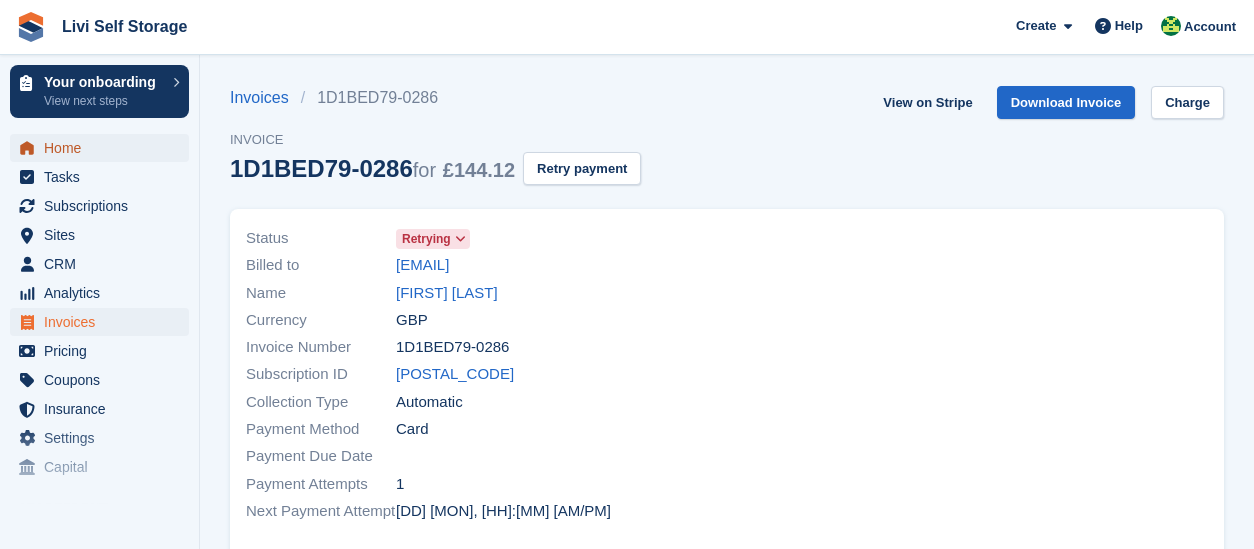 click on "Home" at bounding box center [104, 148] 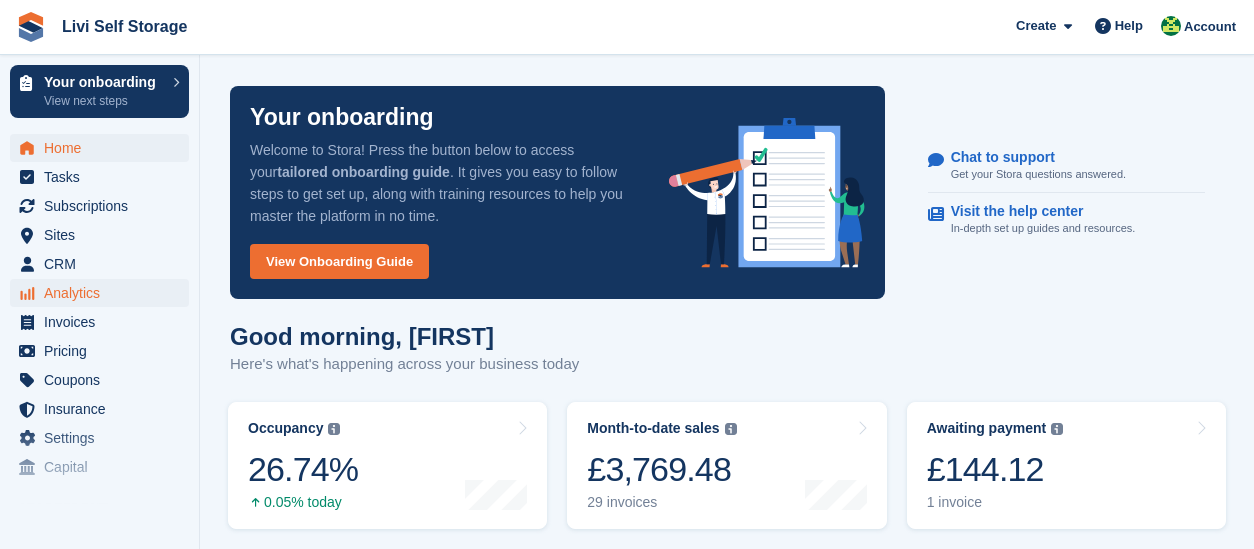 scroll, scrollTop: 0, scrollLeft: 0, axis: both 